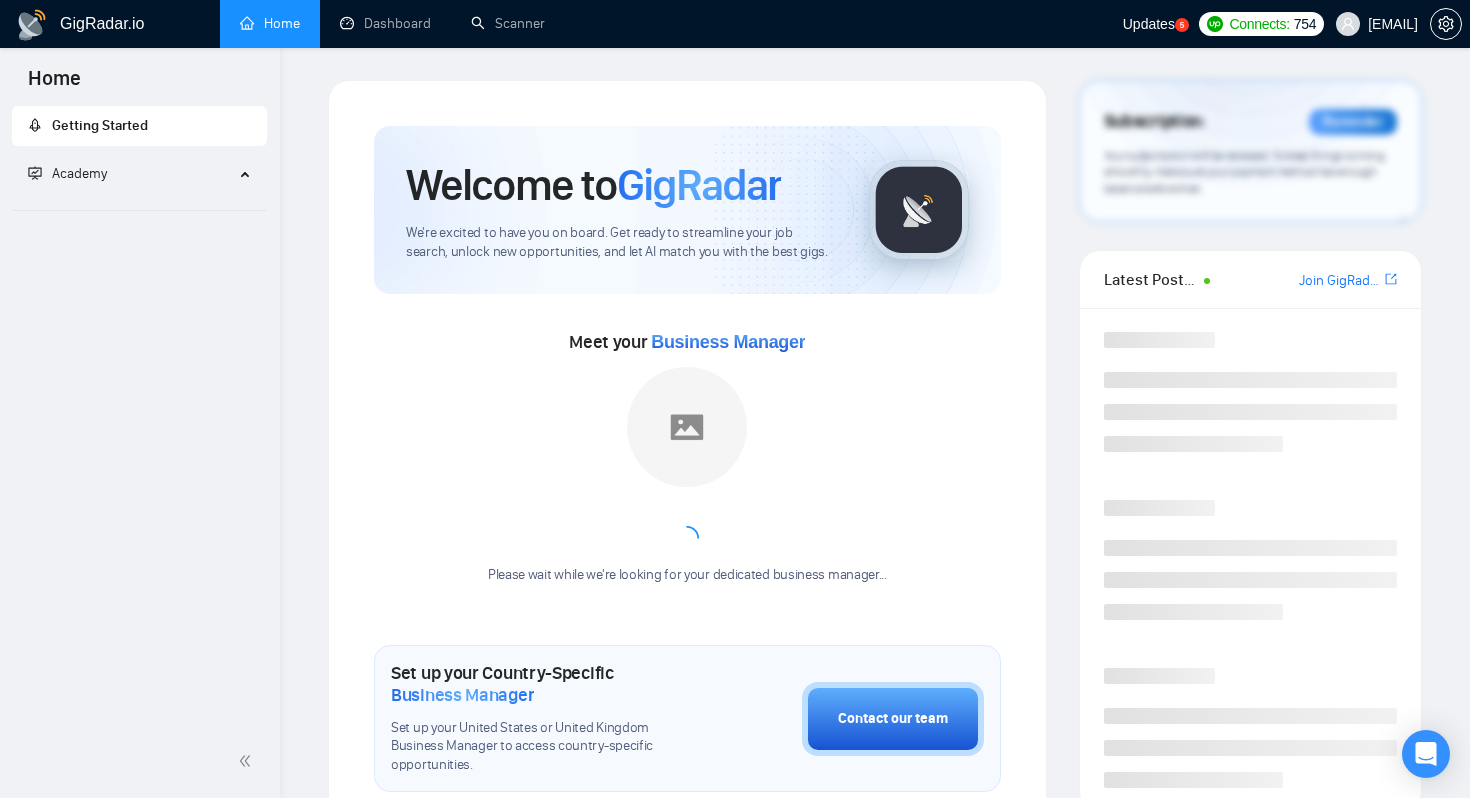 scroll, scrollTop: 0, scrollLeft: 0, axis: both 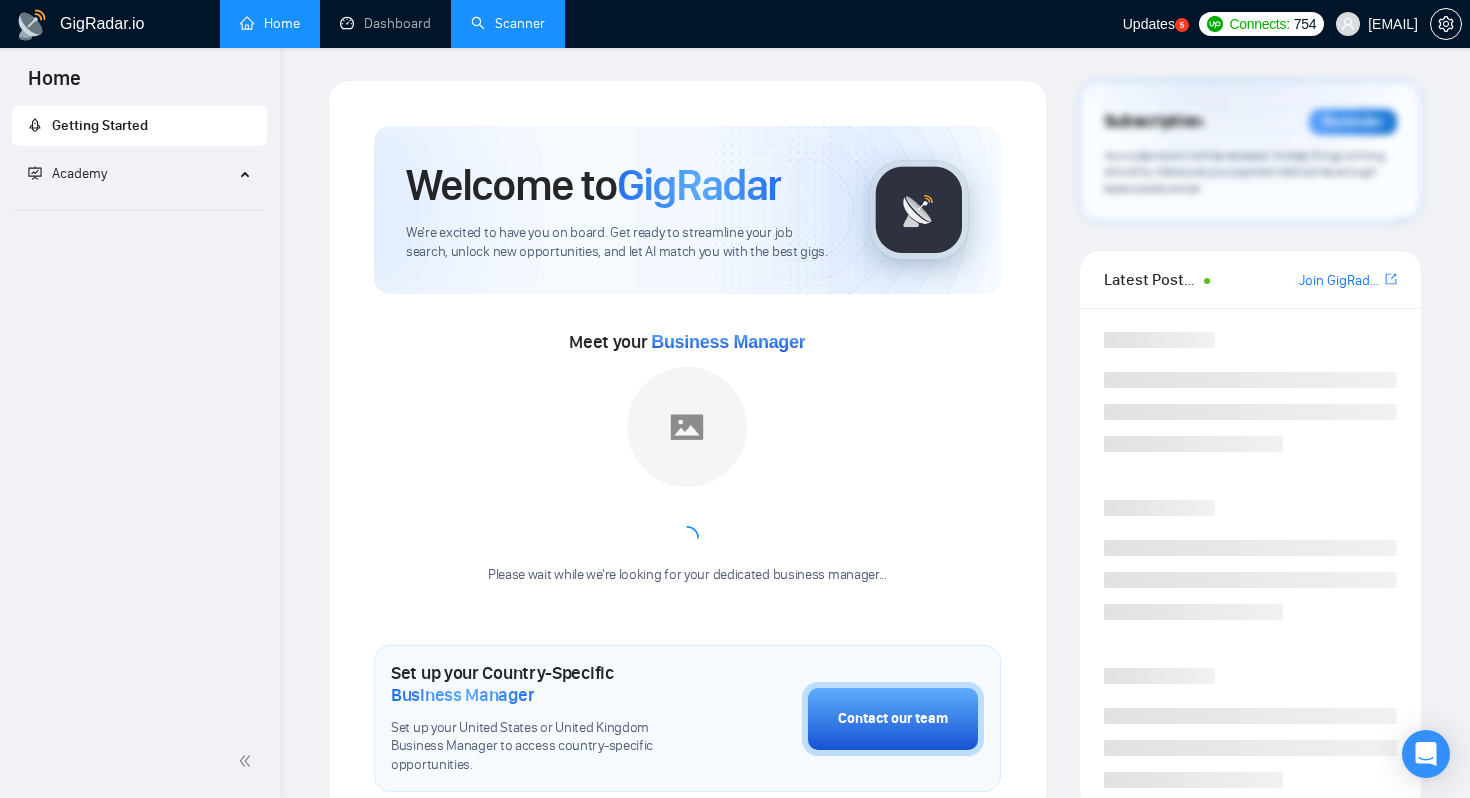 click on "Scanner" at bounding box center (508, 24) 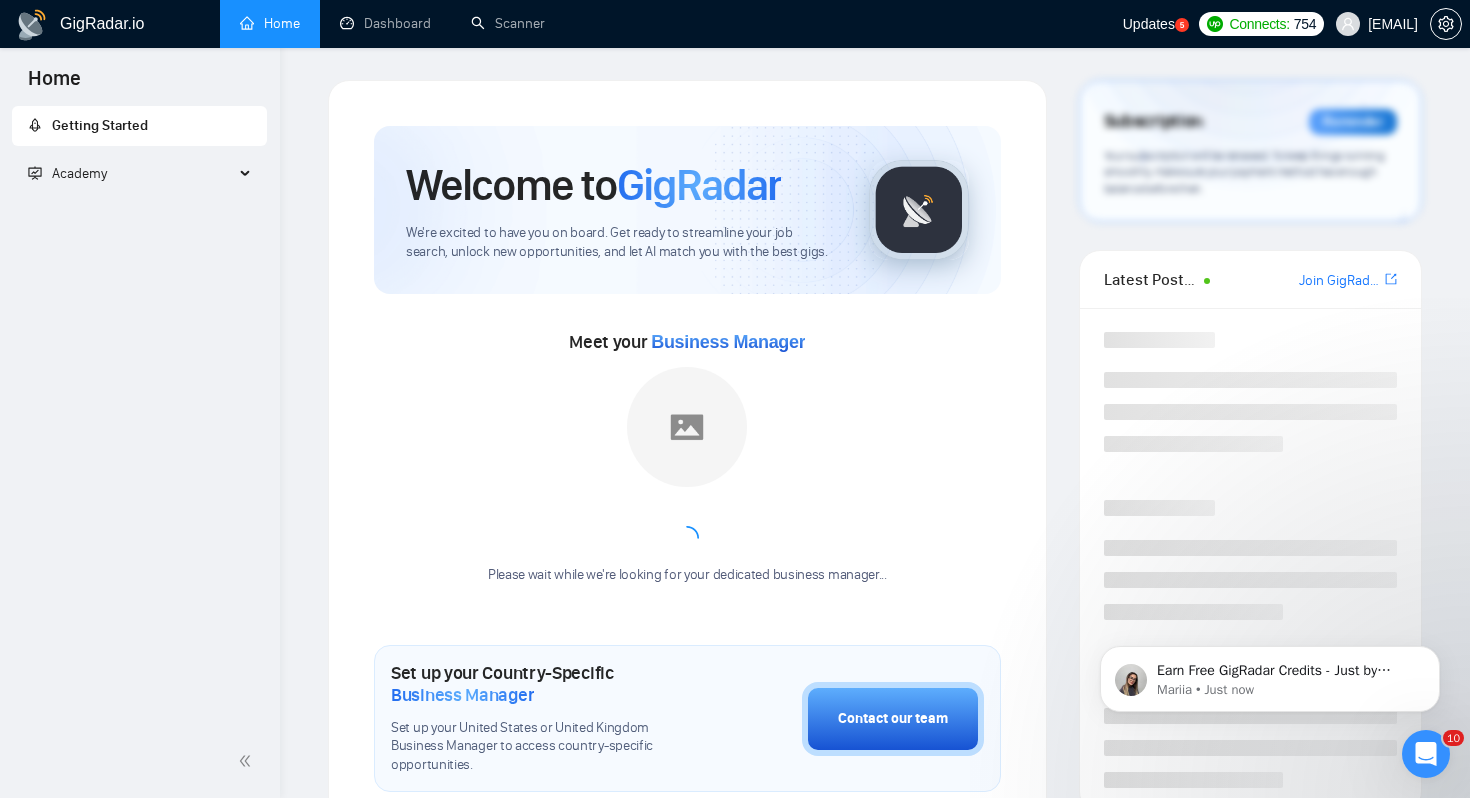 scroll, scrollTop: 0, scrollLeft: 0, axis: both 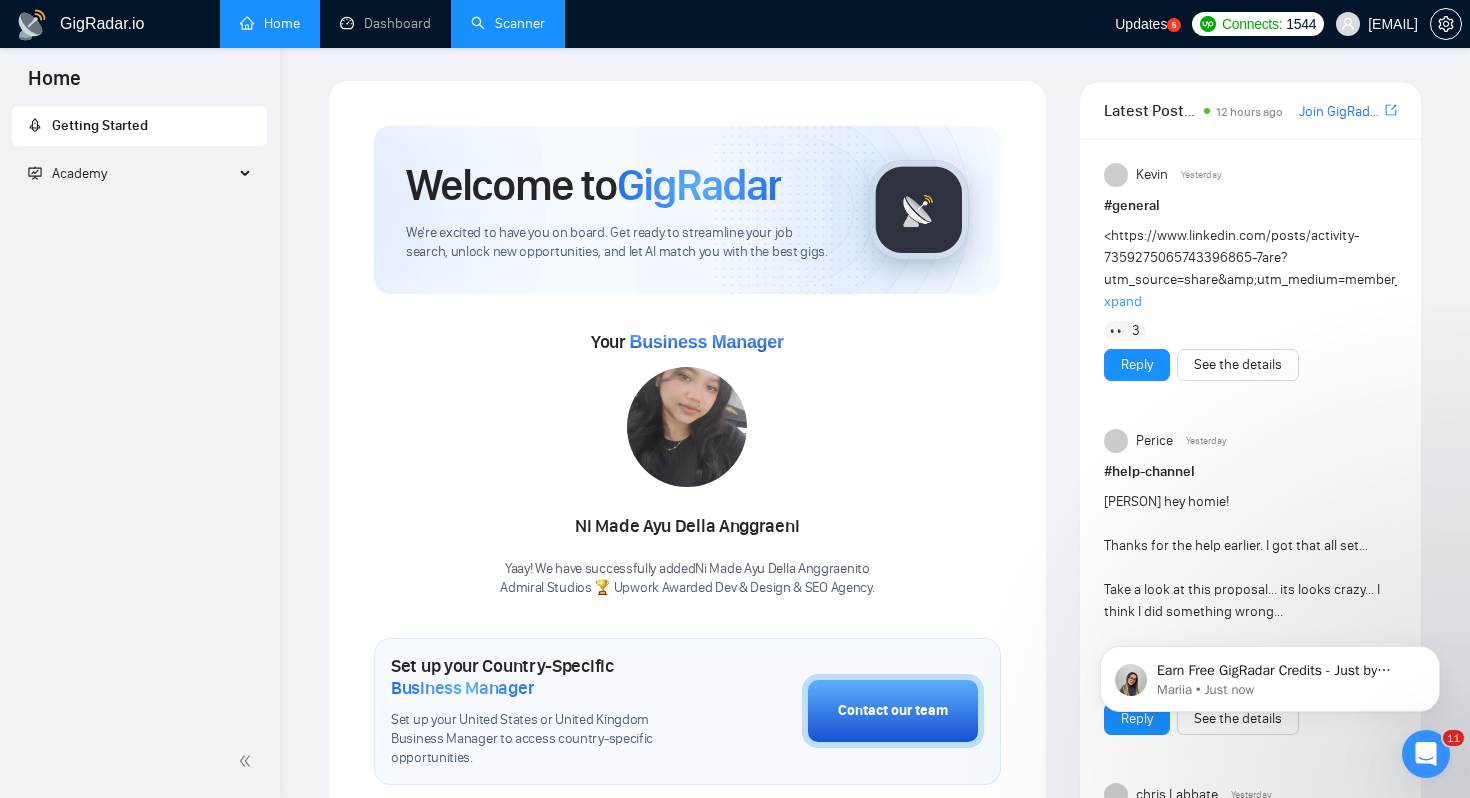 click on "Scanner" at bounding box center (508, 23) 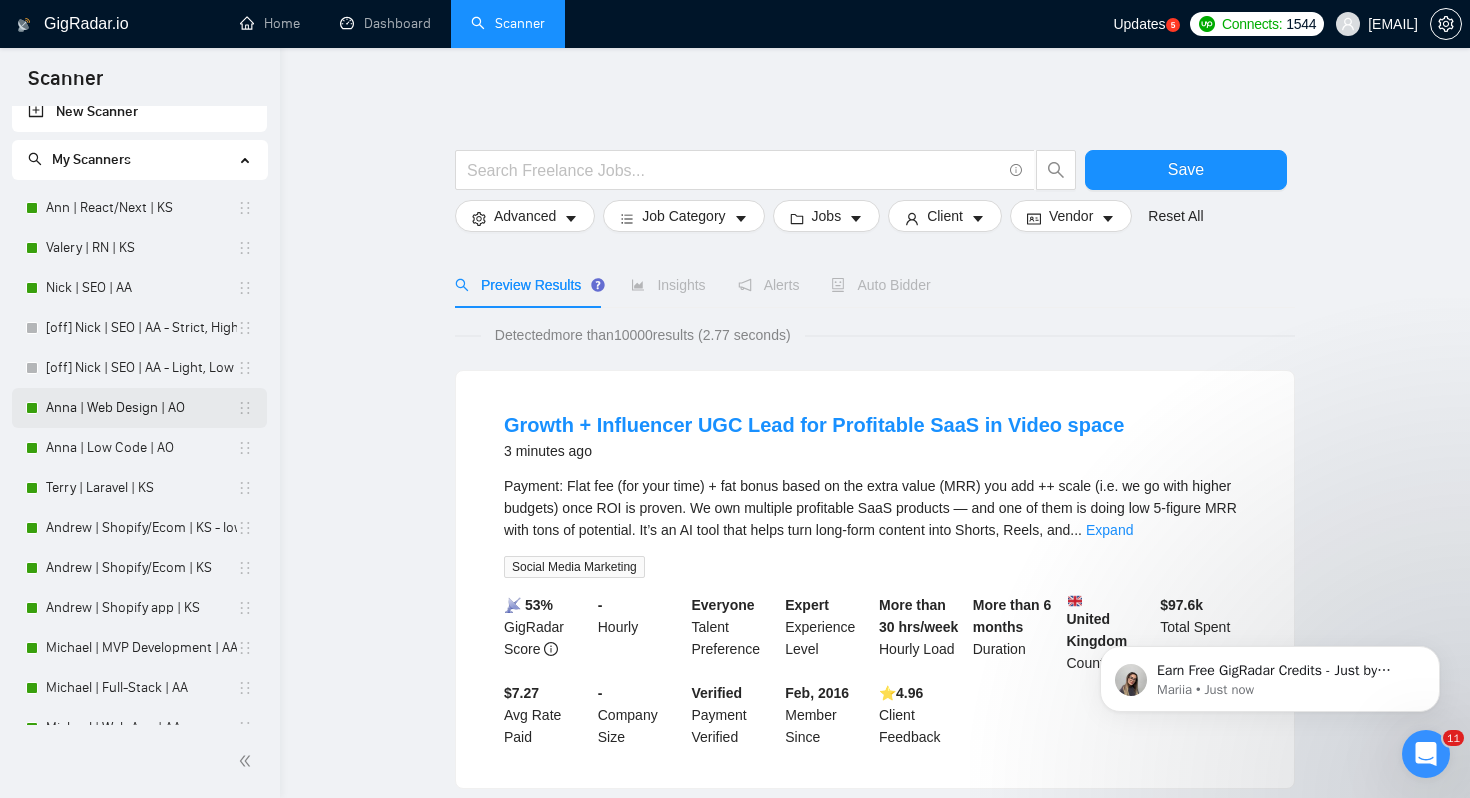 scroll, scrollTop: 9, scrollLeft: 0, axis: vertical 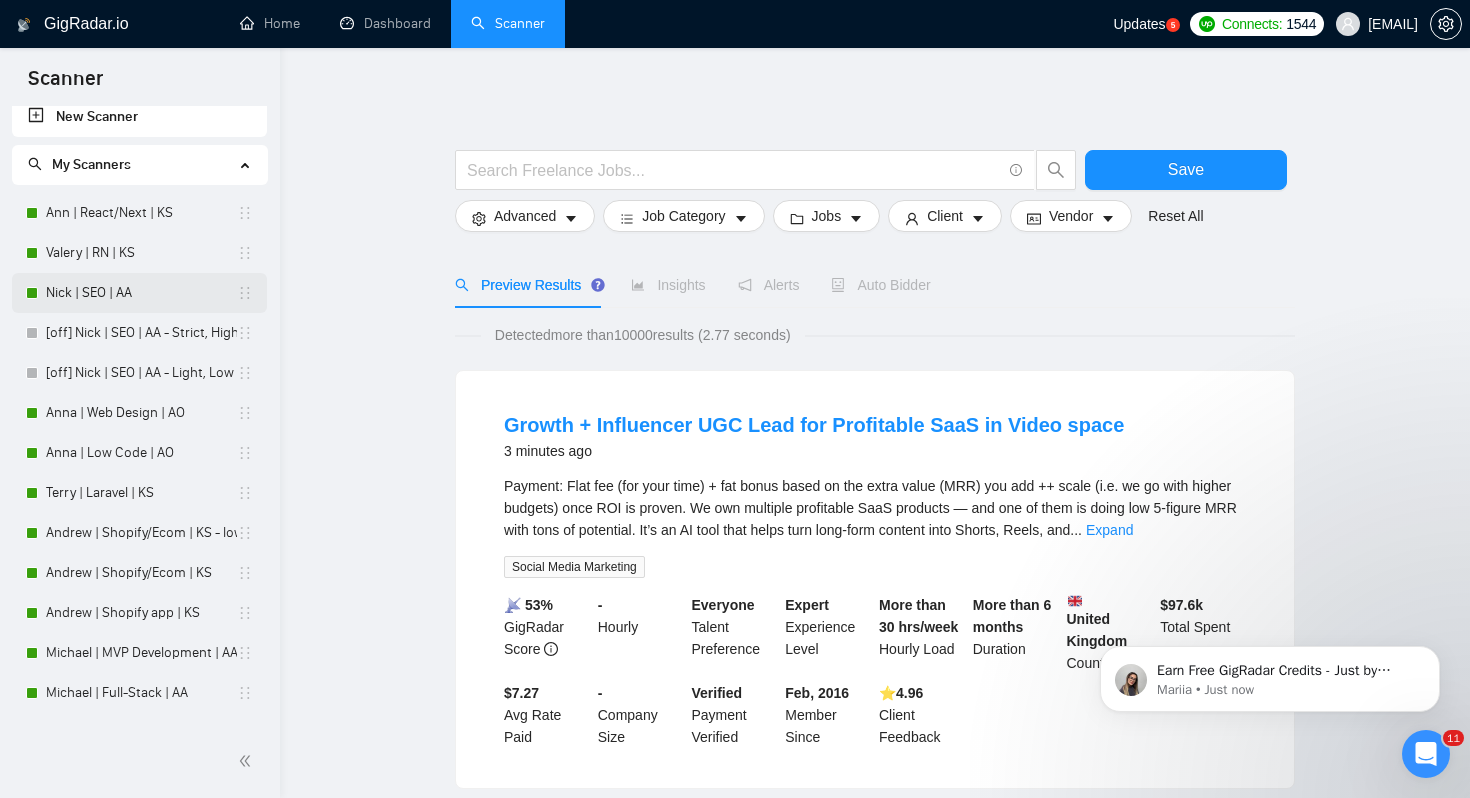 click on "Nick | SEO | AA" at bounding box center [141, 293] 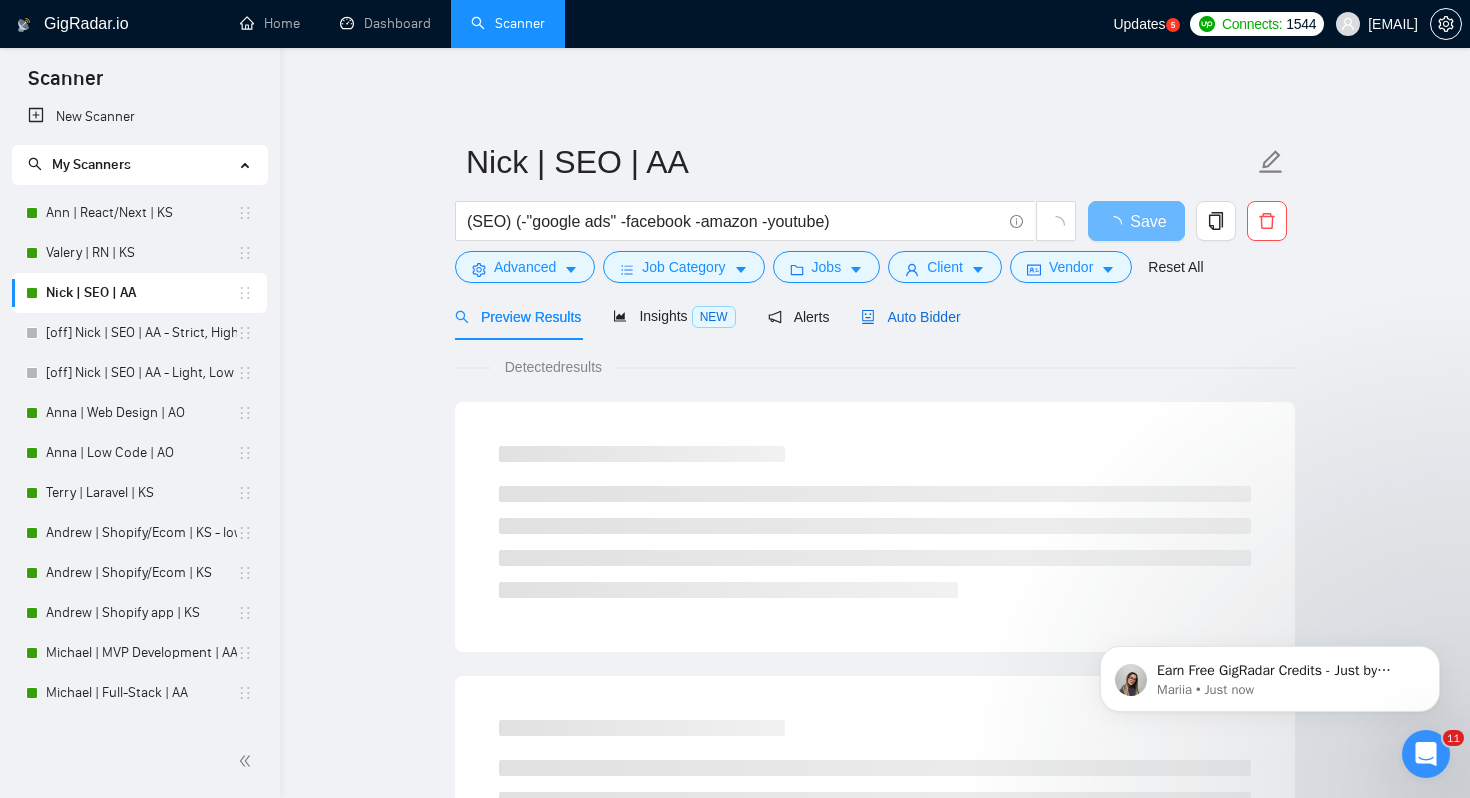 click on "Auto Bidder" at bounding box center [910, 317] 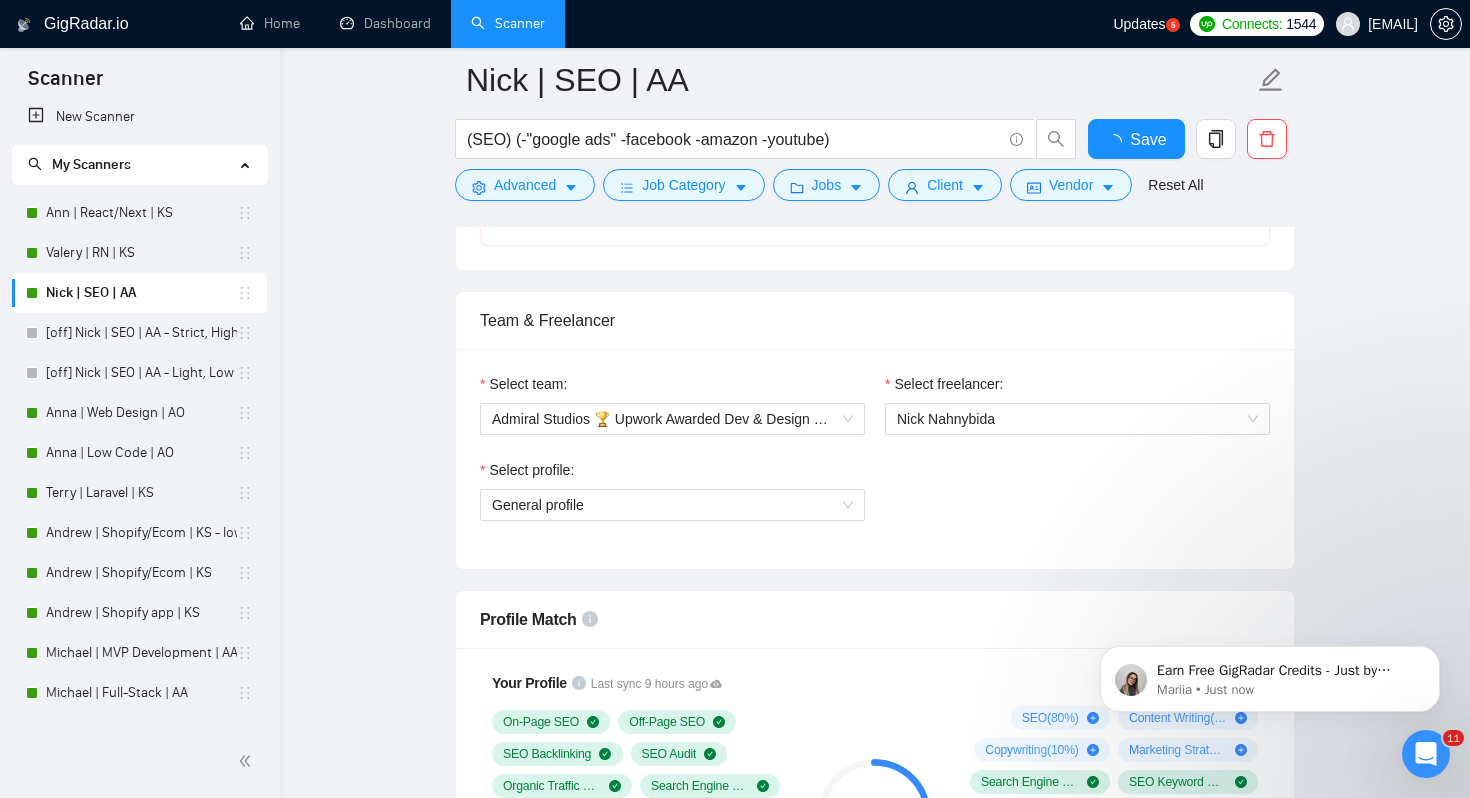 type 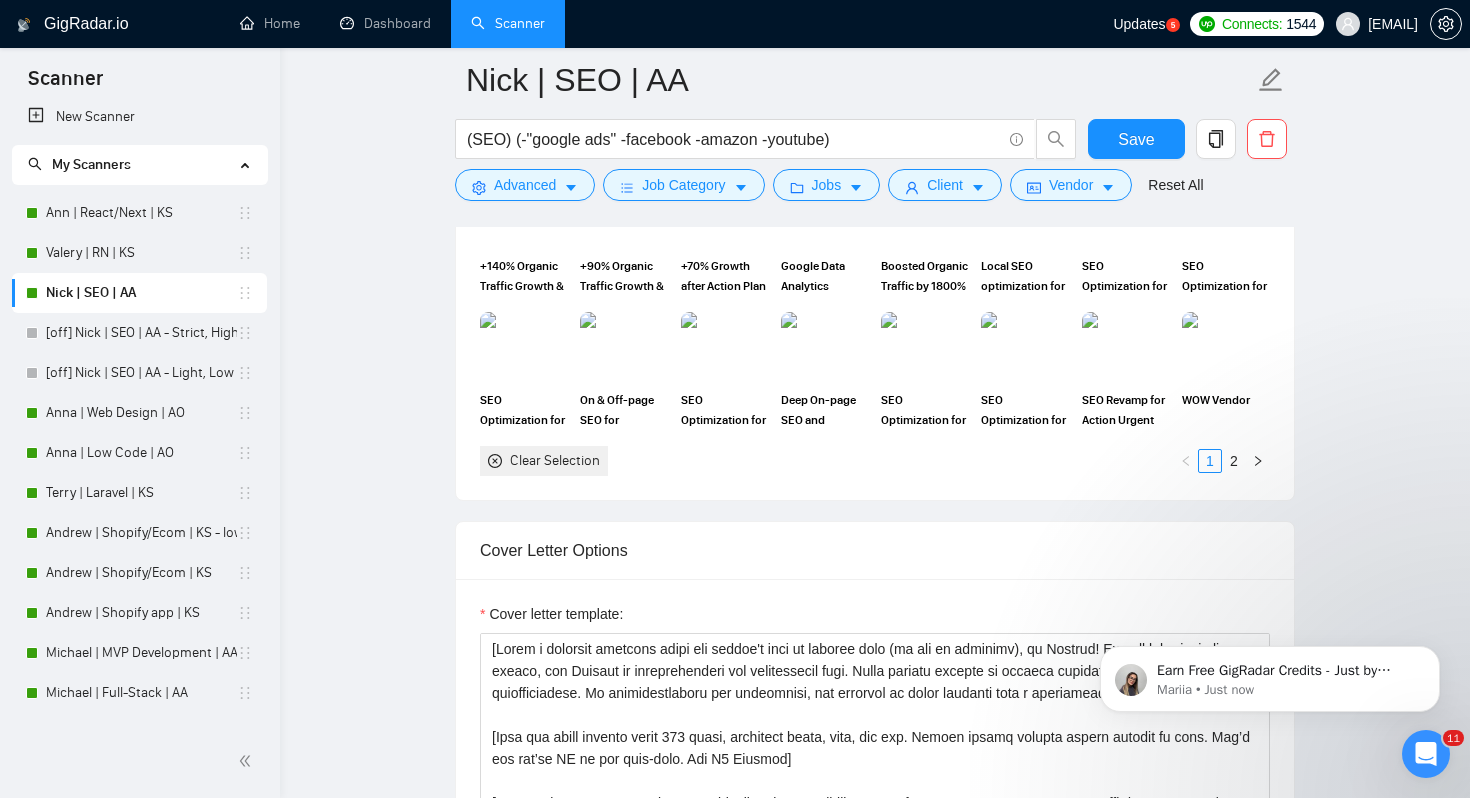 scroll, scrollTop: 2143, scrollLeft: 0, axis: vertical 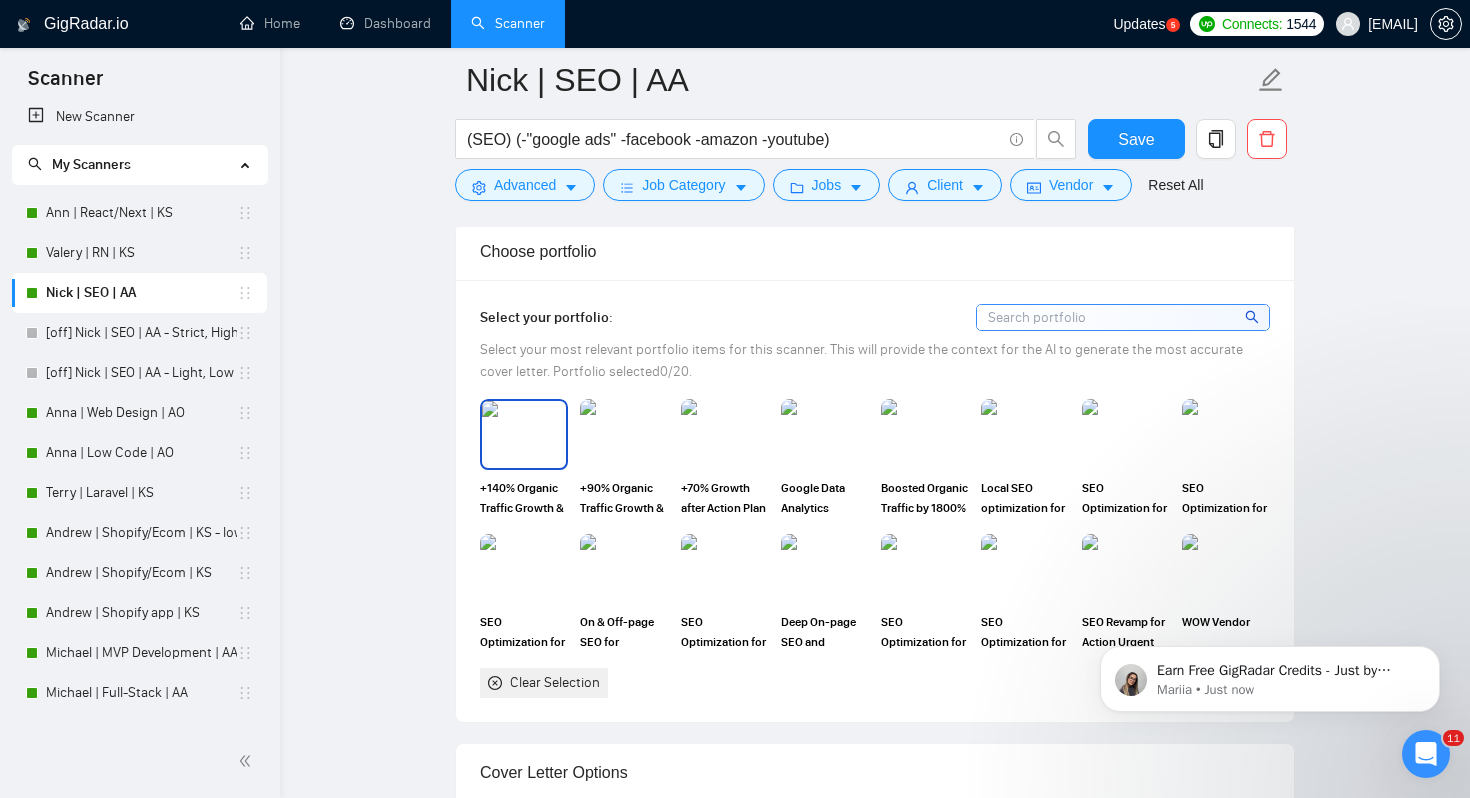 click at bounding box center [524, 434] 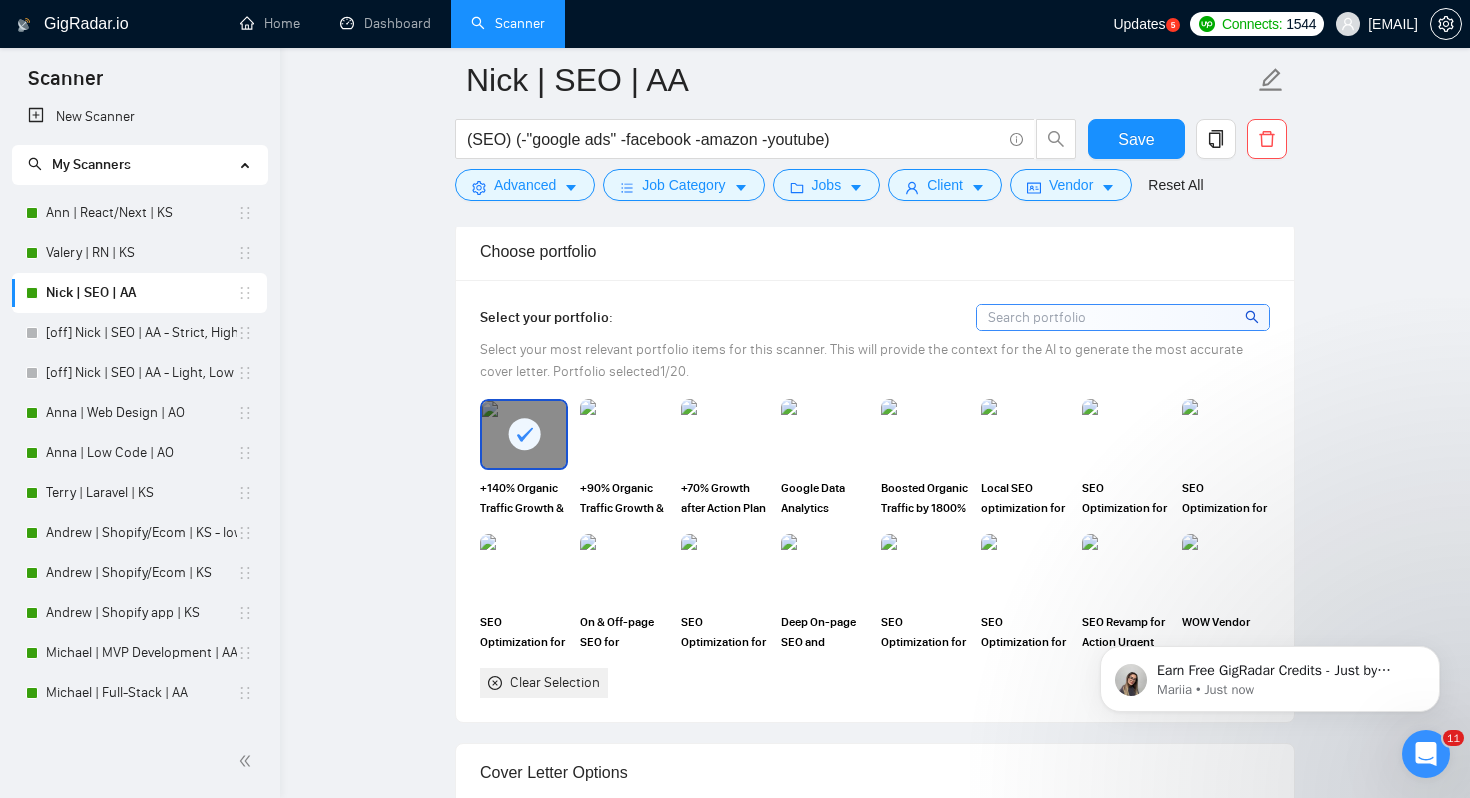 click 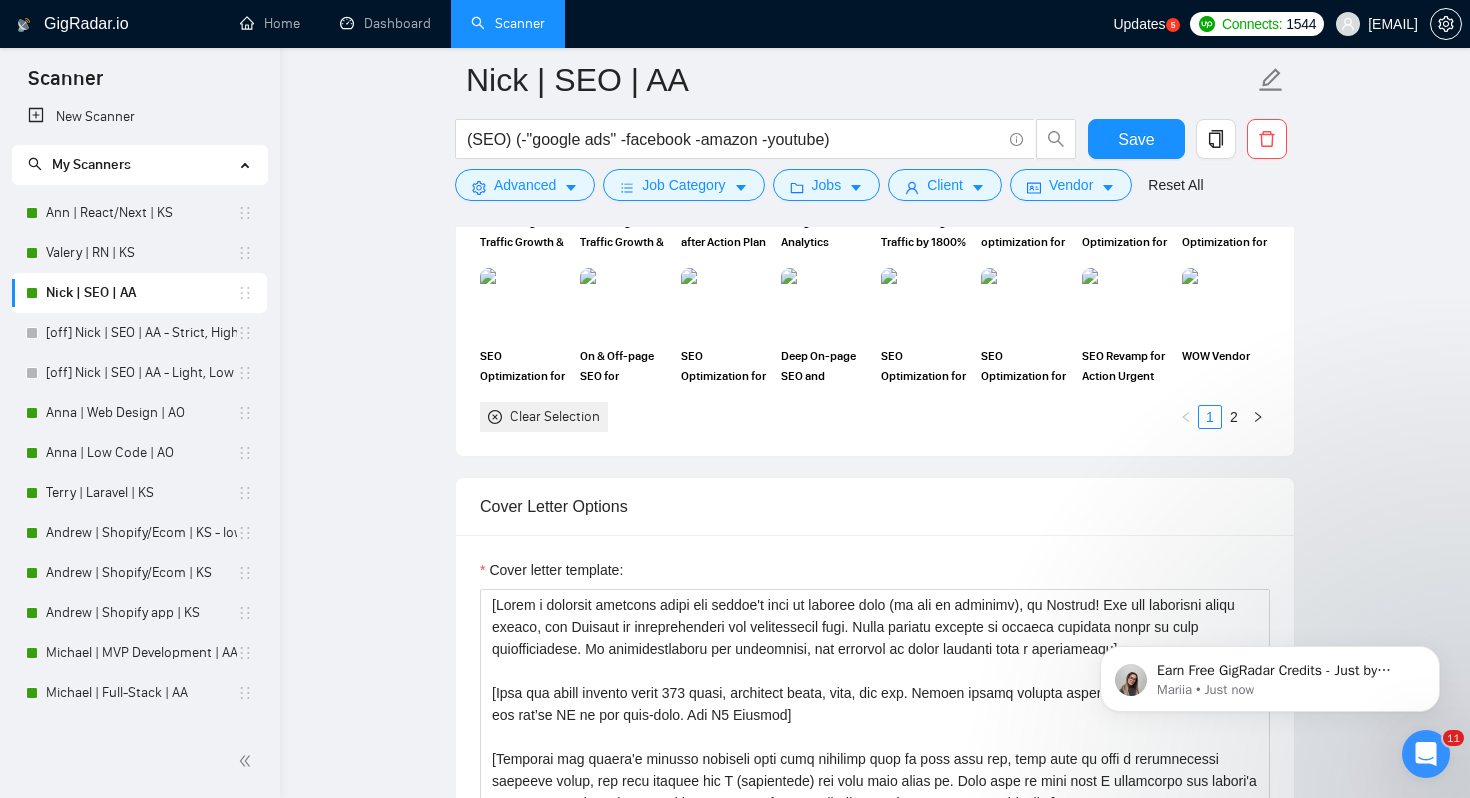 scroll, scrollTop: 2110, scrollLeft: 0, axis: vertical 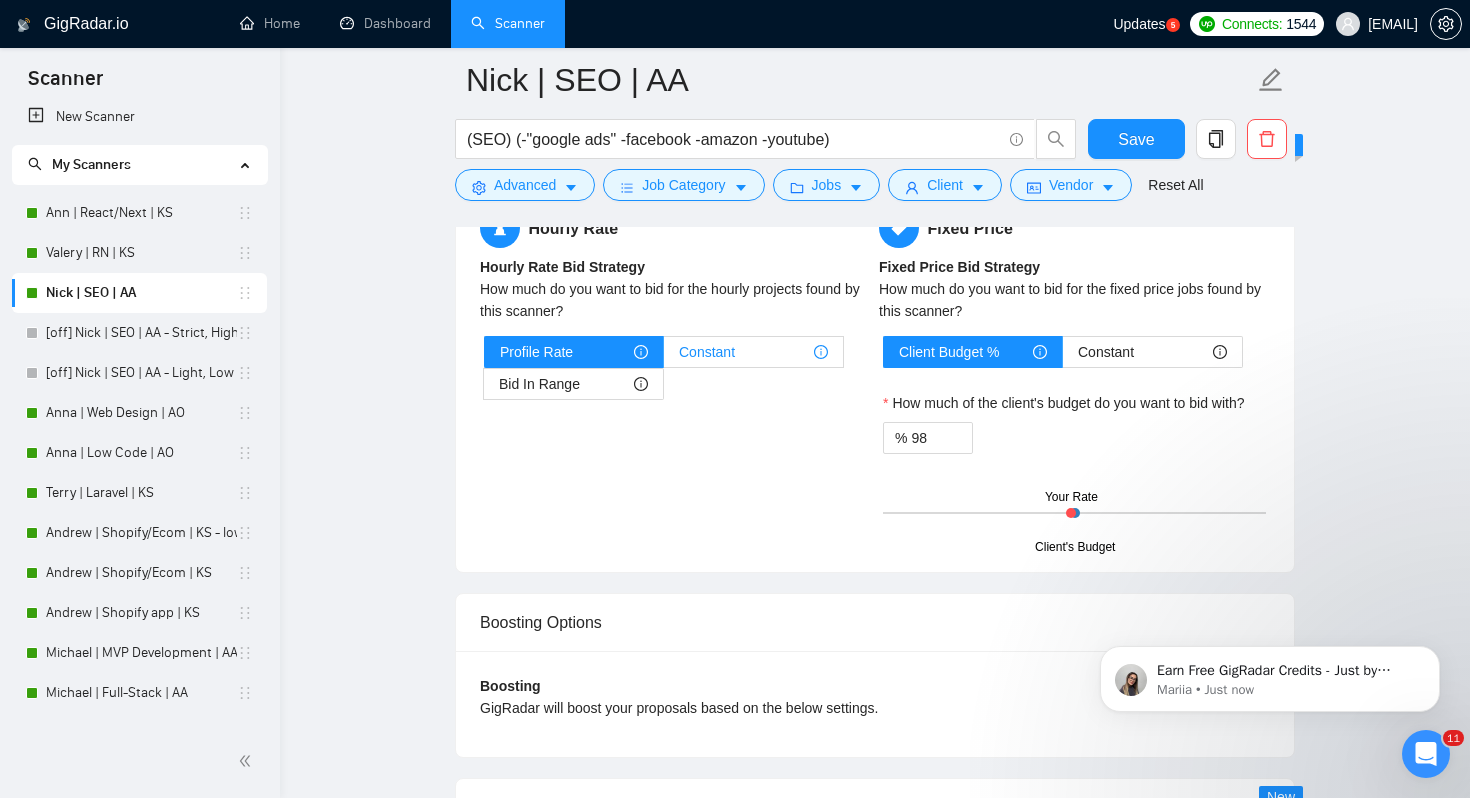 click on "Constant" at bounding box center [707, 352] 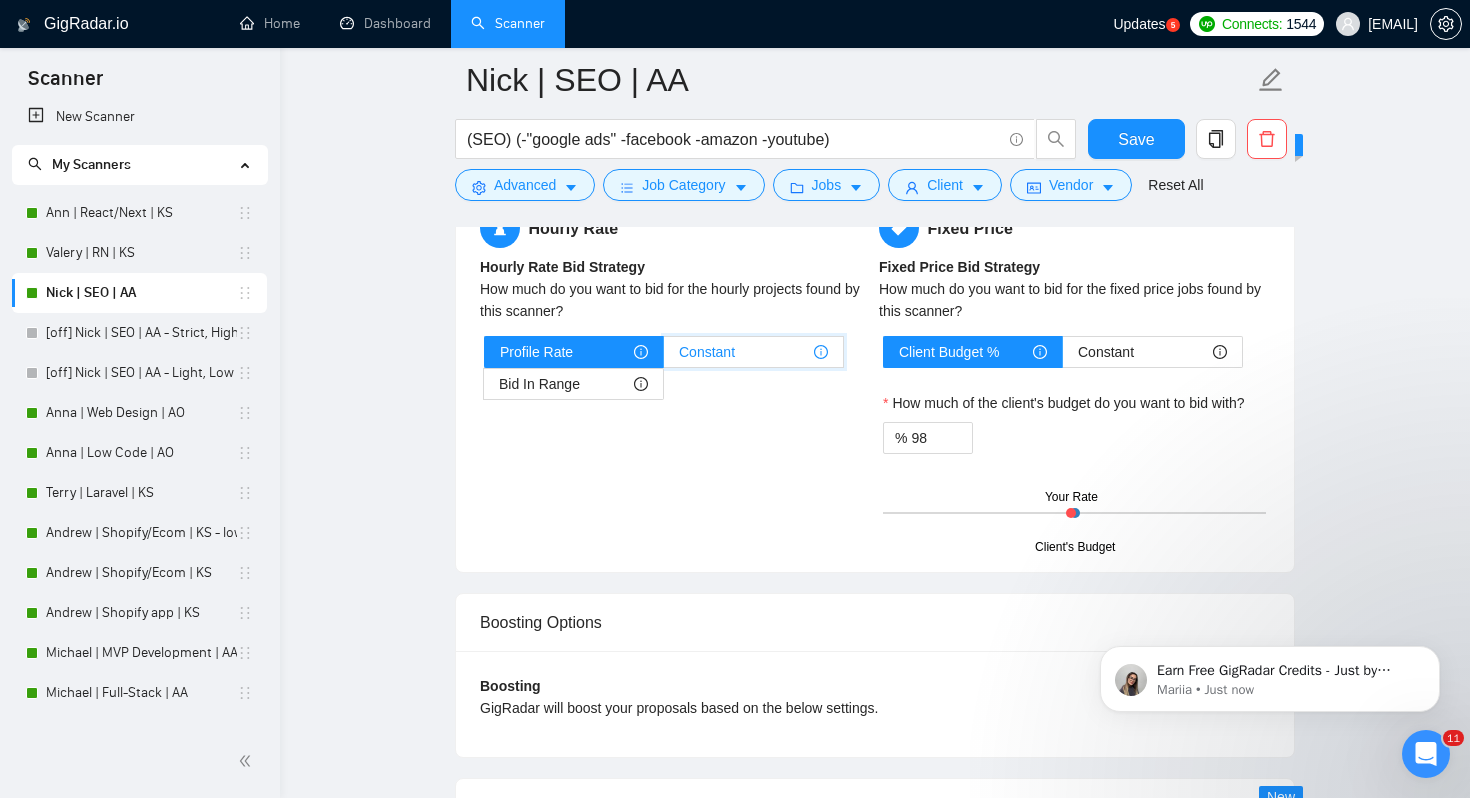 click on "Constant" at bounding box center (664, 357) 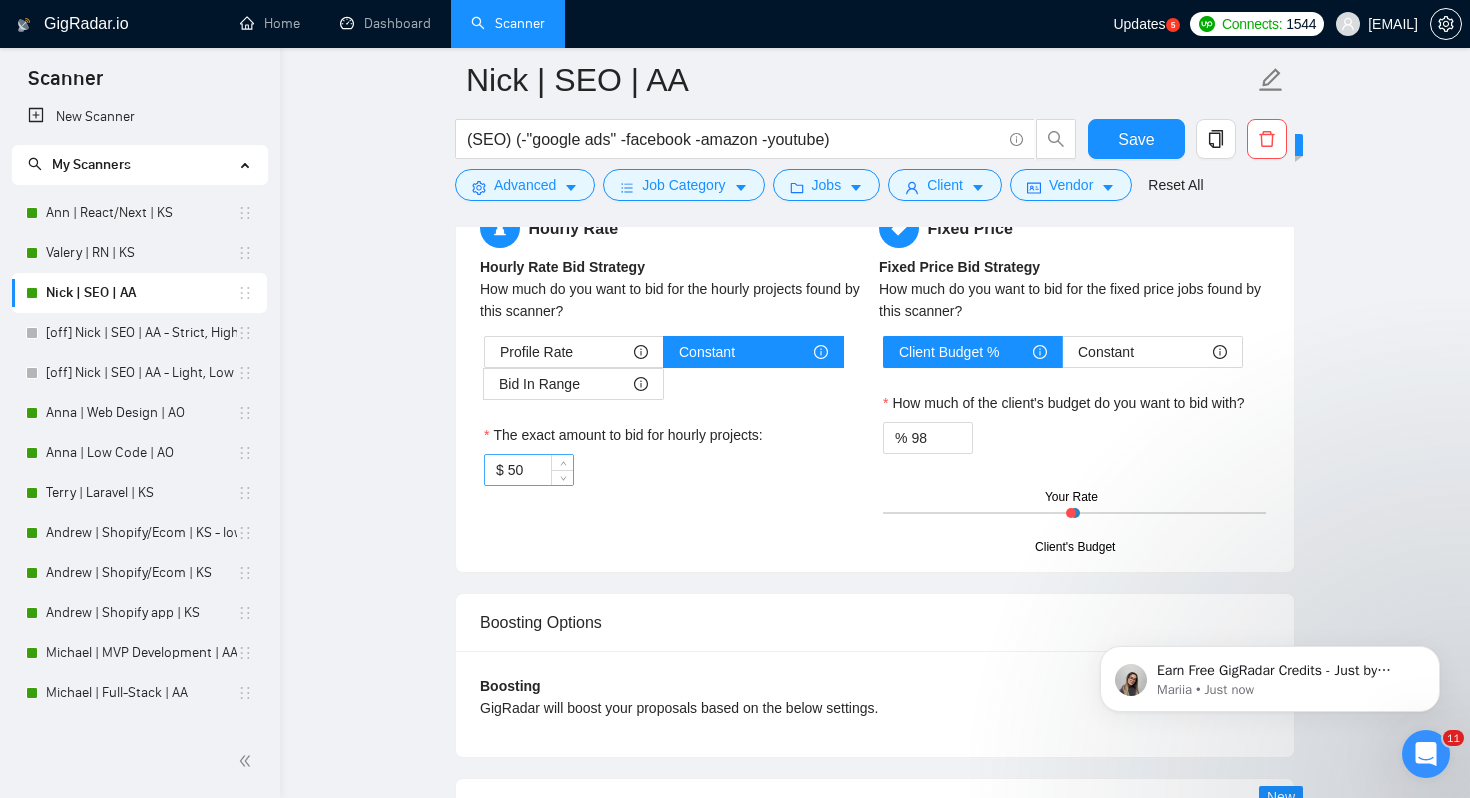 click on "50" at bounding box center [540, 470] 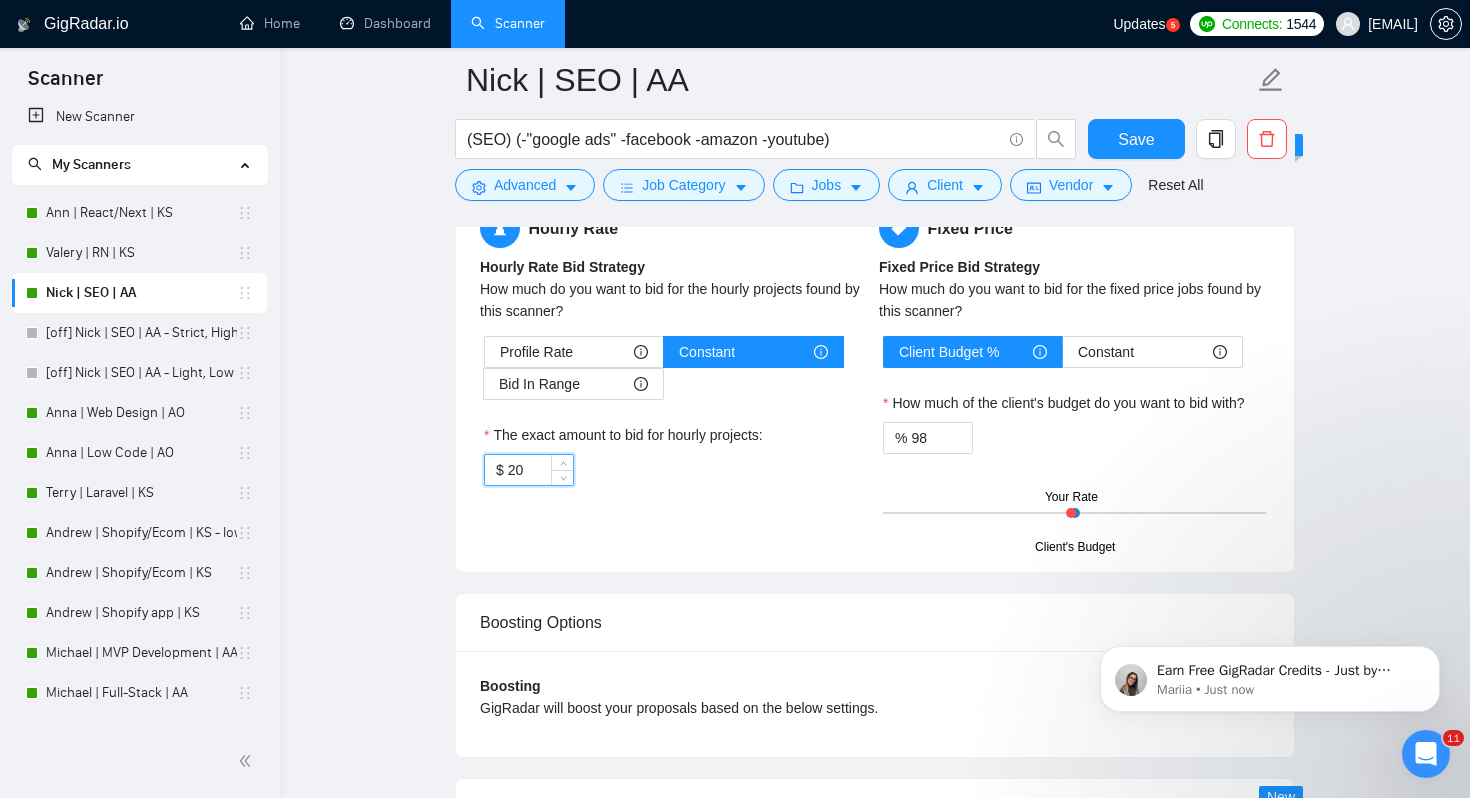 type on "20" 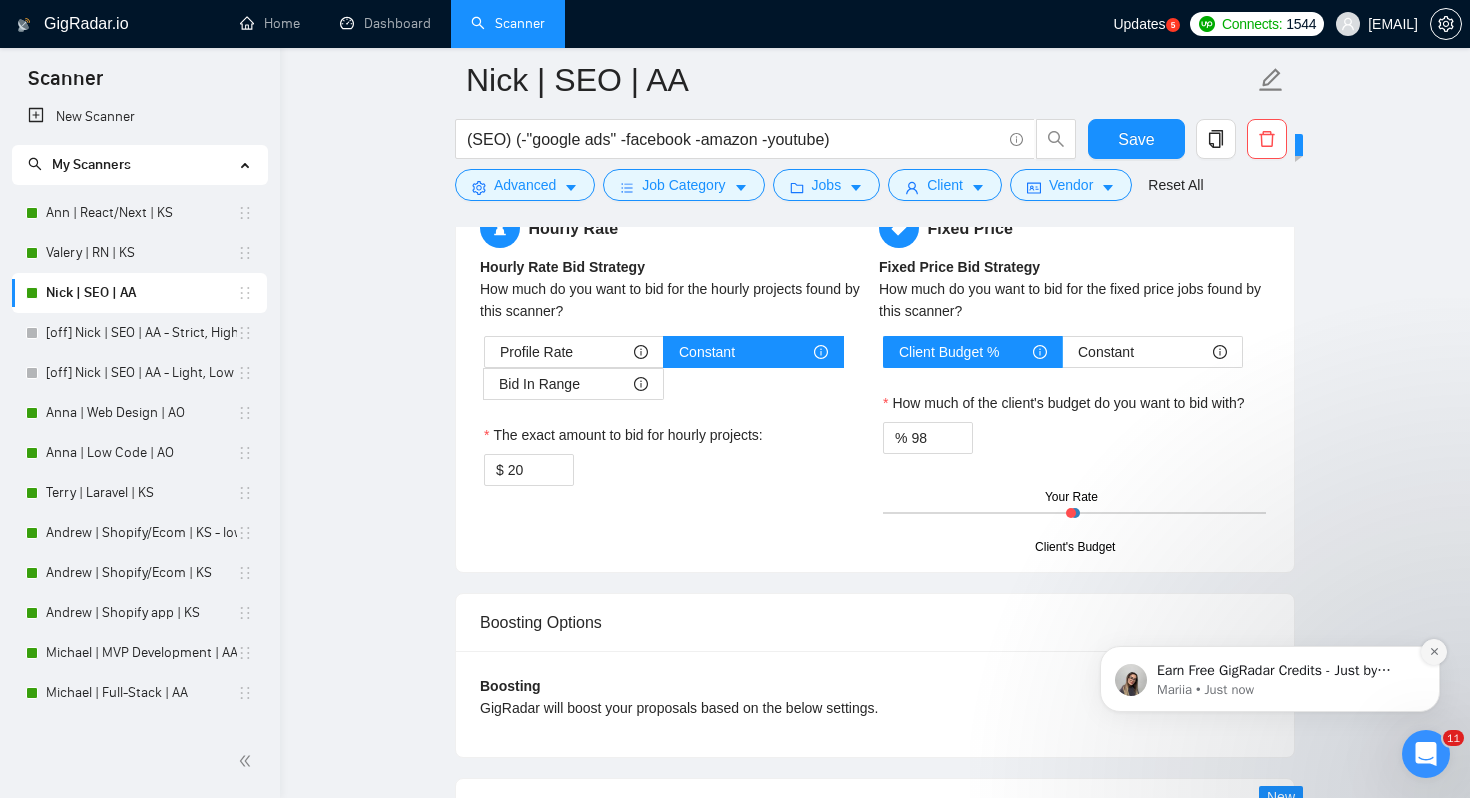 click 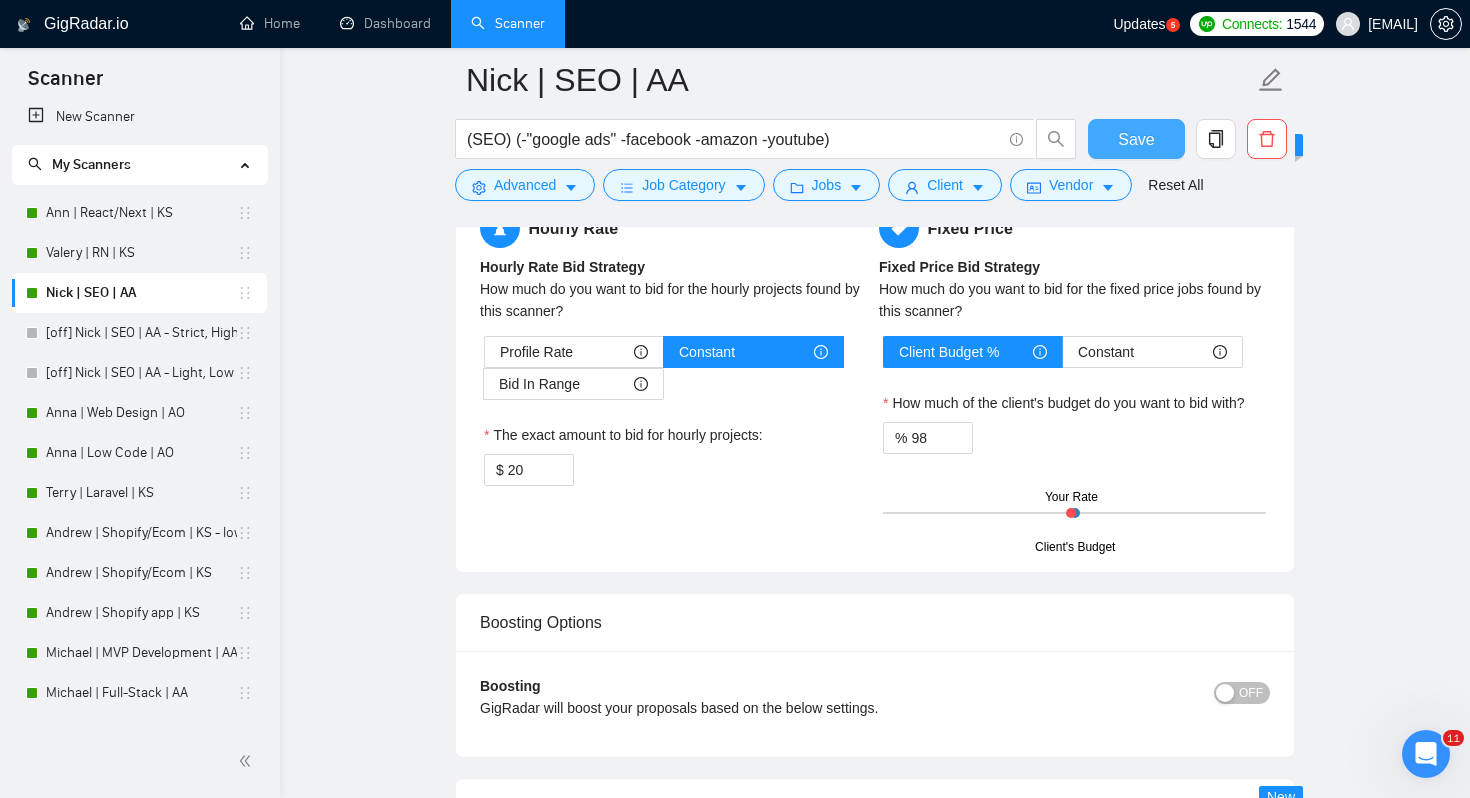 click on "Save" at bounding box center [1136, 139] 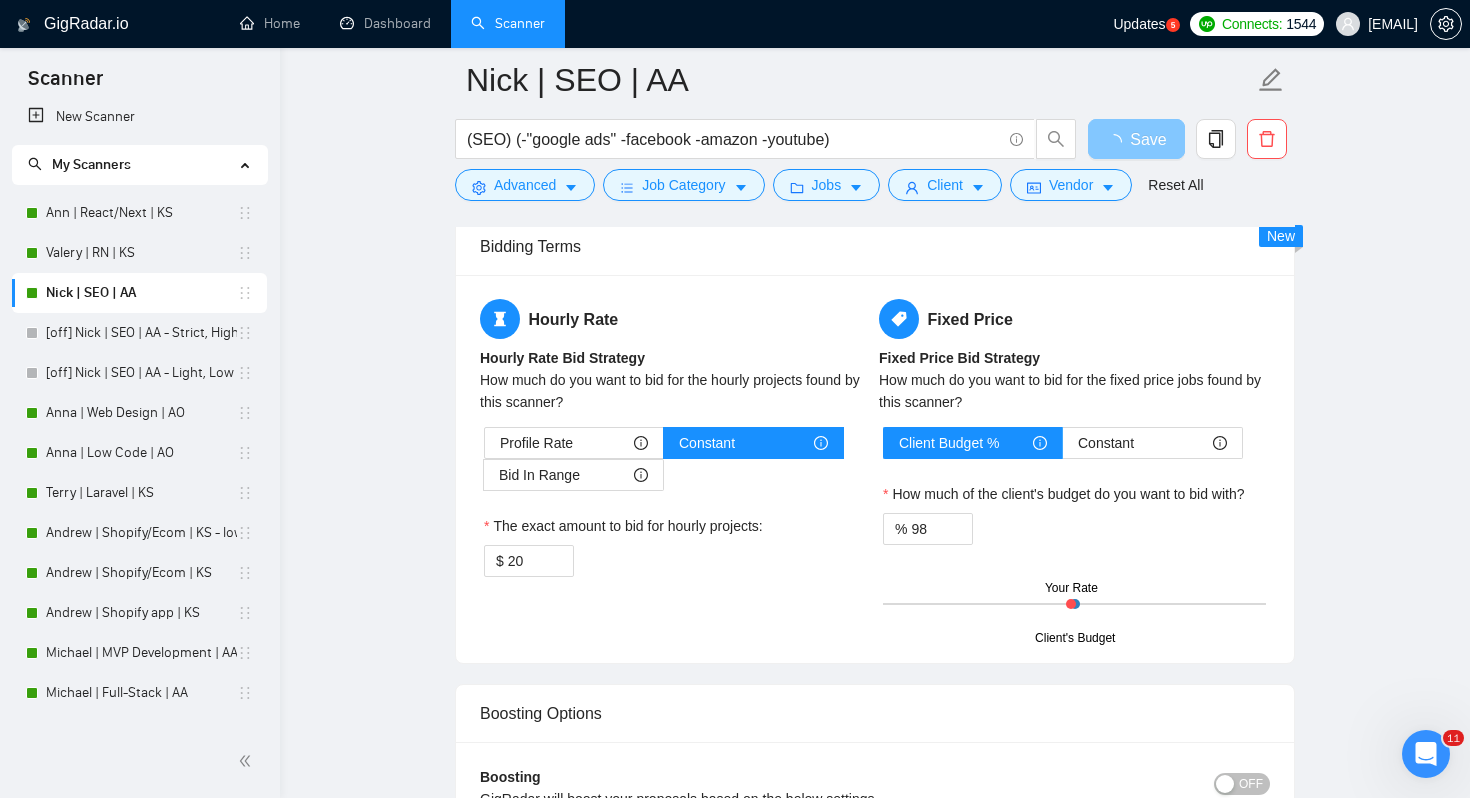 scroll, scrollTop: 3190, scrollLeft: 0, axis: vertical 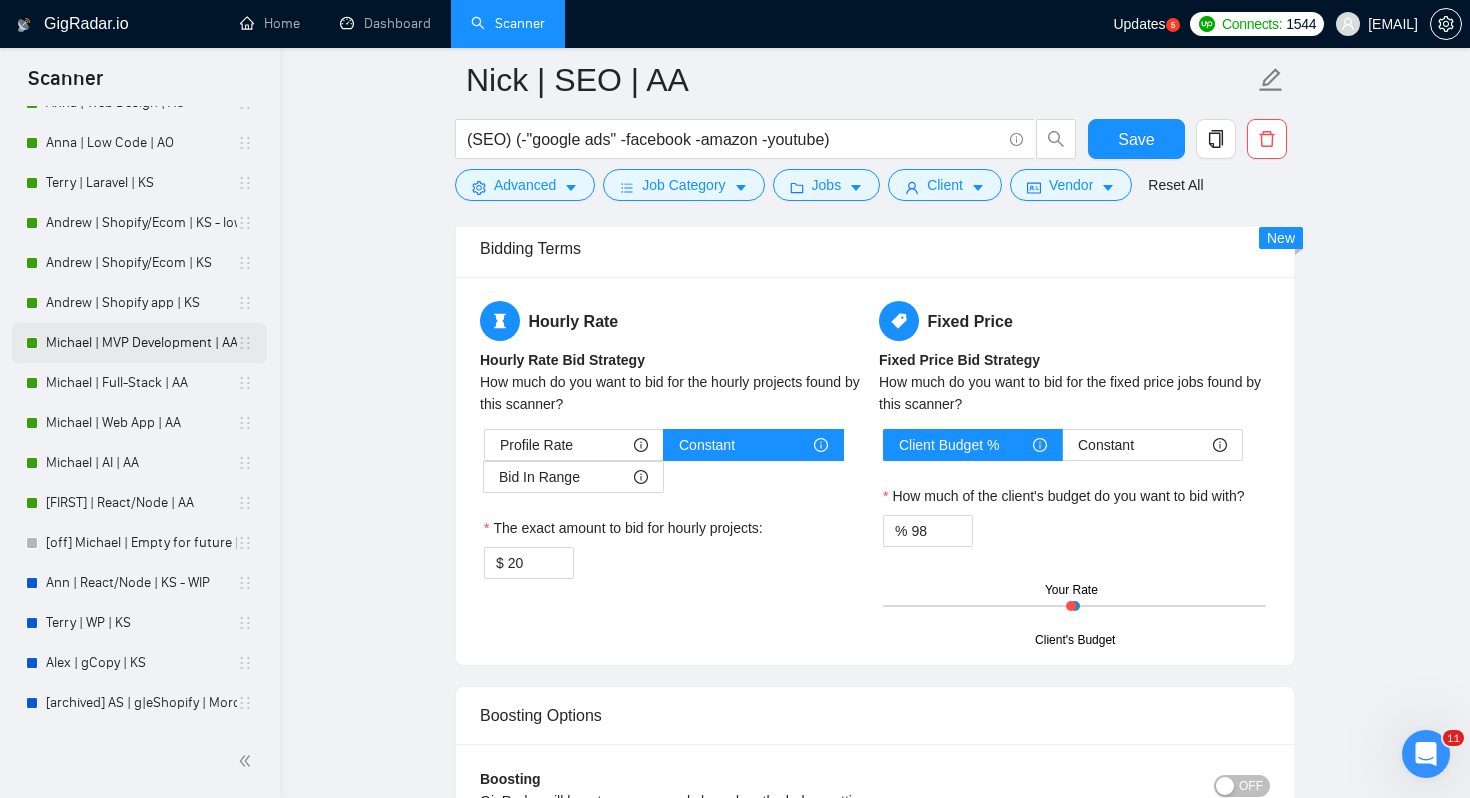 click on "Michael | MVP Development | AA" at bounding box center (141, 343) 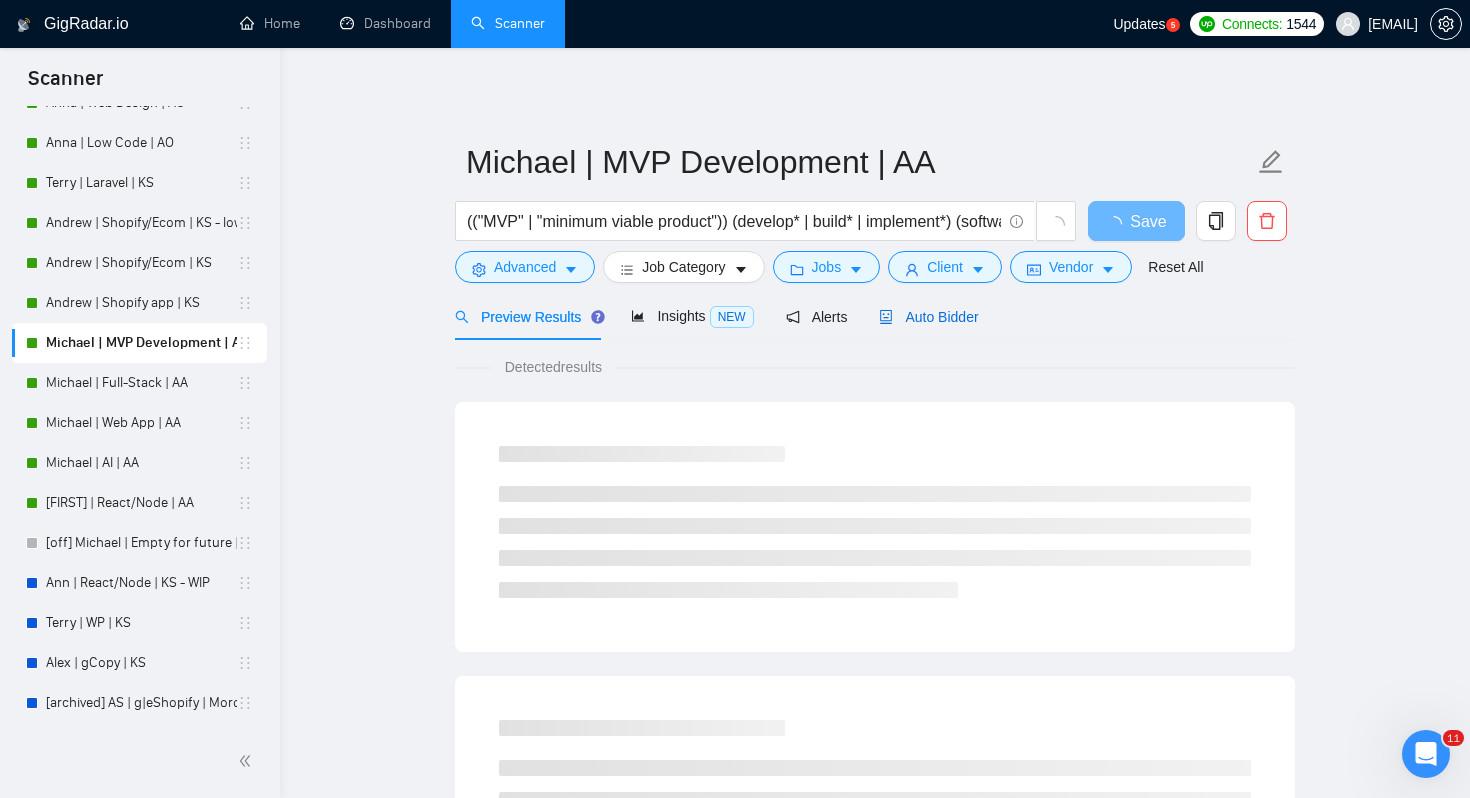 click on "Auto Bidder" at bounding box center (928, 317) 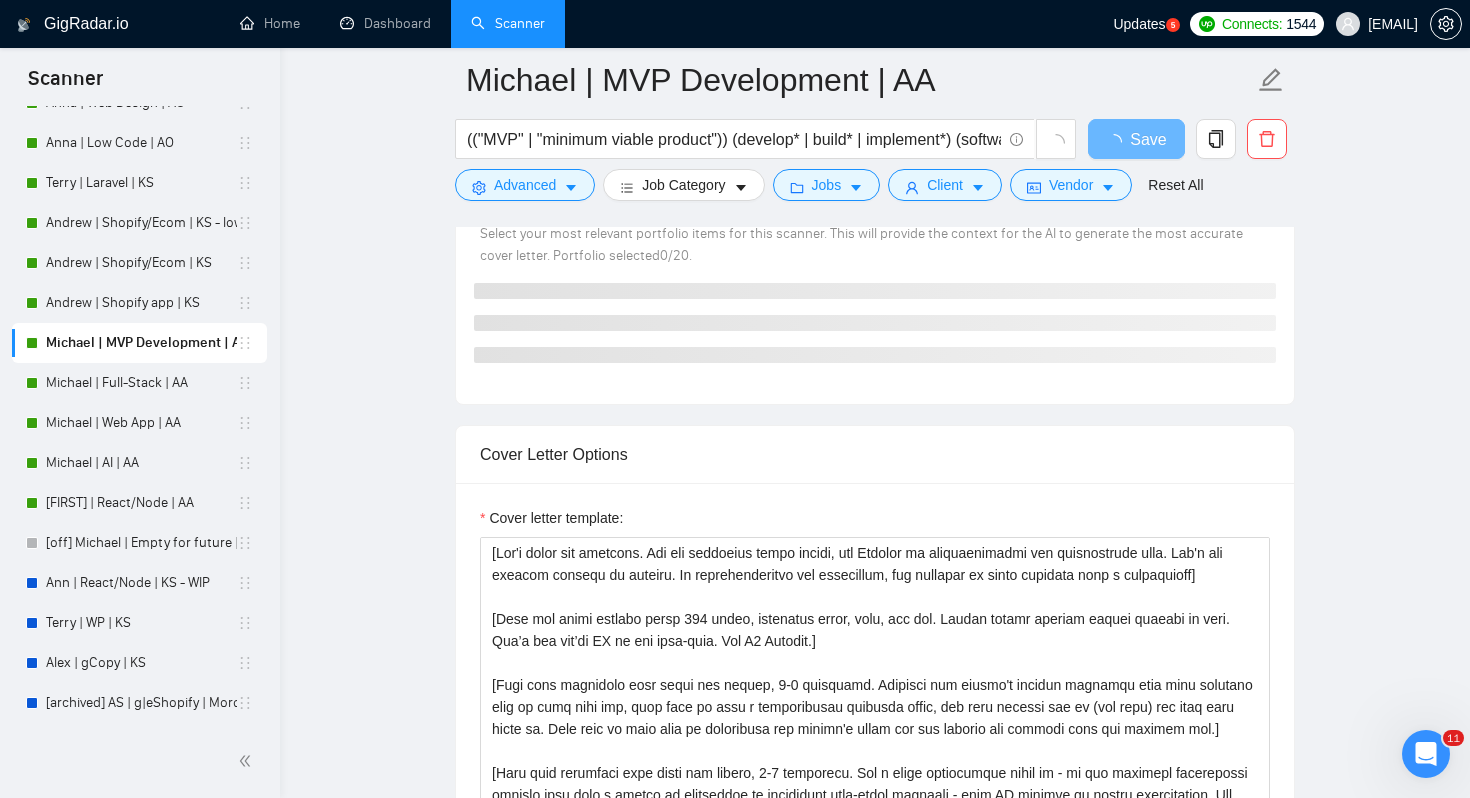 scroll, scrollTop: 1998, scrollLeft: 0, axis: vertical 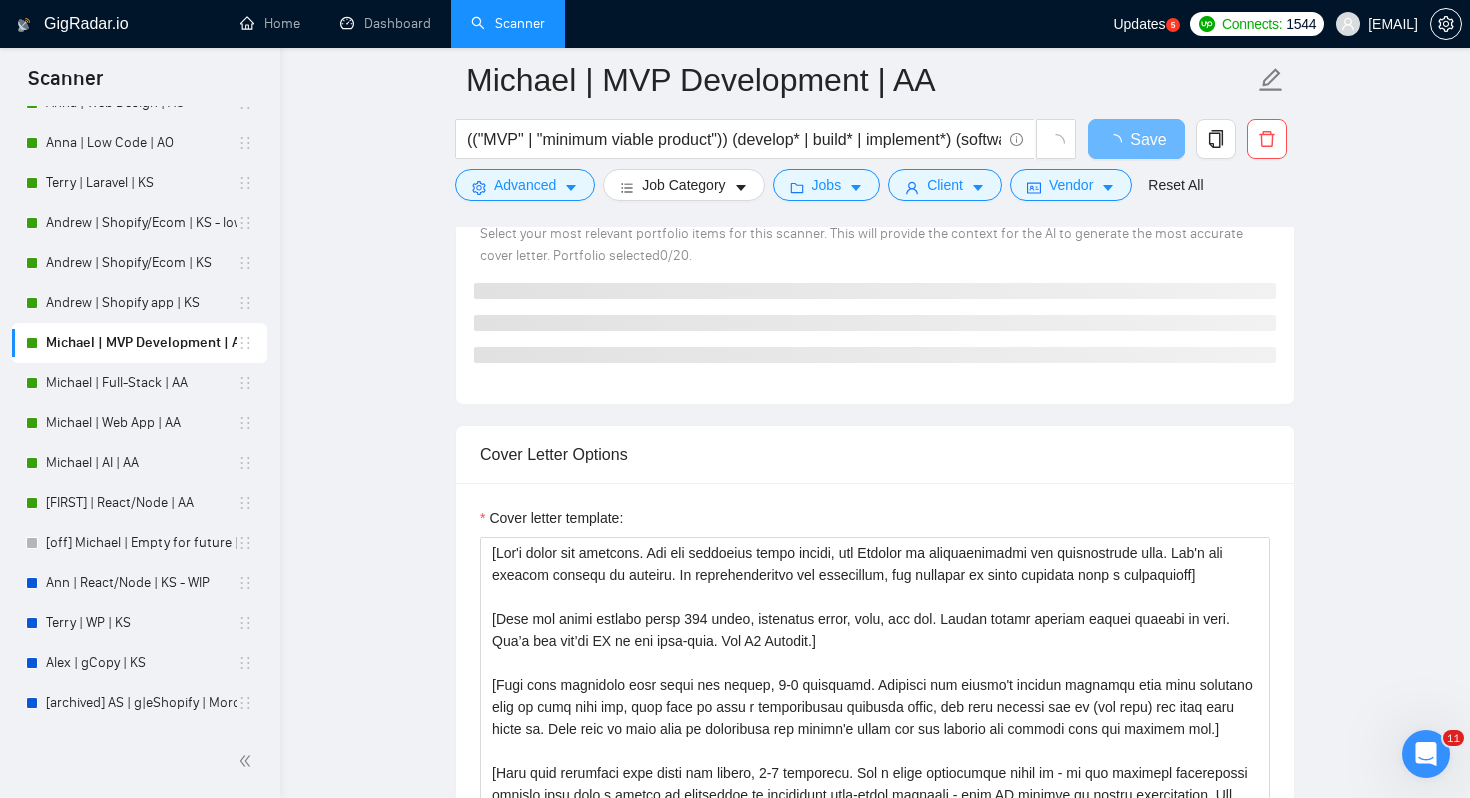 type 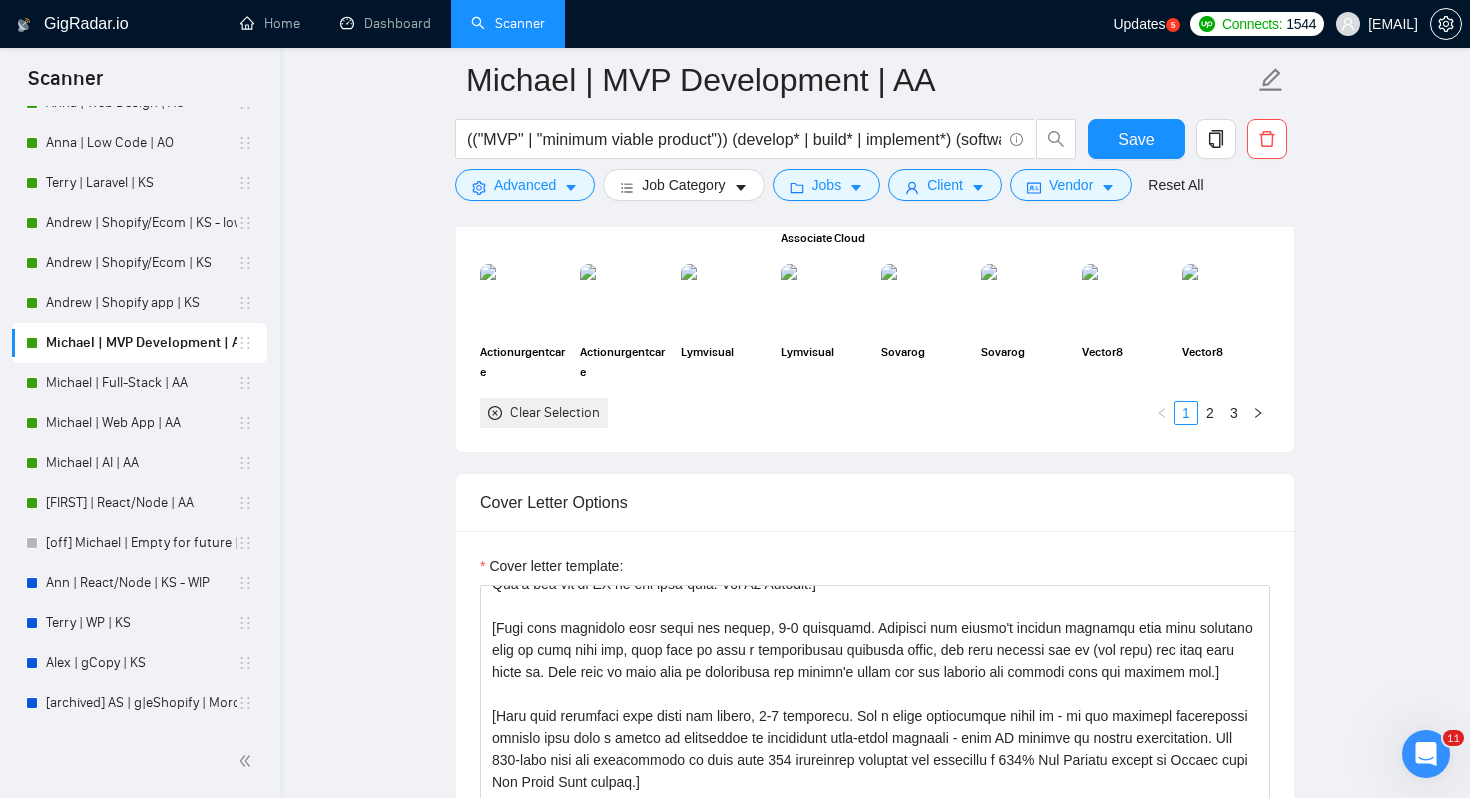 scroll, scrollTop: 139, scrollLeft: 0, axis: vertical 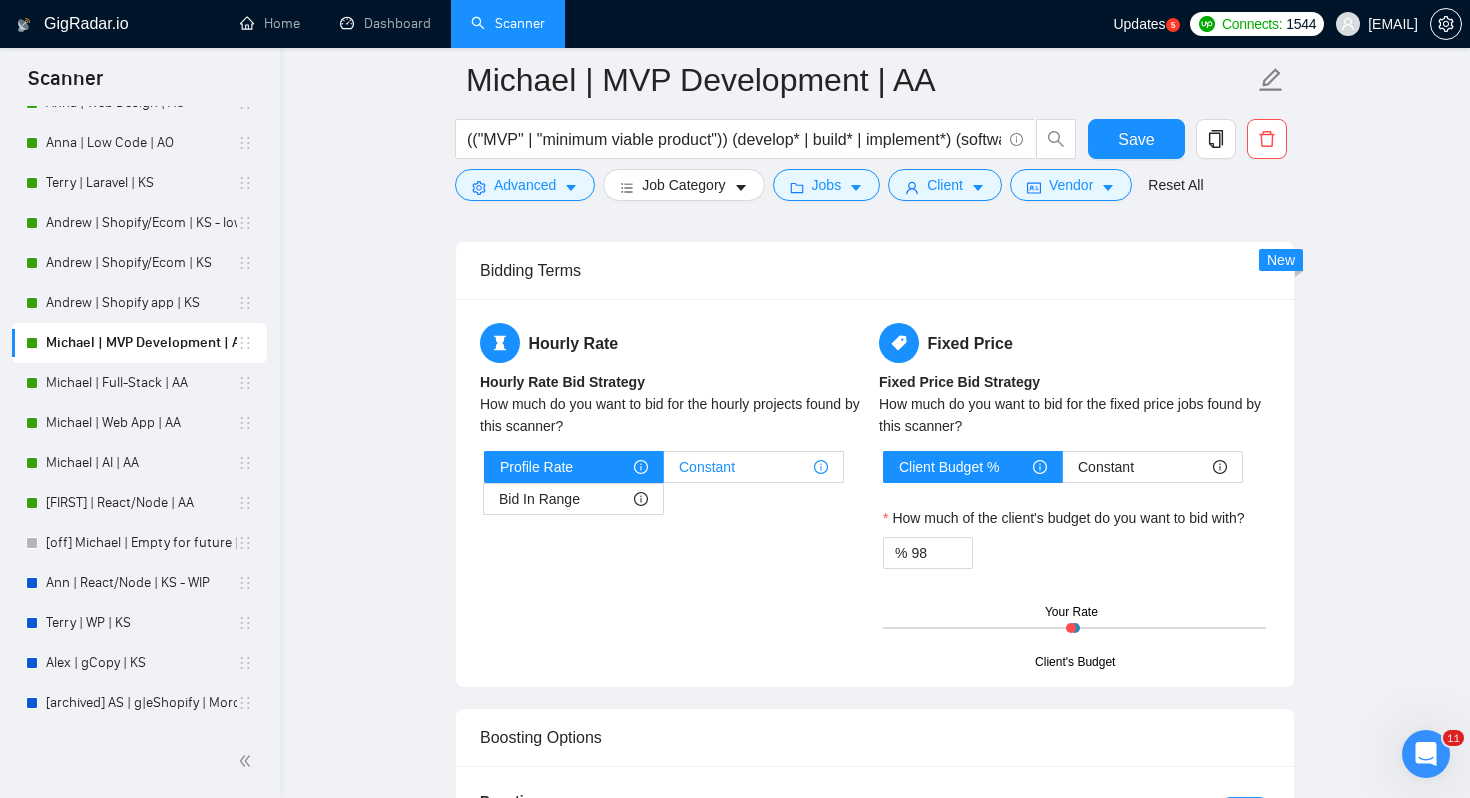 click on "Constant" at bounding box center [707, 467] 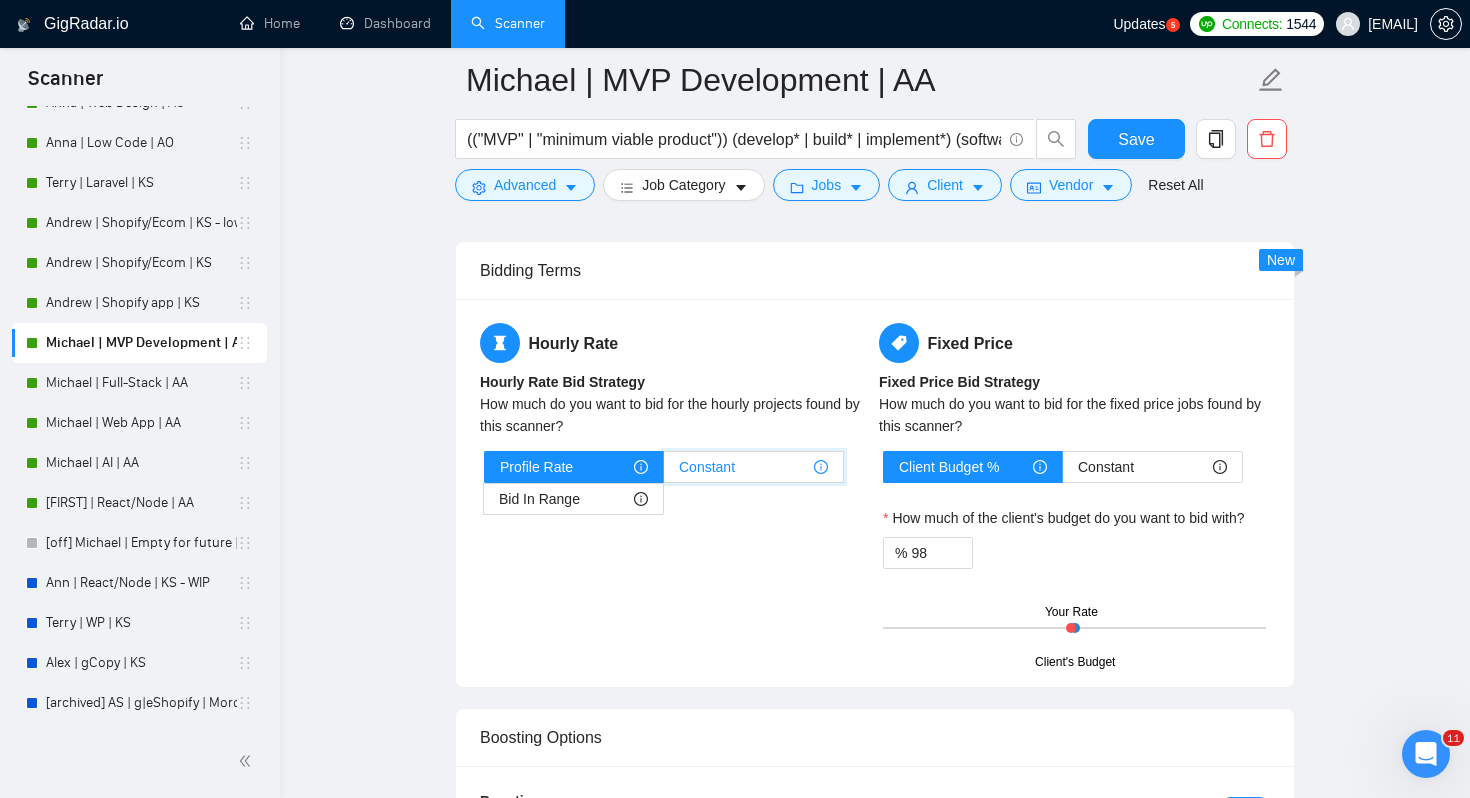 click on "Constant" at bounding box center (664, 472) 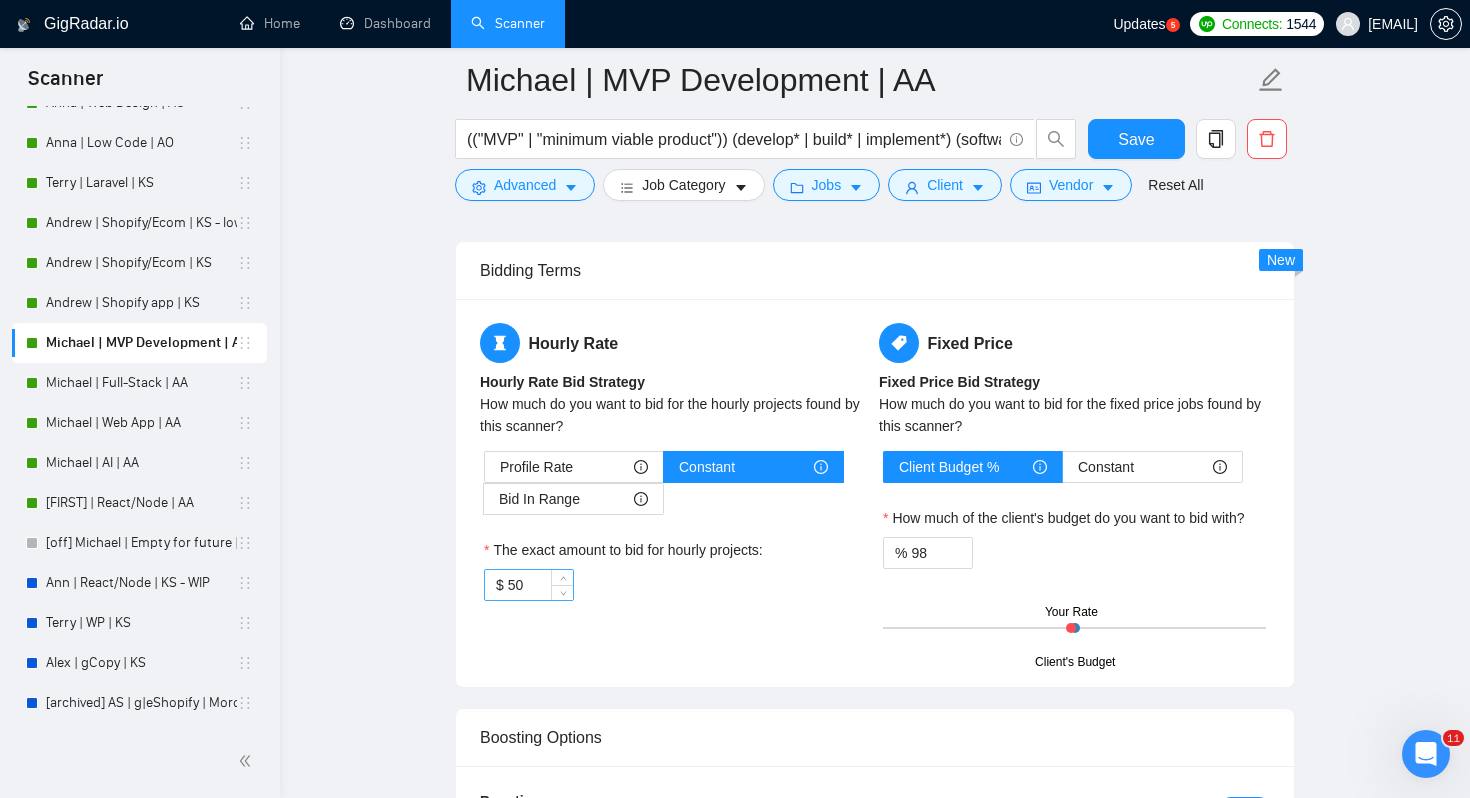 click on "50" at bounding box center [540, 585] 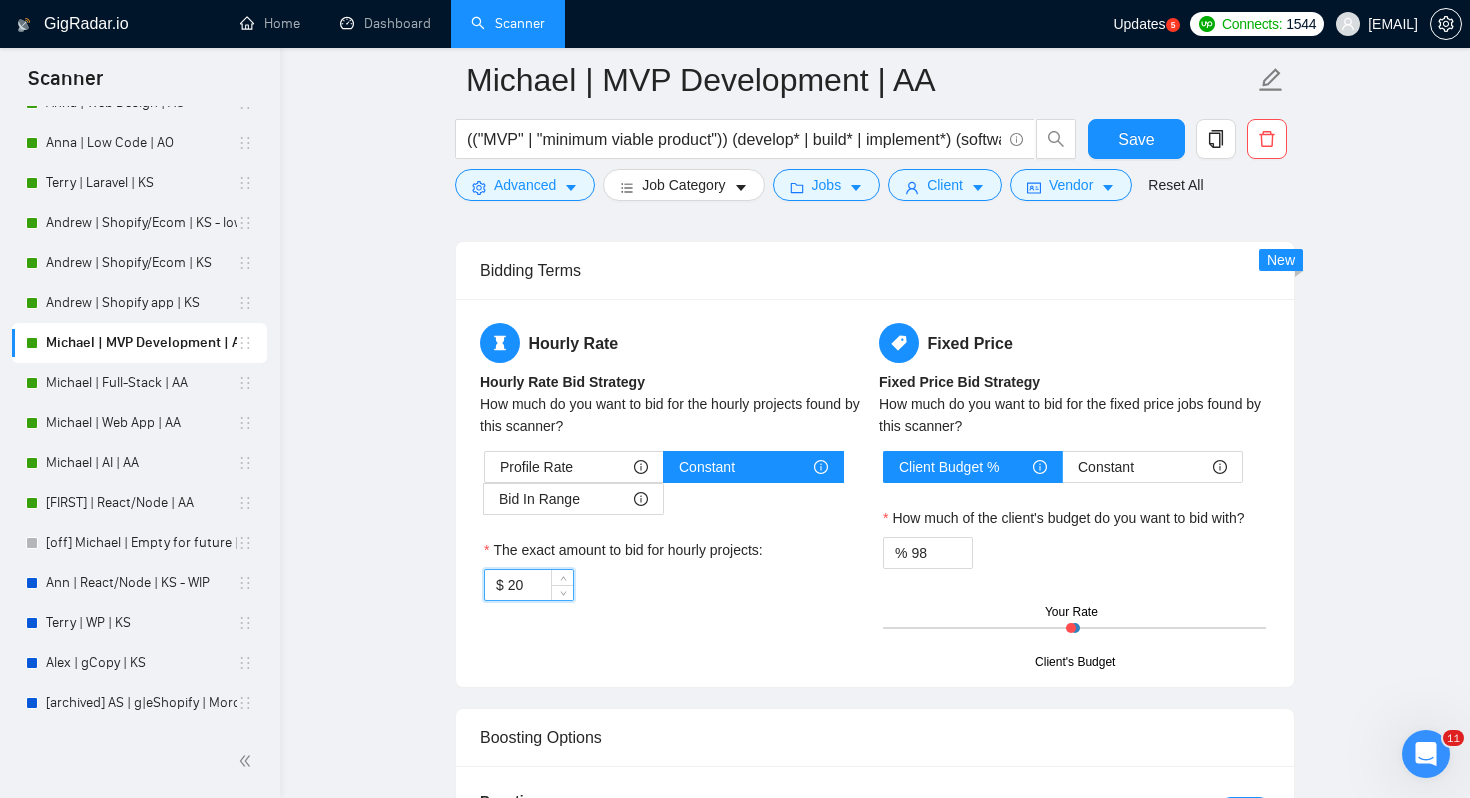 type on "20" 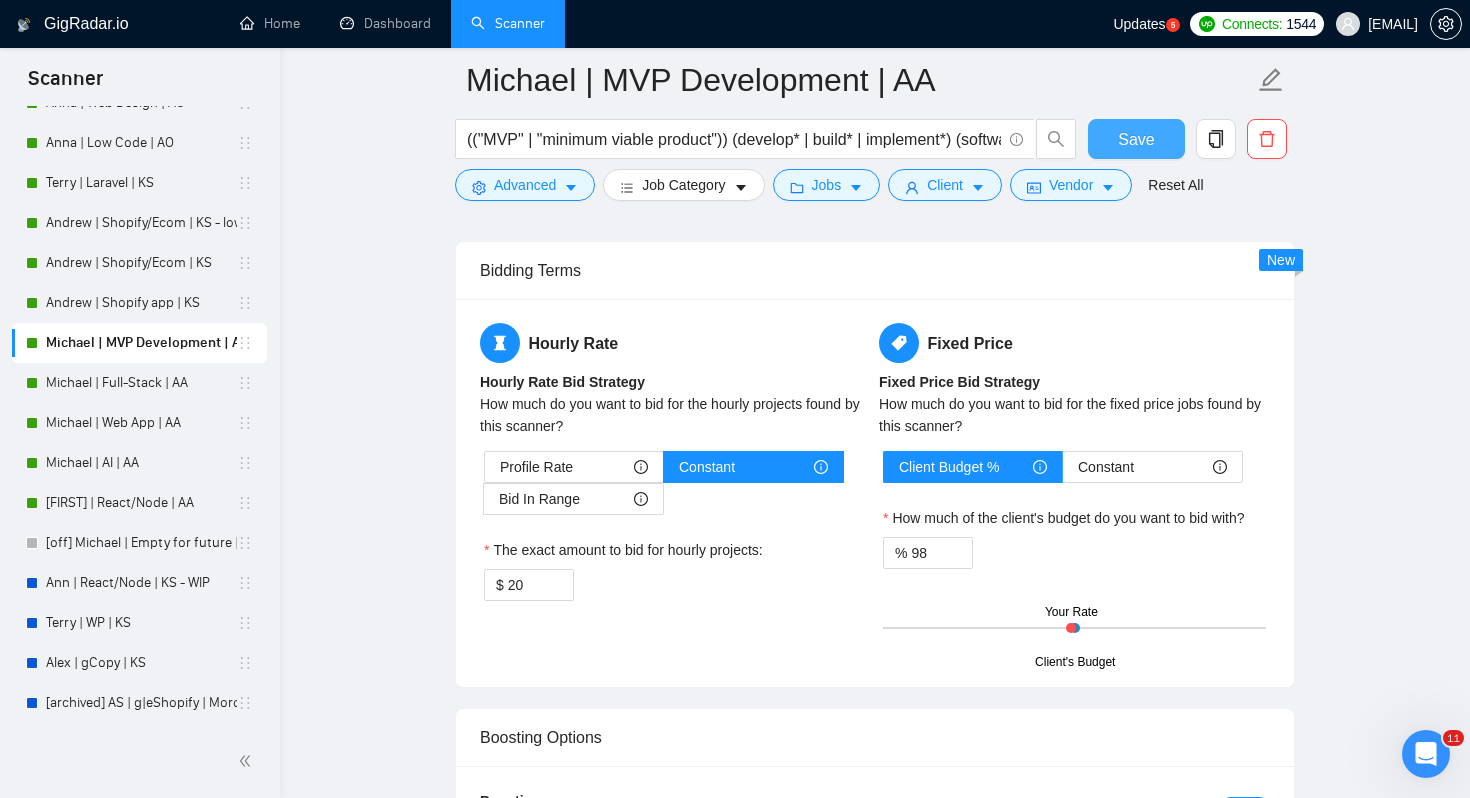 click on "Save" at bounding box center (1136, 139) 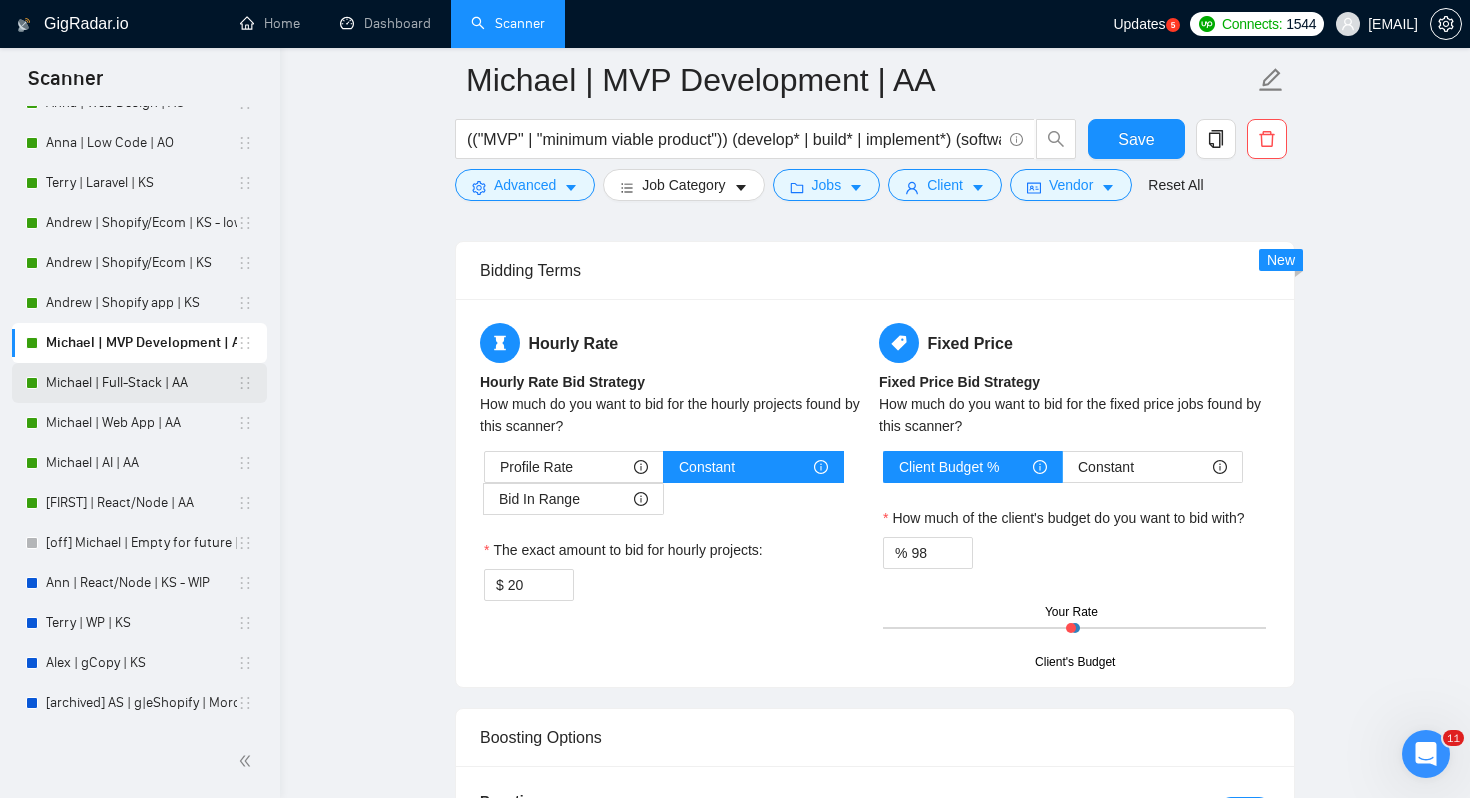 click on "Michael | Full-Stack | AA" at bounding box center [141, 383] 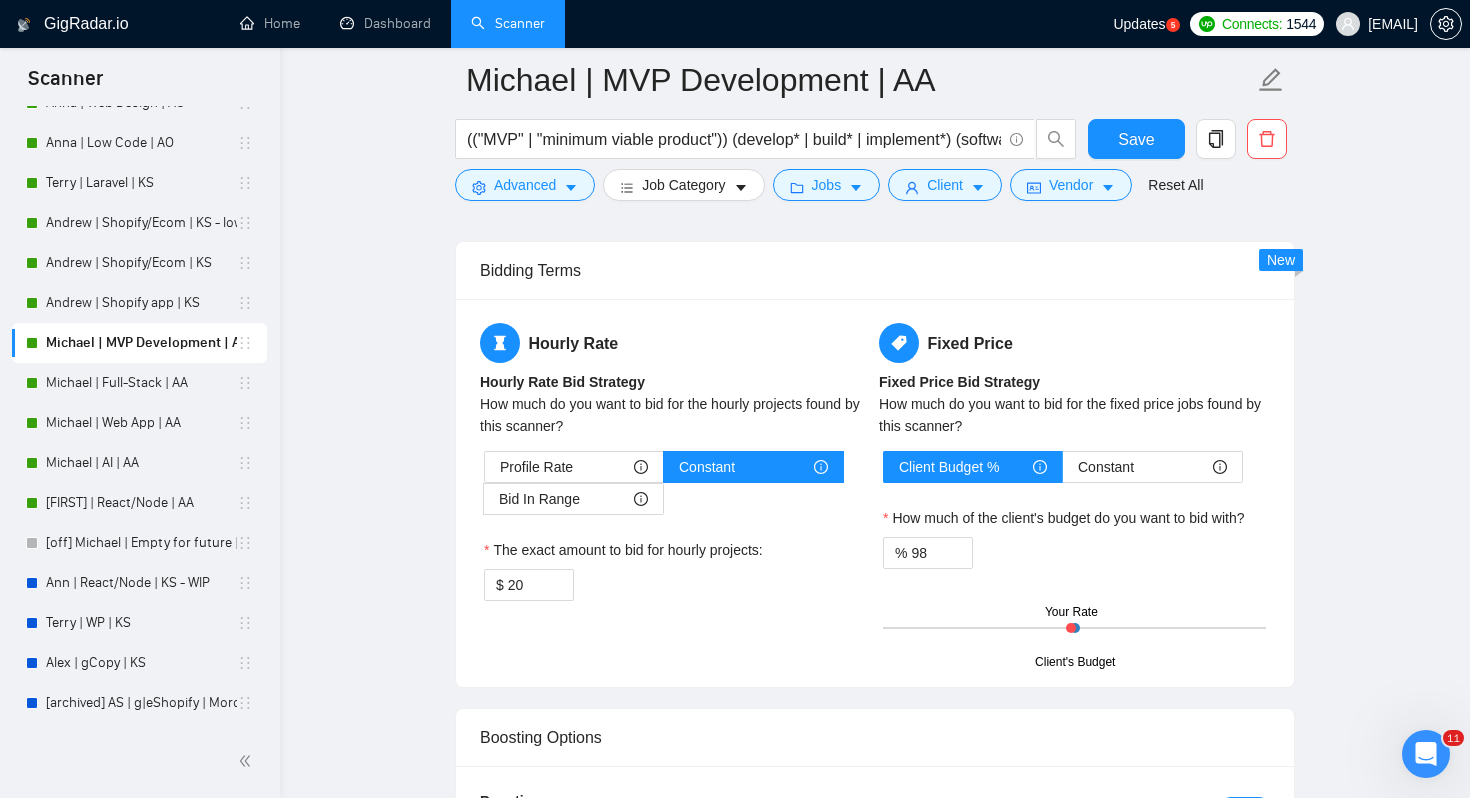 scroll, scrollTop: 0, scrollLeft: 0, axis: both 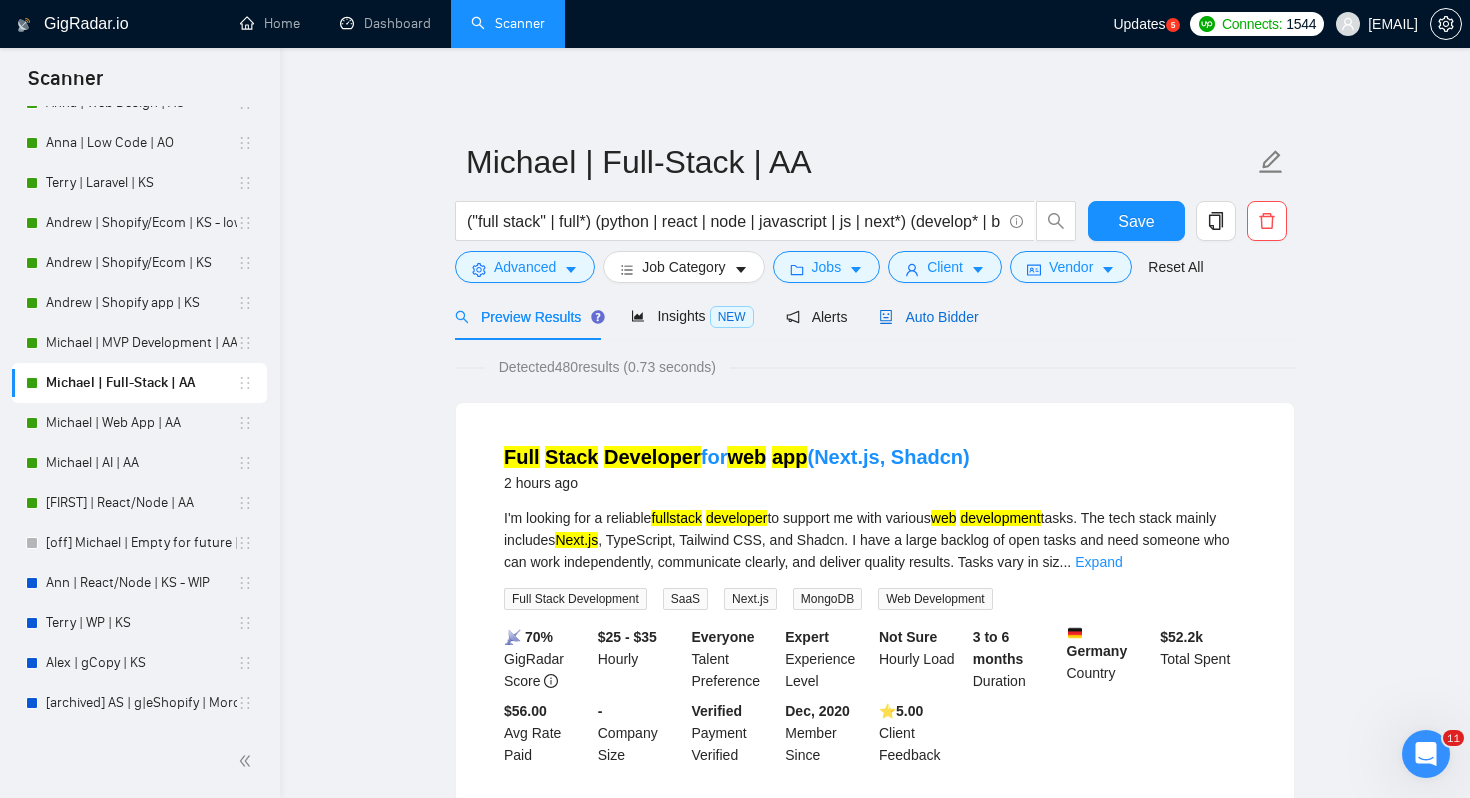 click on "Auto Bidder" at bounding box center [928, 317] 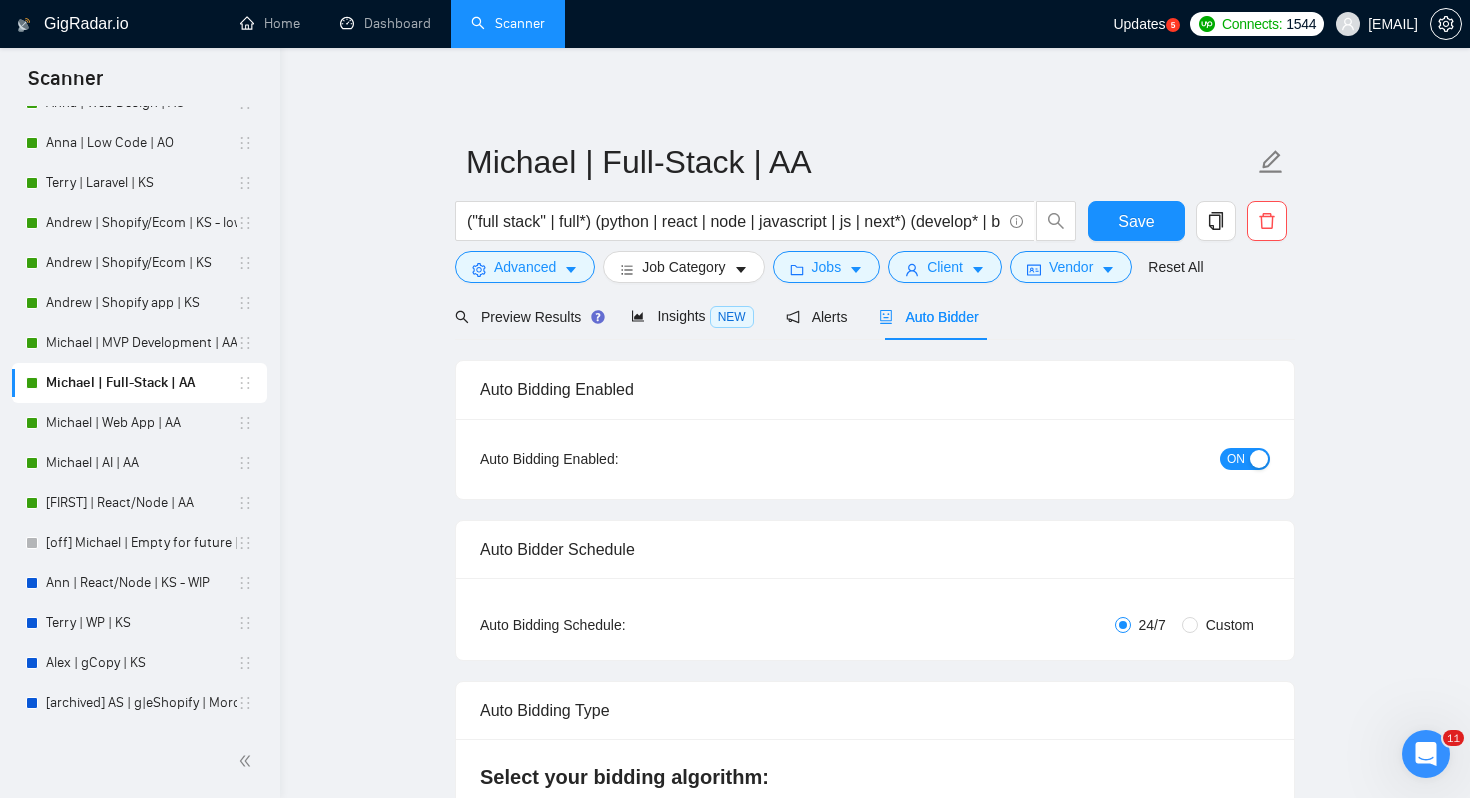 type 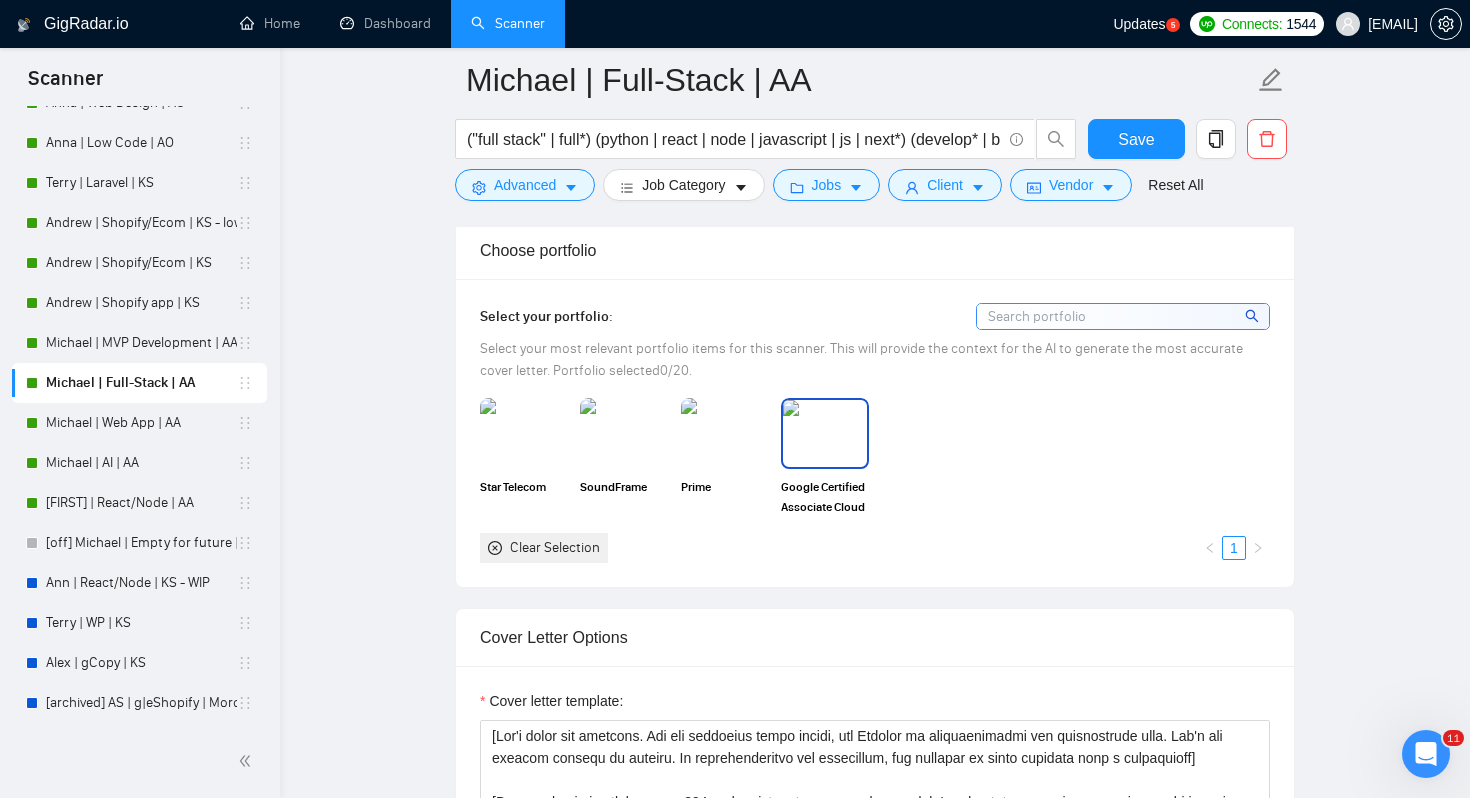 scroll, scrollTop: 2145, scrollLeft: 0, axis: vertical 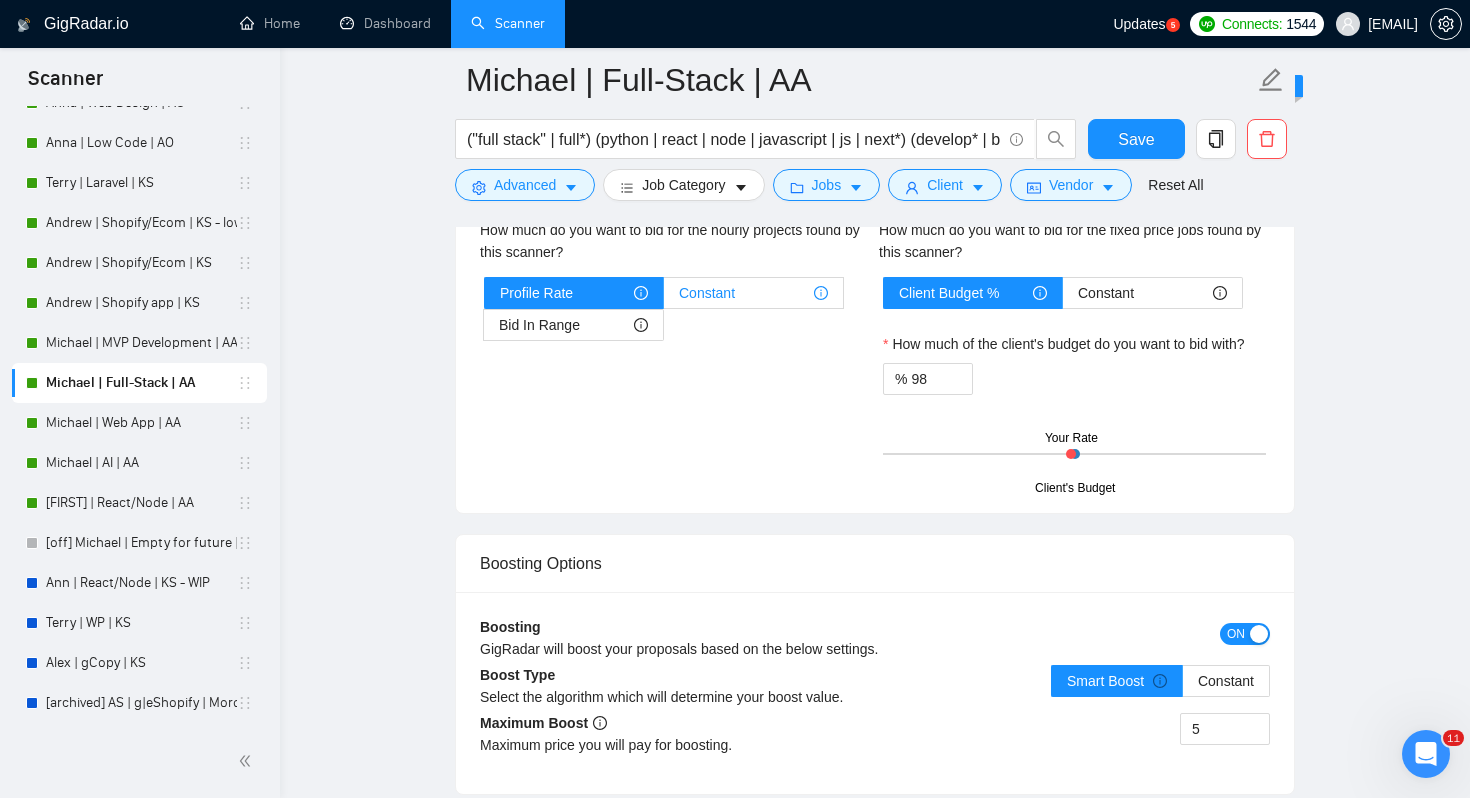 click on "Constant" at bounding box center (707, 293) 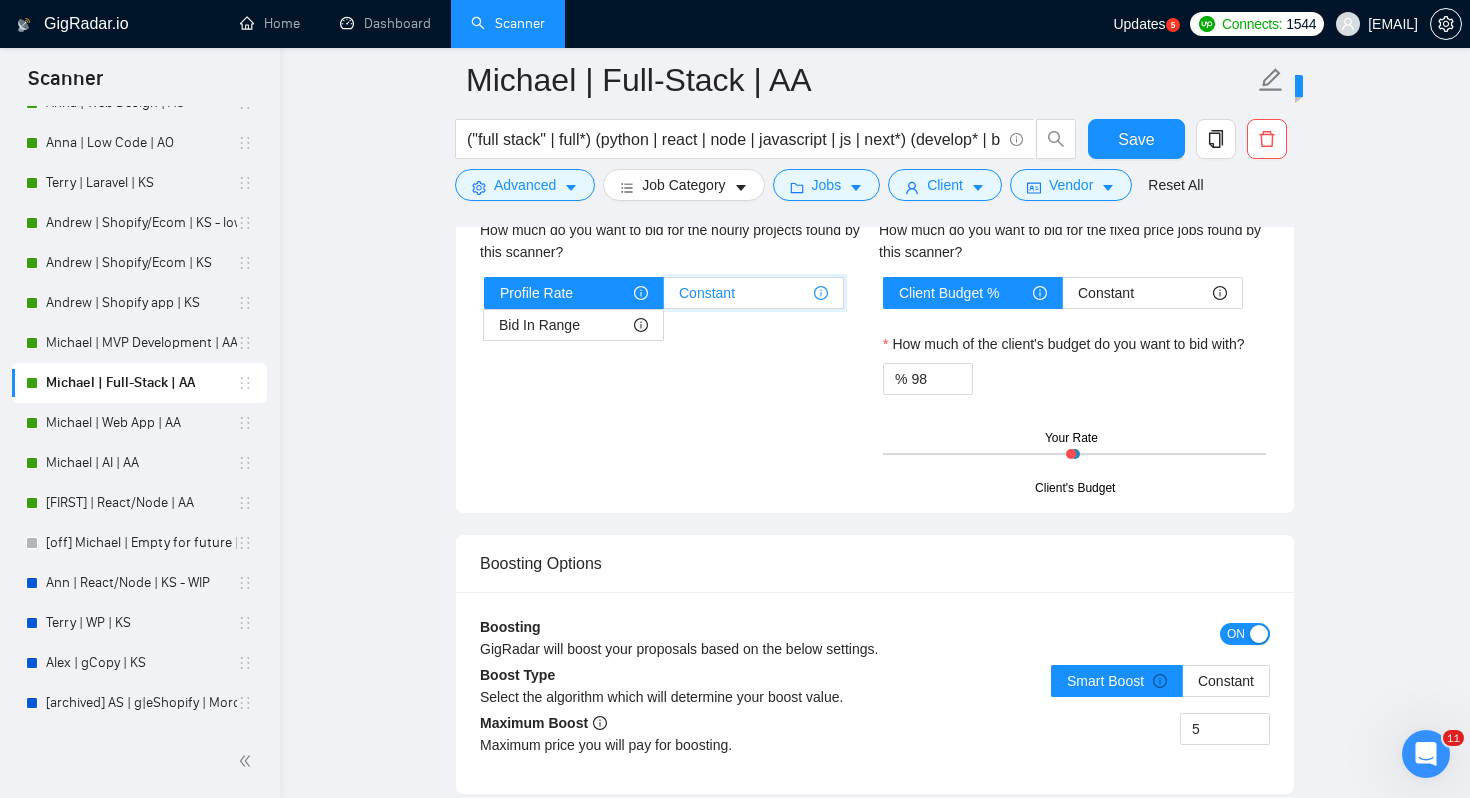 click on "Constant" at bounding box center (664, 298) 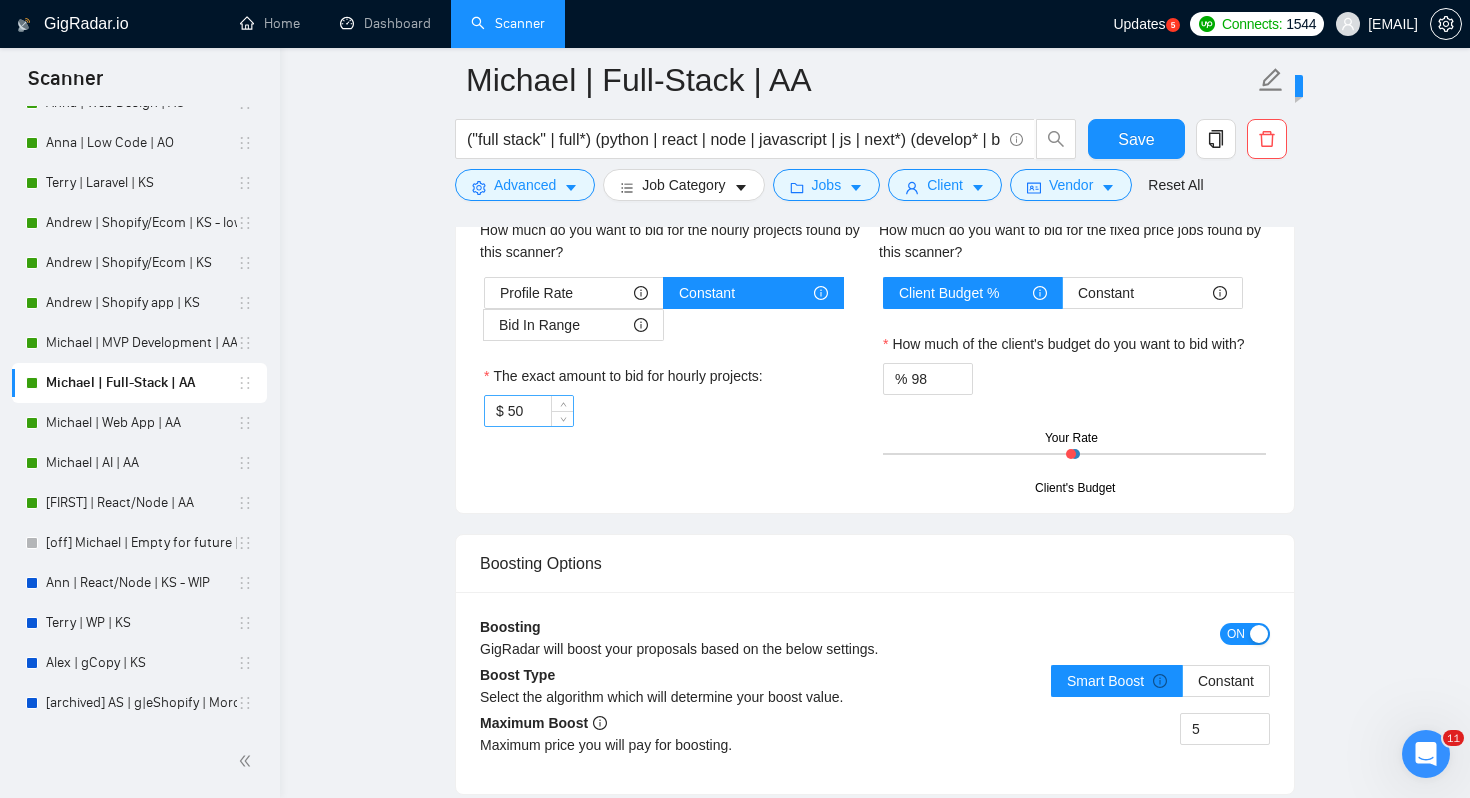 click on "50" at bounding box center (540, 411) 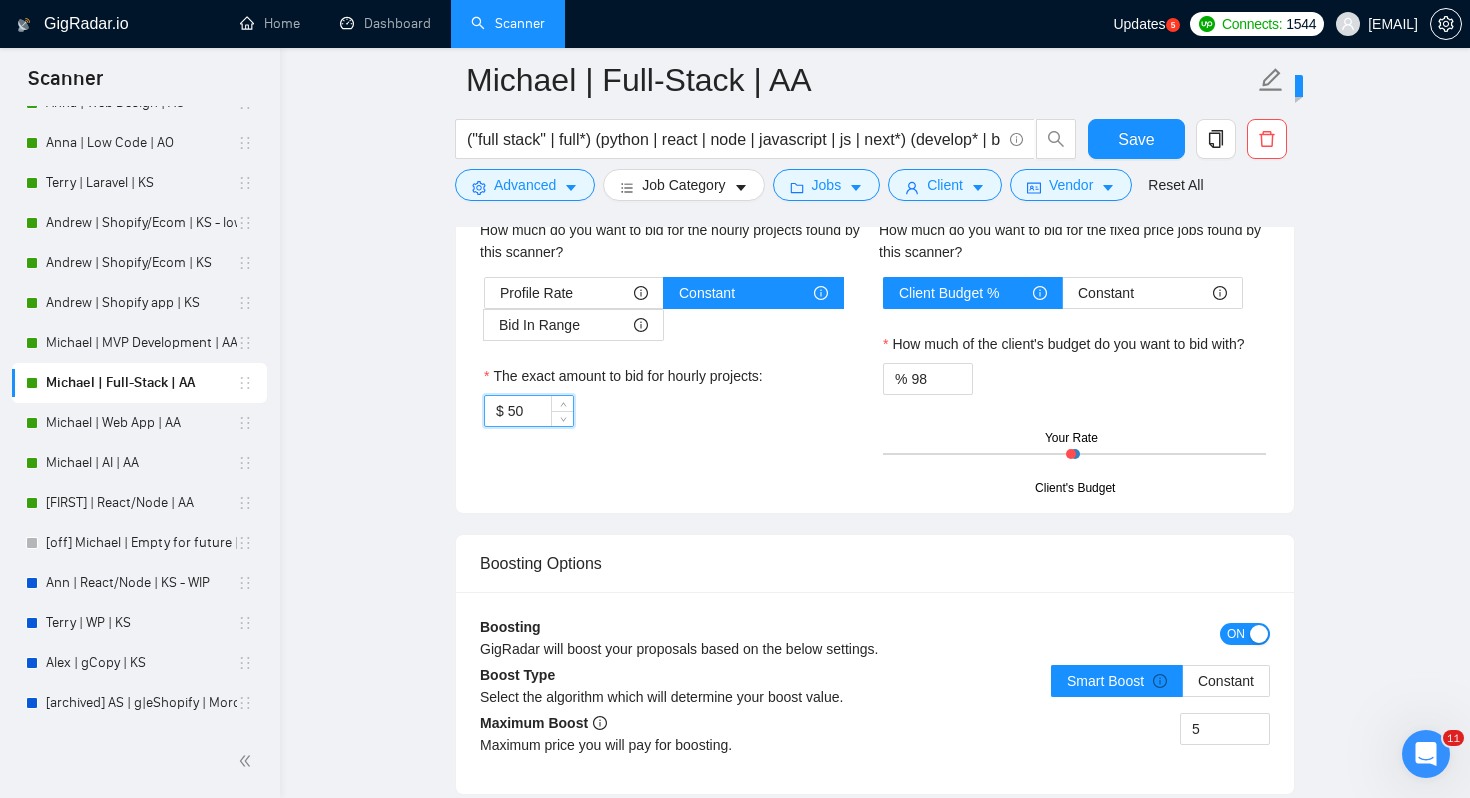 click on "50" at bounding box center (540, 411) 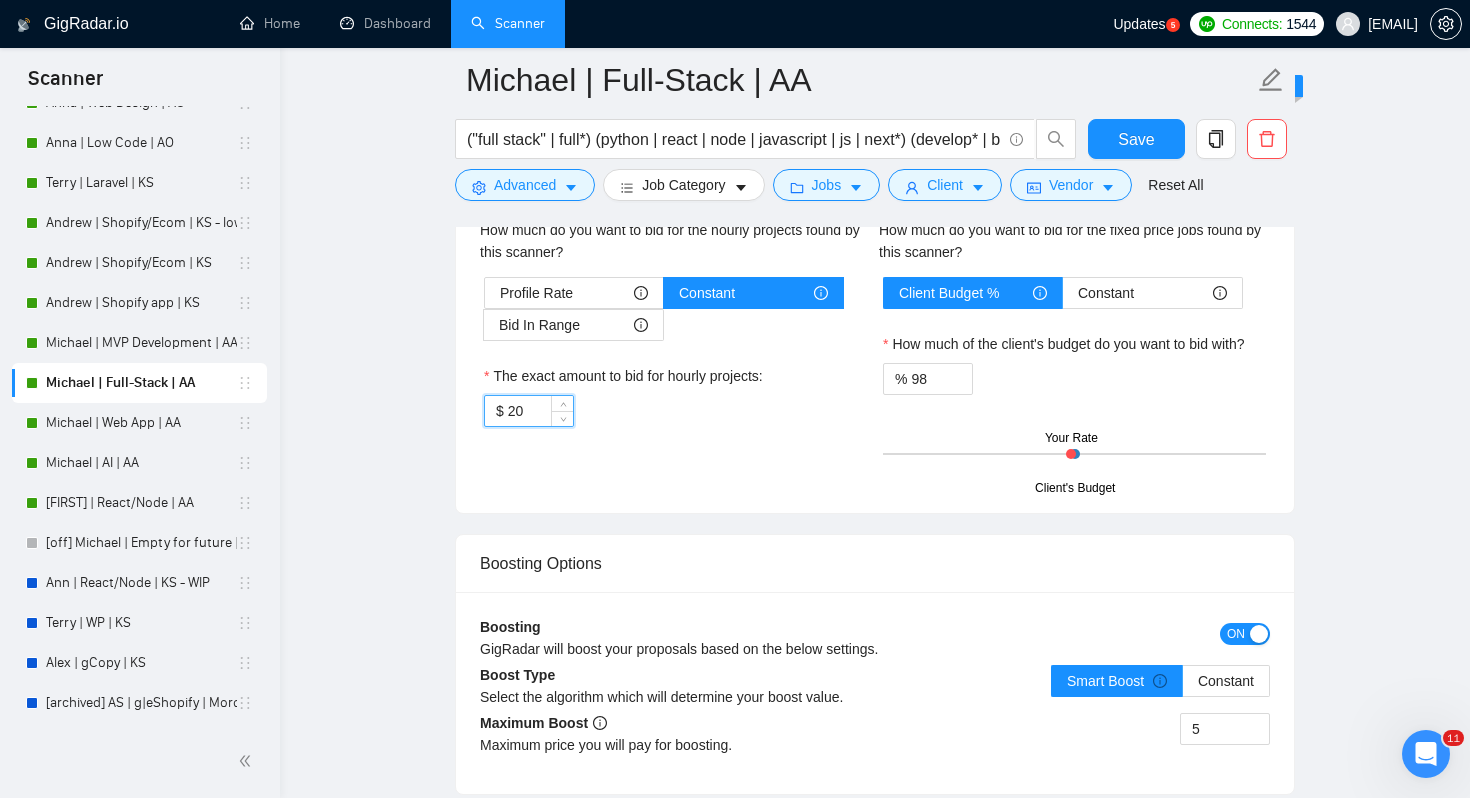 type on "20" 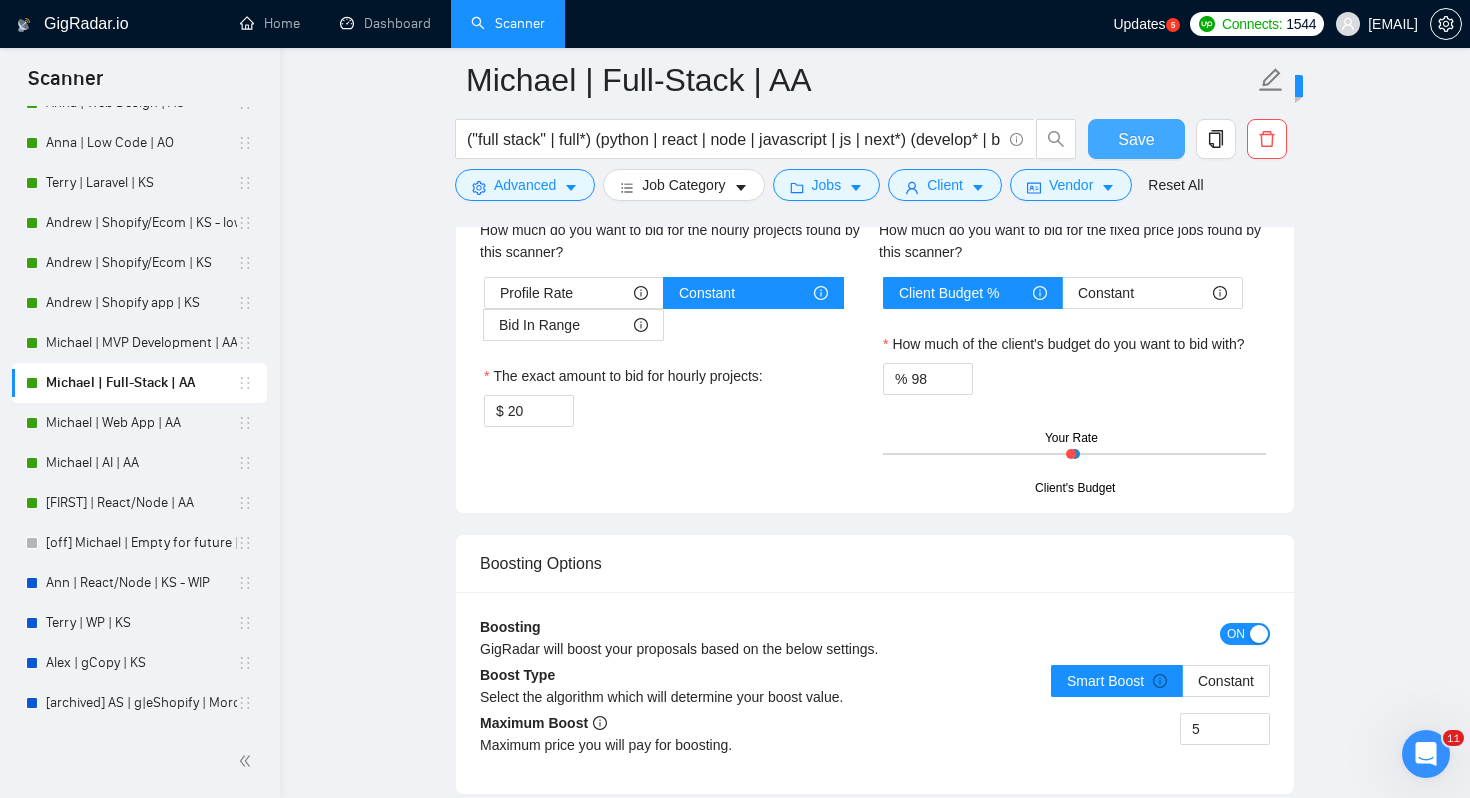 click on "Save" at bounding box center (1136, 139) 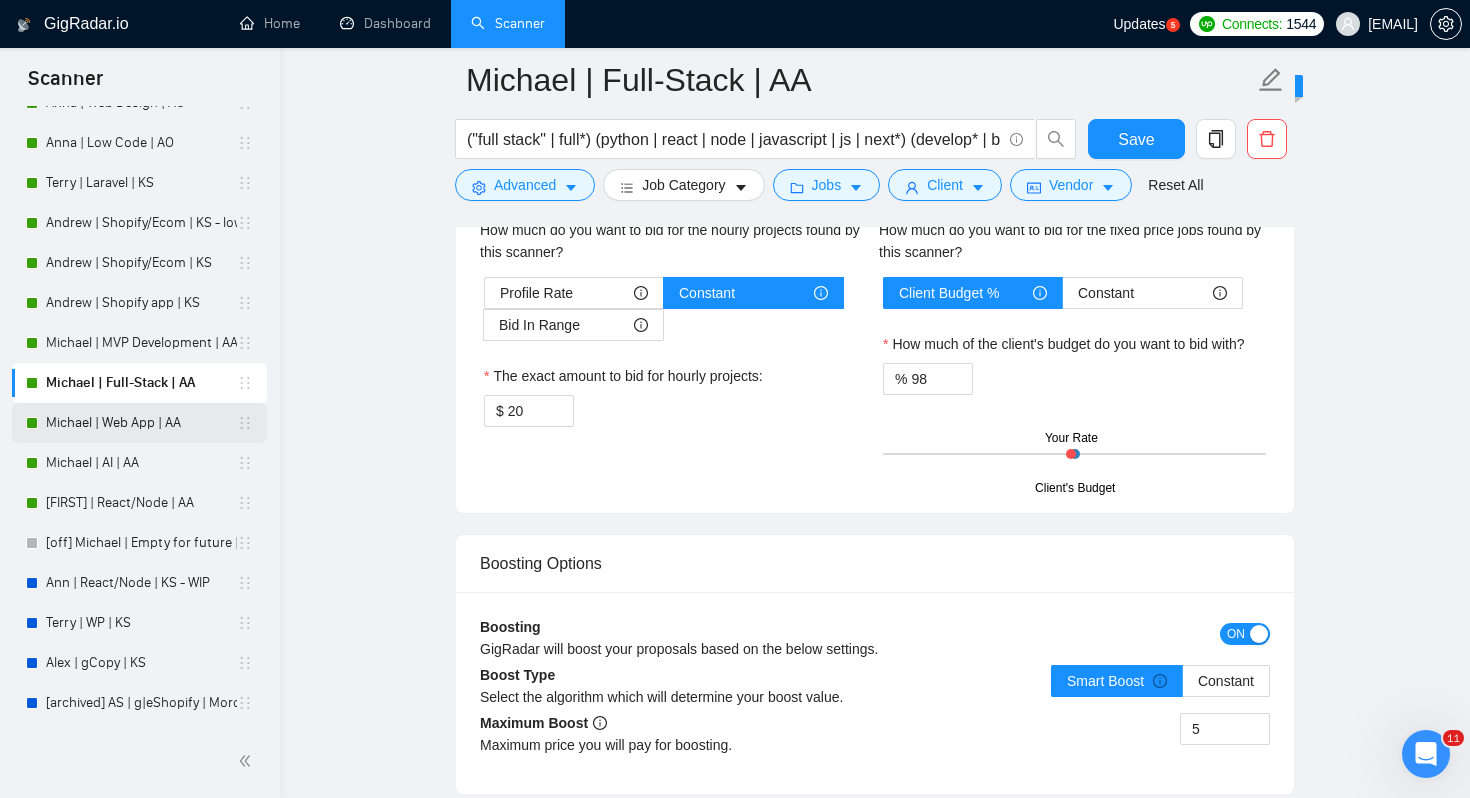 click on "Michael | Web App | AA" at bounding box center (141, 423) 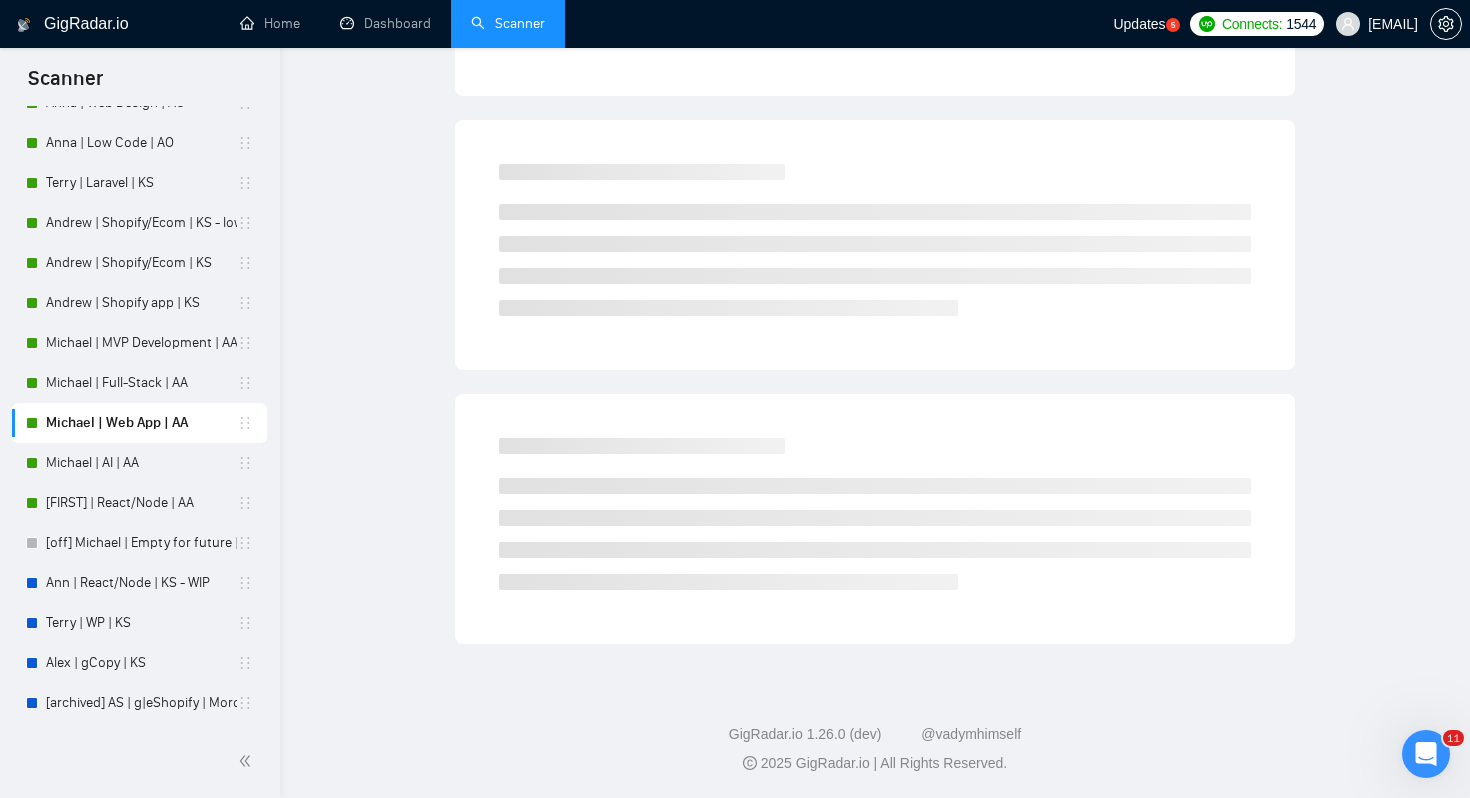 scroll, scrollTop: 0, scrollLeft: 0, axis: both 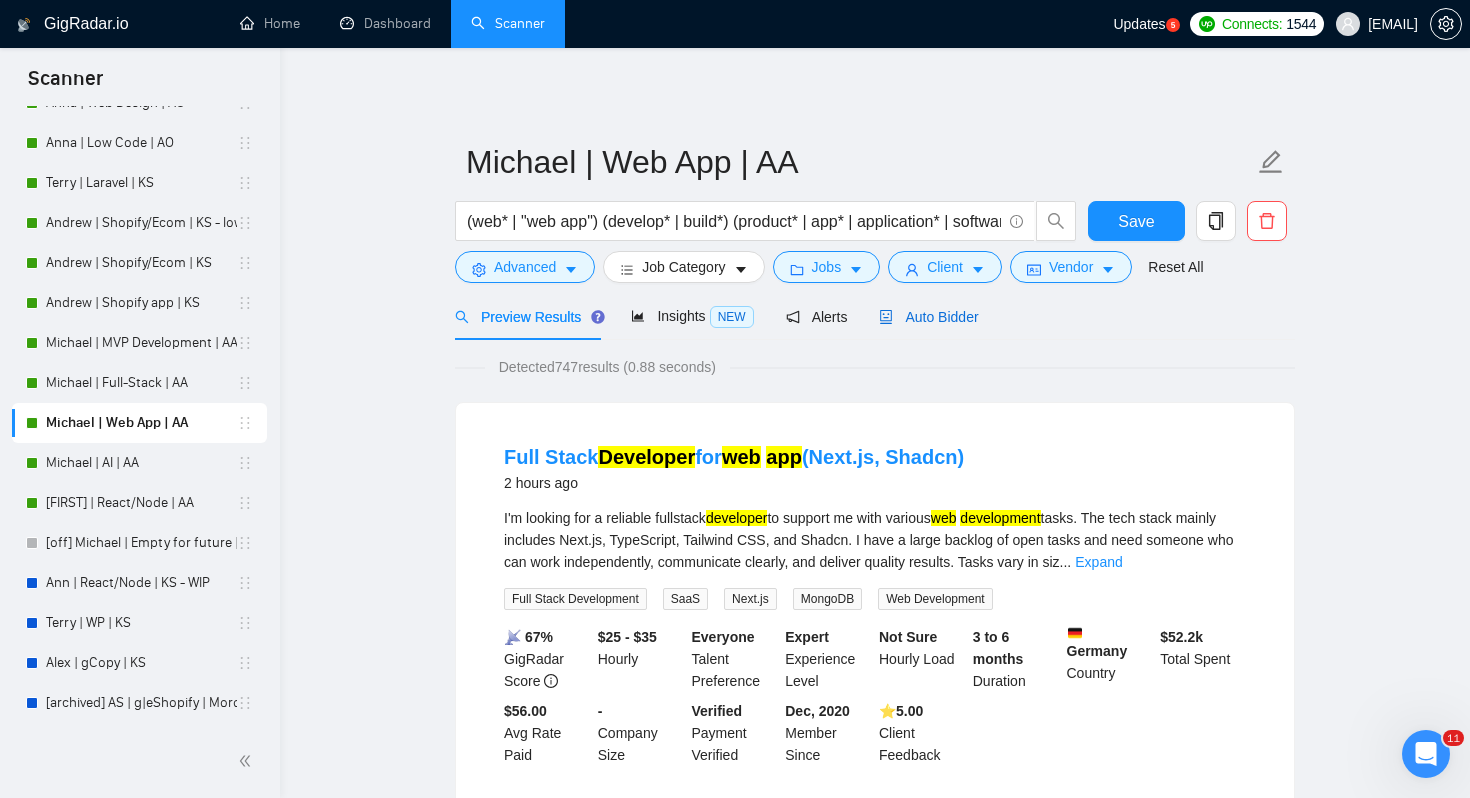 click on "Auto Bidder" at bounding box center [928, 317] 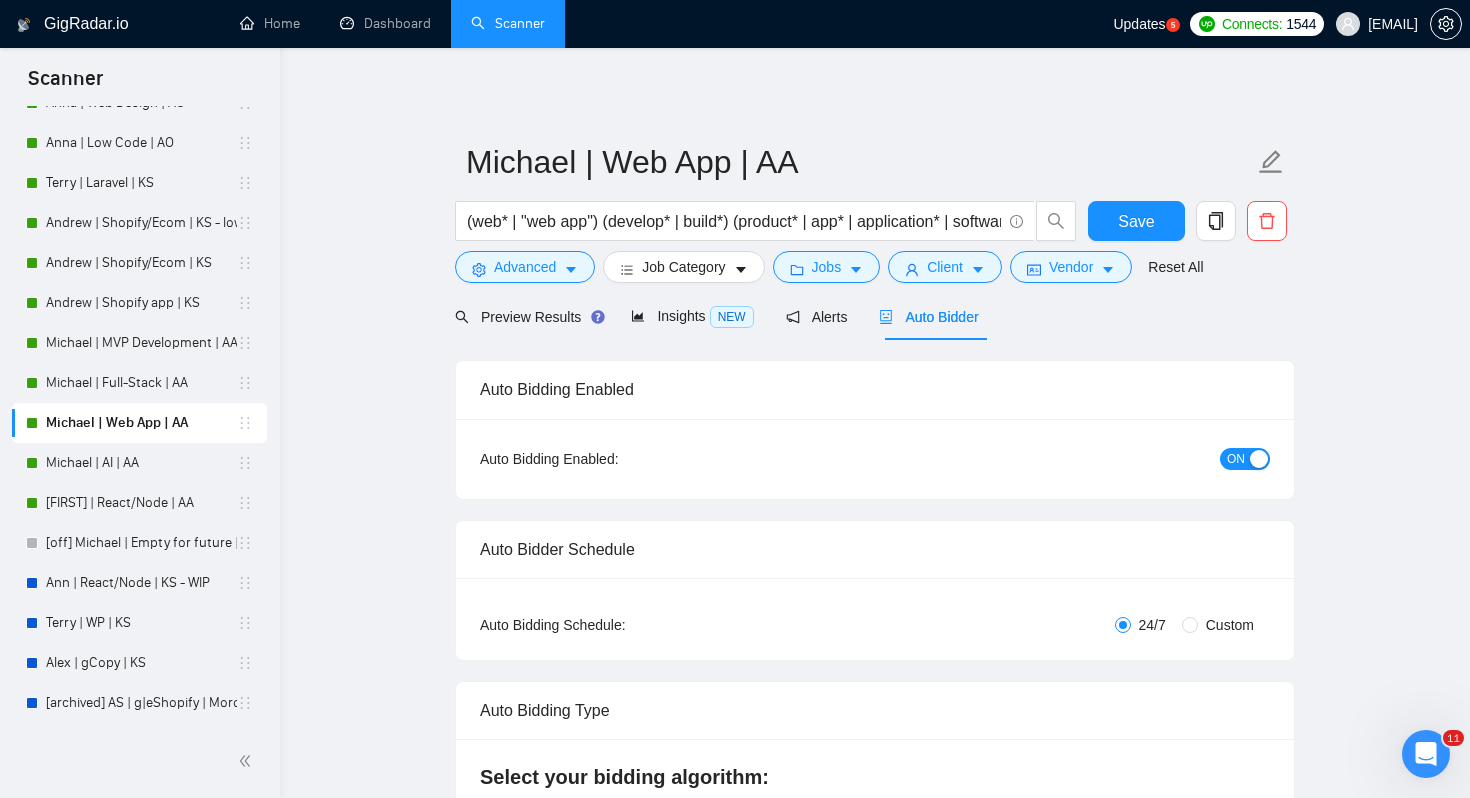 type 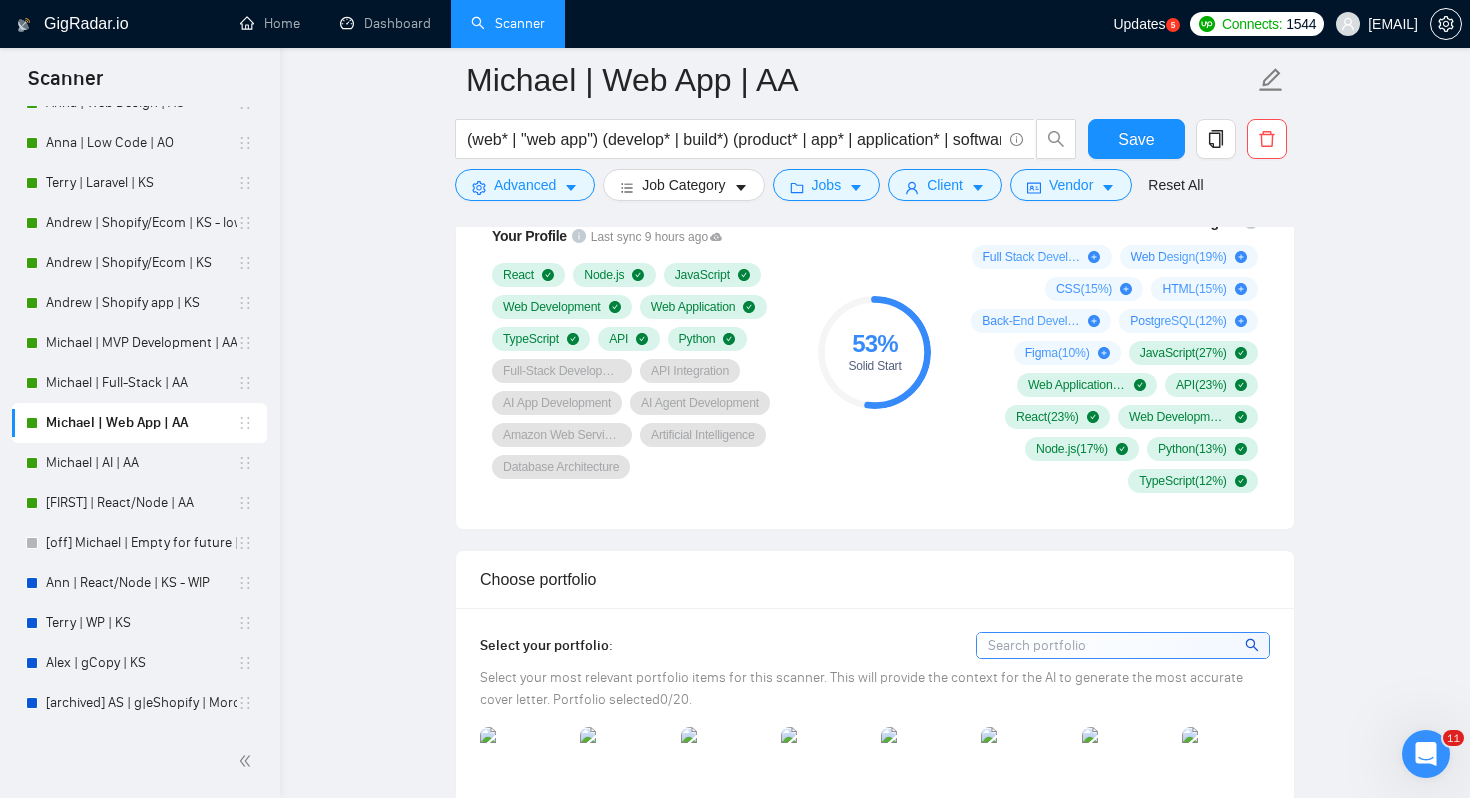scroll, scrollTop: 1297, scrollLeft: 0, axis: vertical 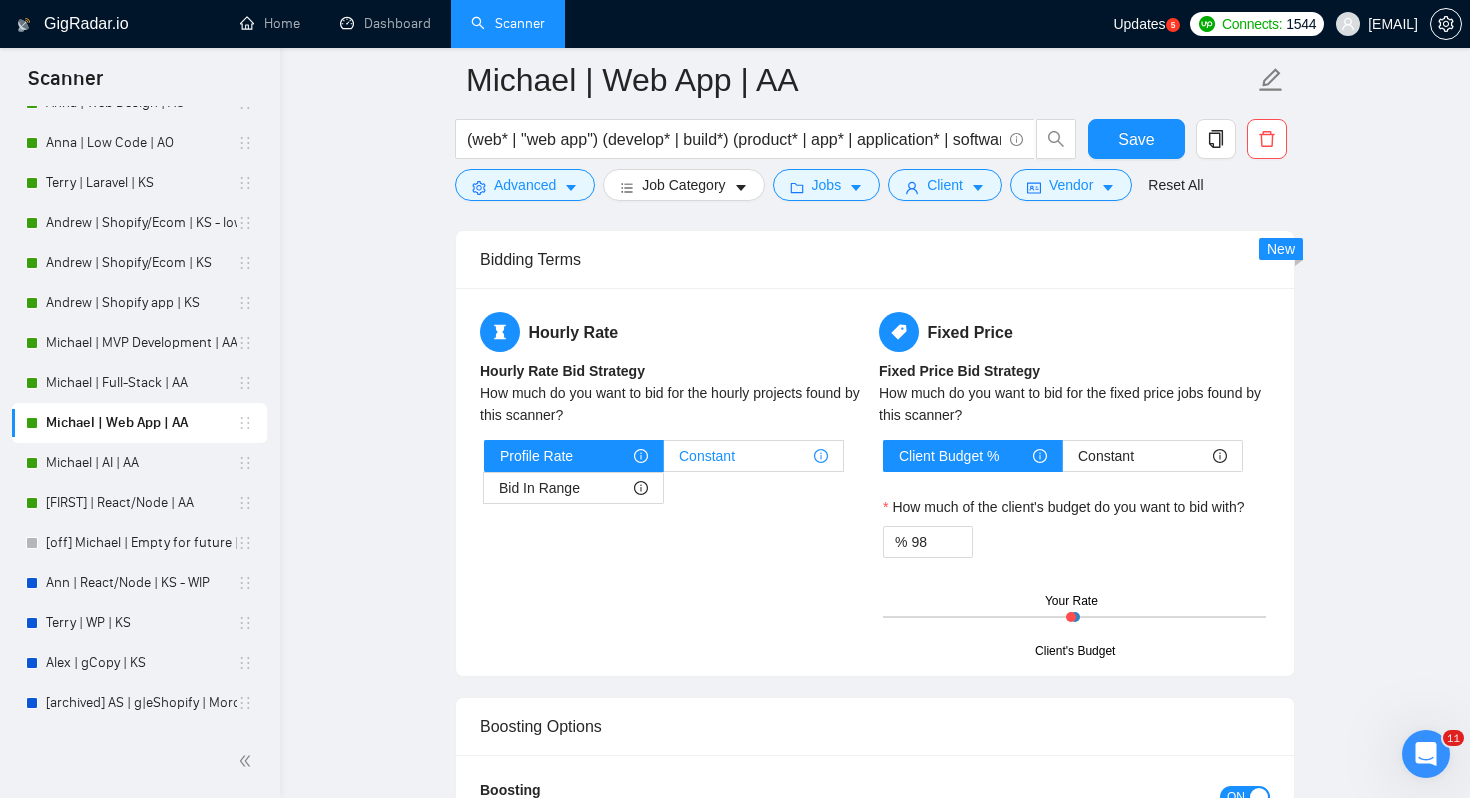 click on "Constant" at bounding box center (707, 456) 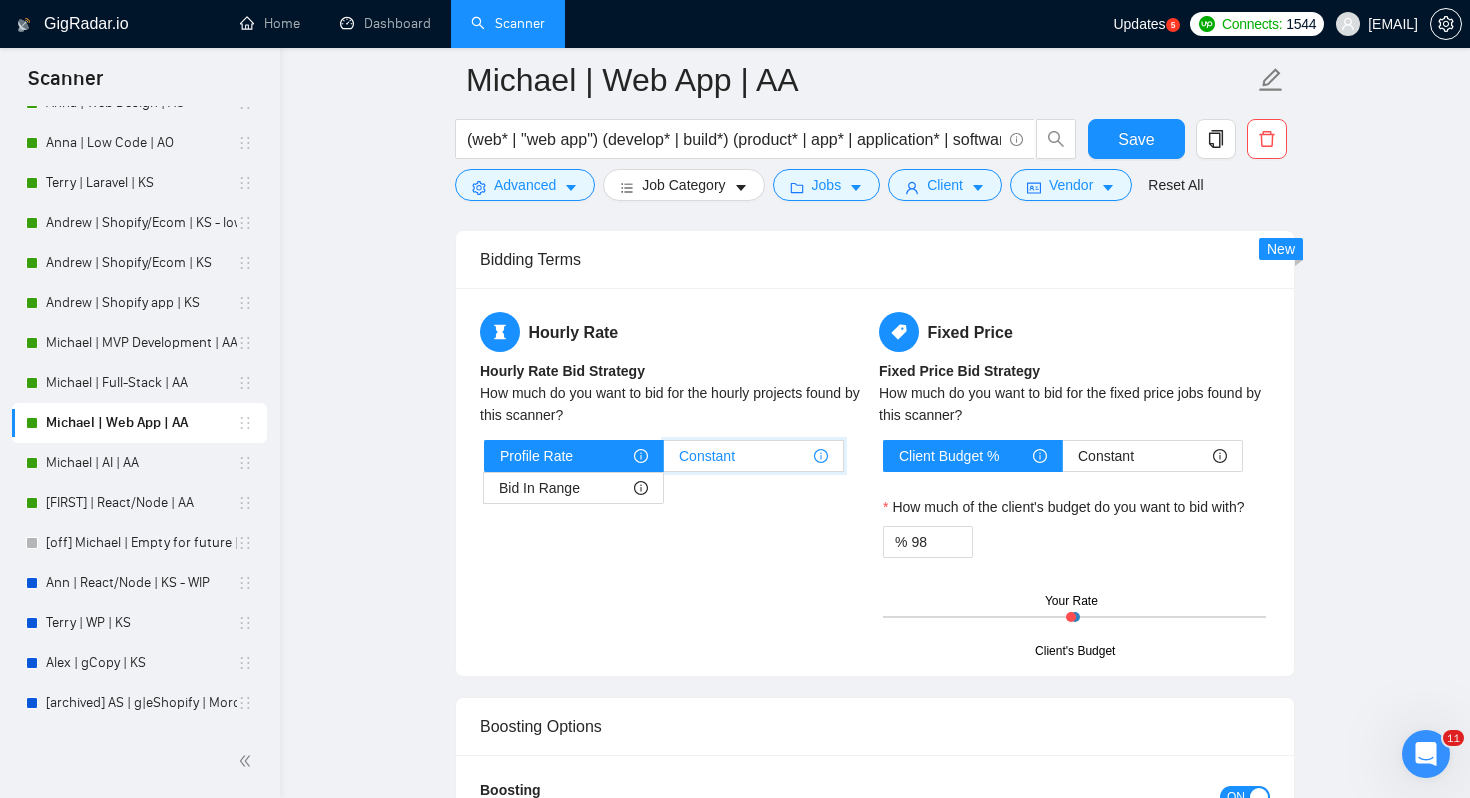 click on "Constant" at bounding box center [664, 461] 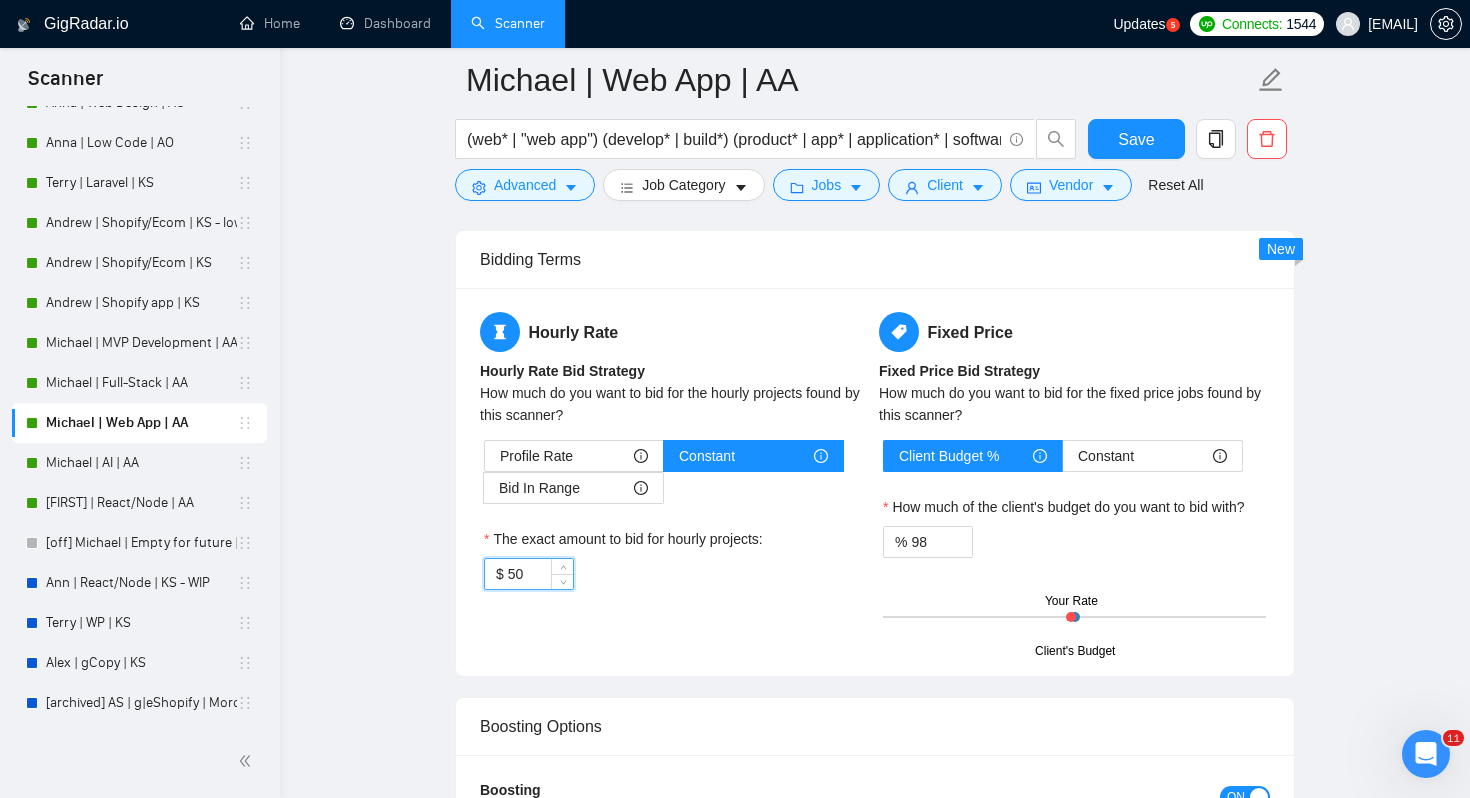 click on "50" at bounding box center (540, 574) 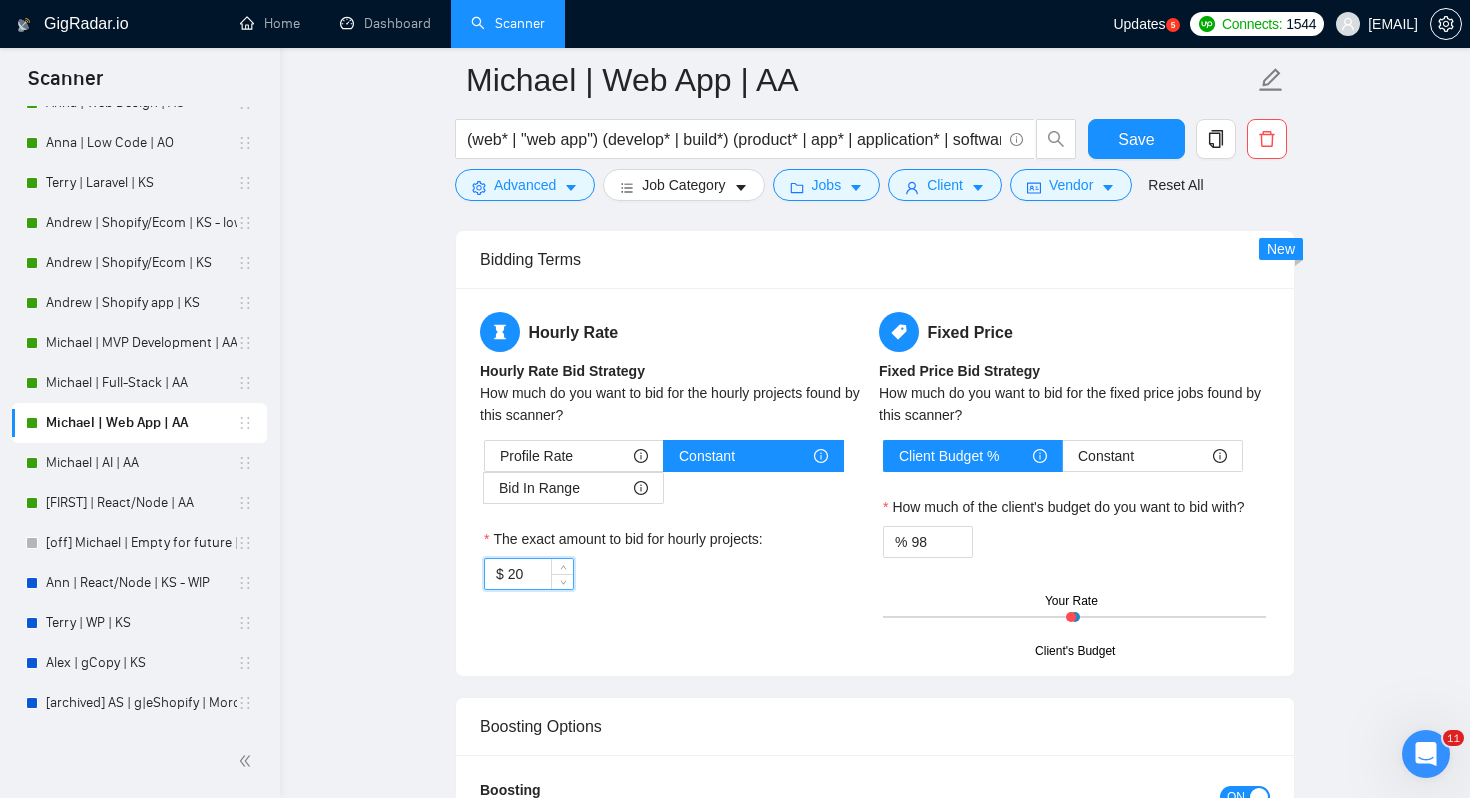 type on "20" 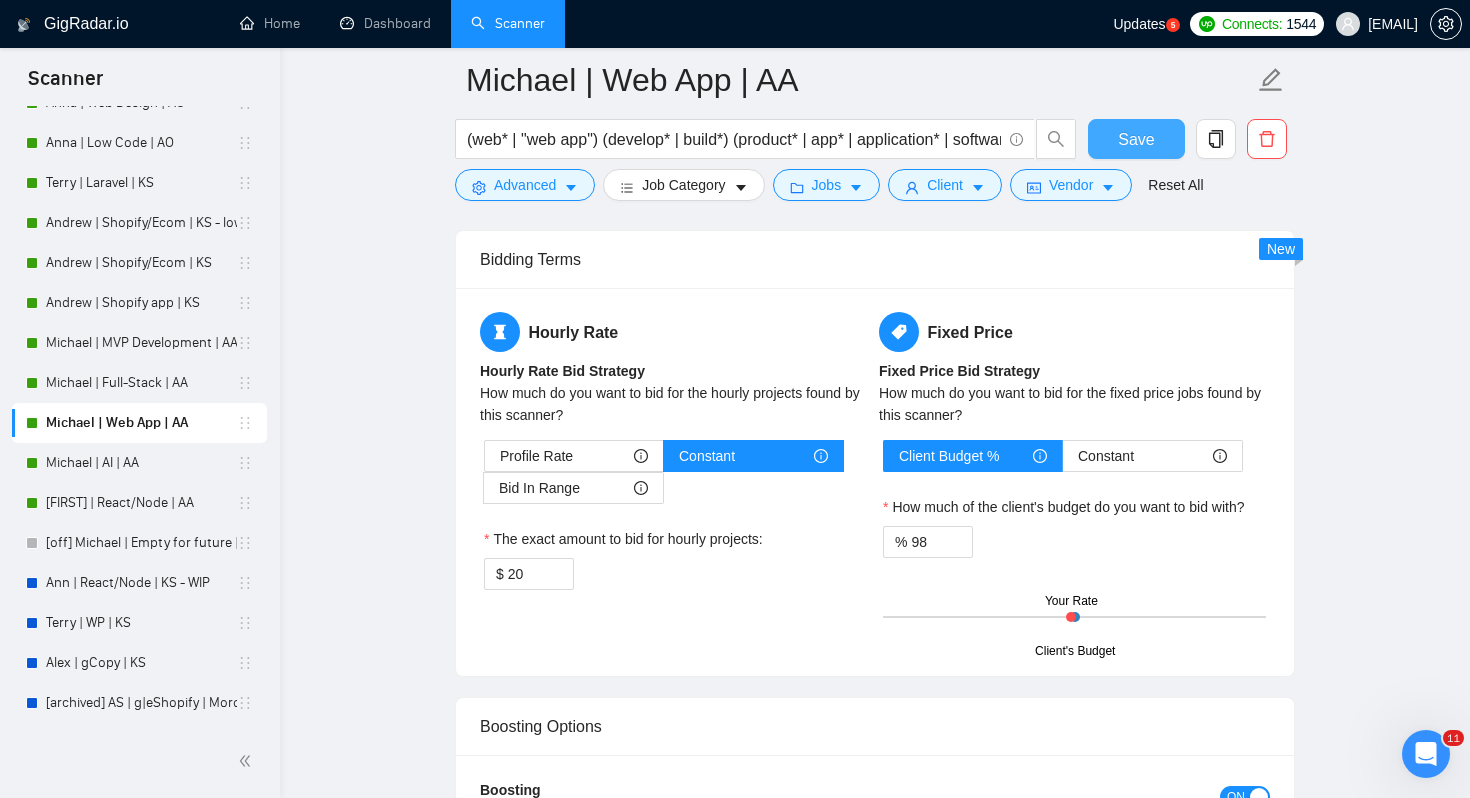 click on "Save" at bounding box center (1136, 139) 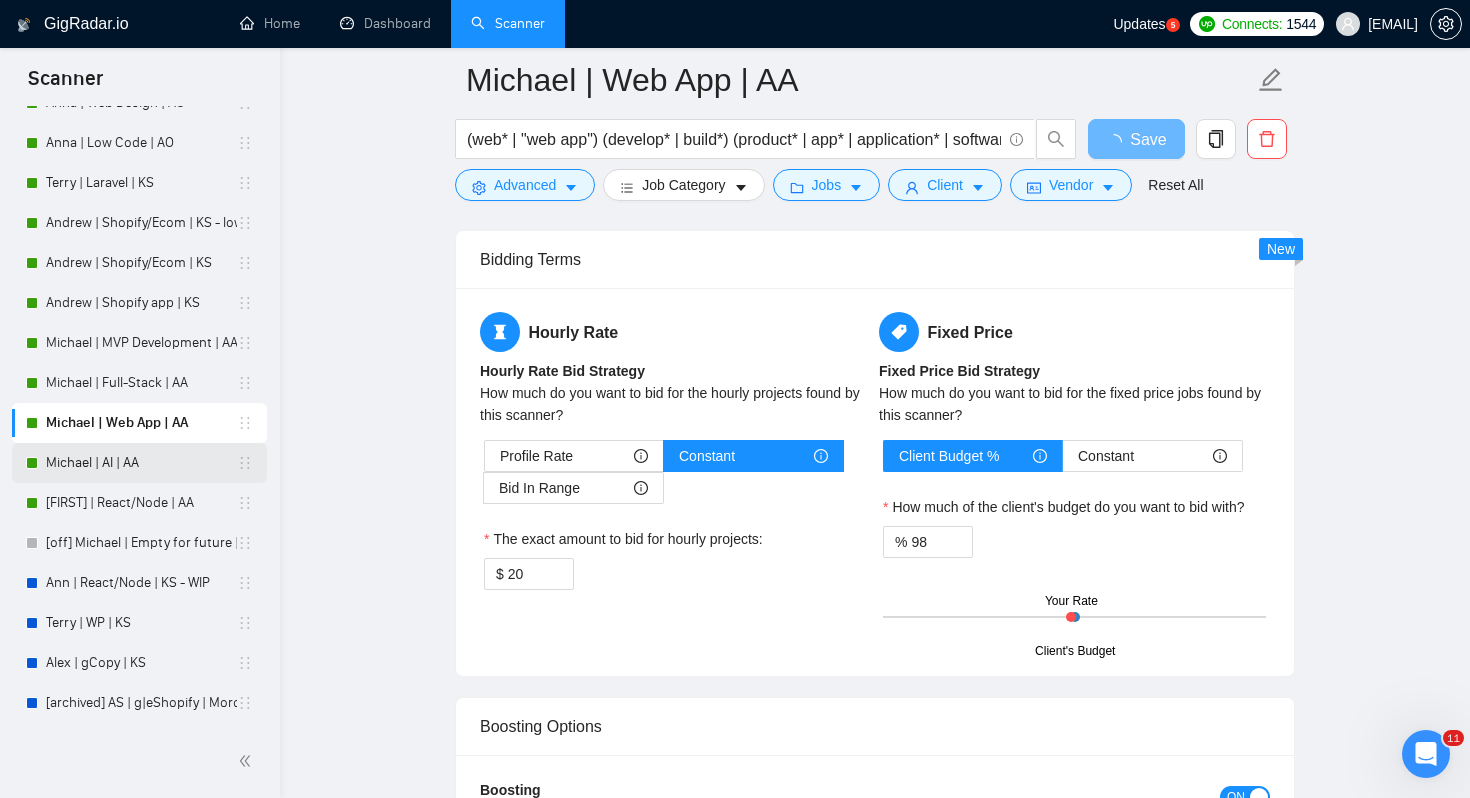 click on "Michael | AI | AA" at bounding box center (141, 463) 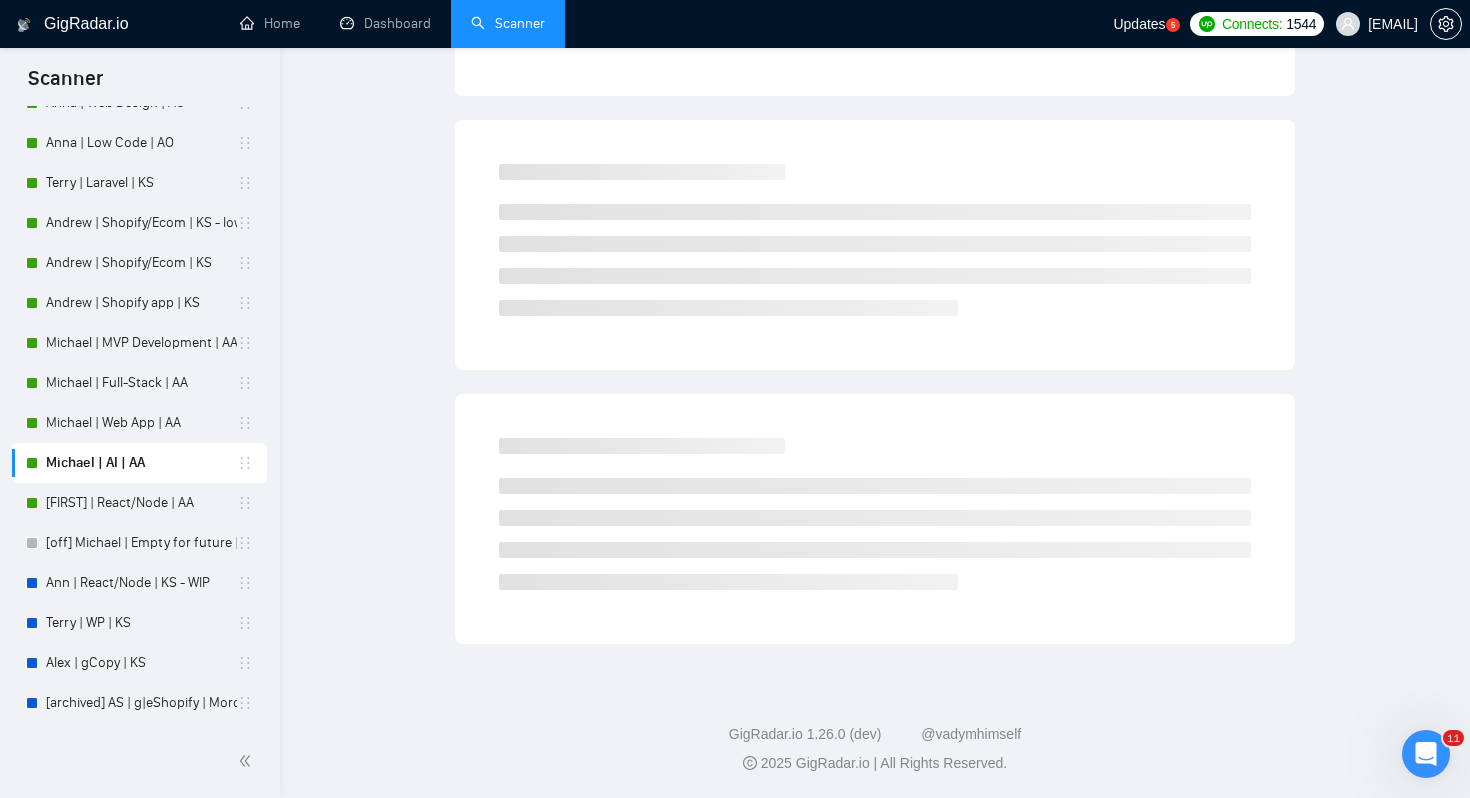 scroll, scrollTop: 0, scrollLeft: 0, axis: both 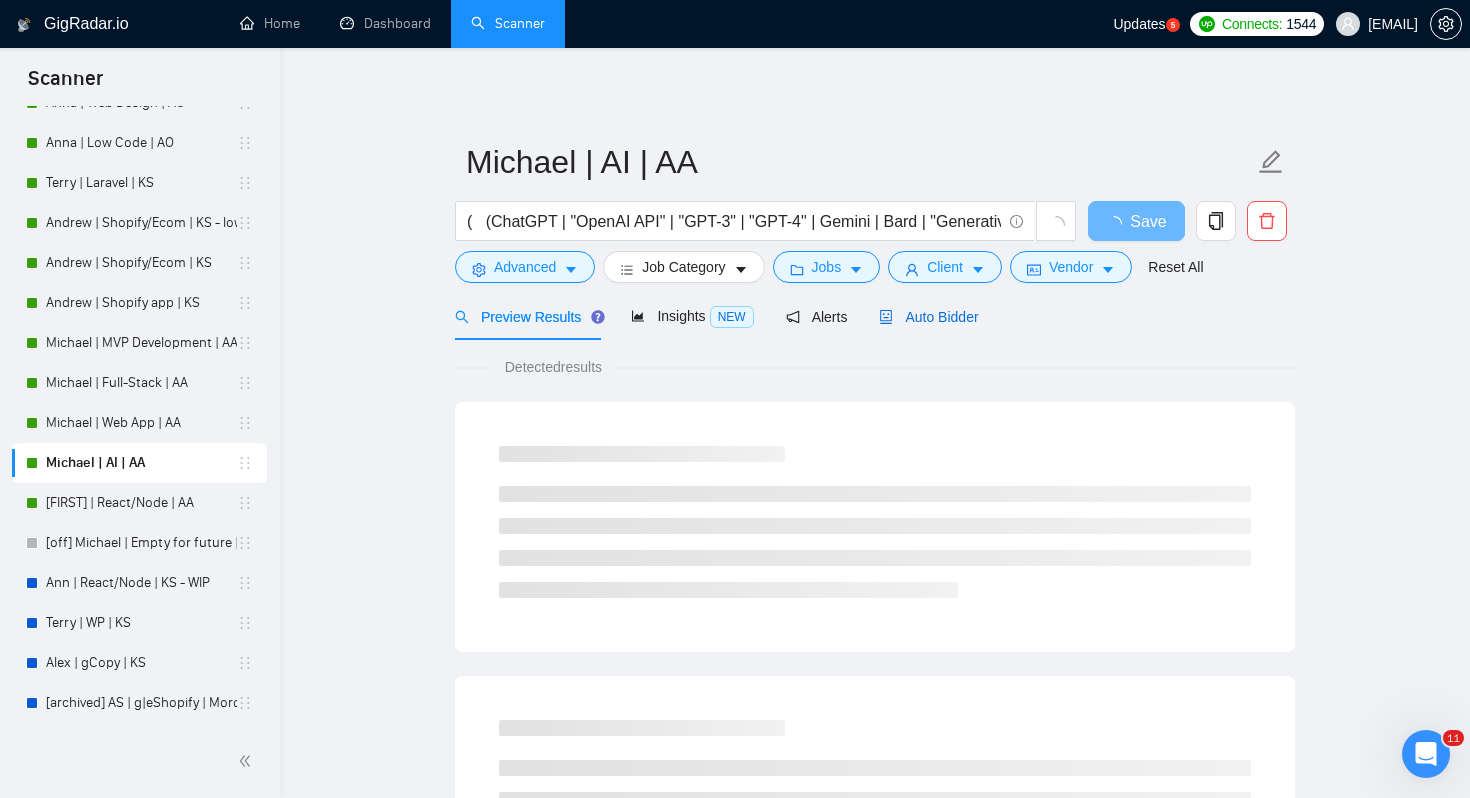 click on "Auto Bidder" at bounding box center (928, 317) 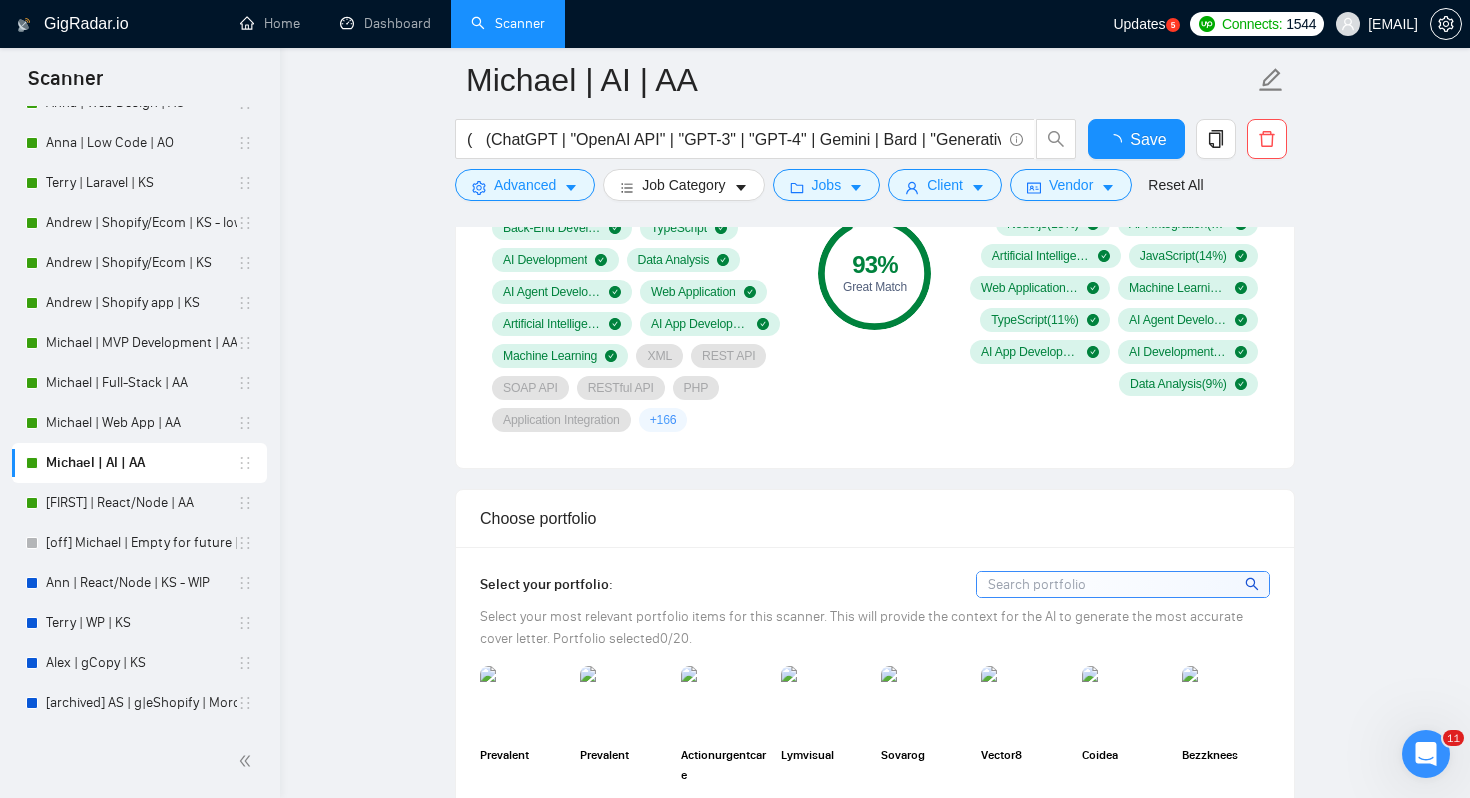 type 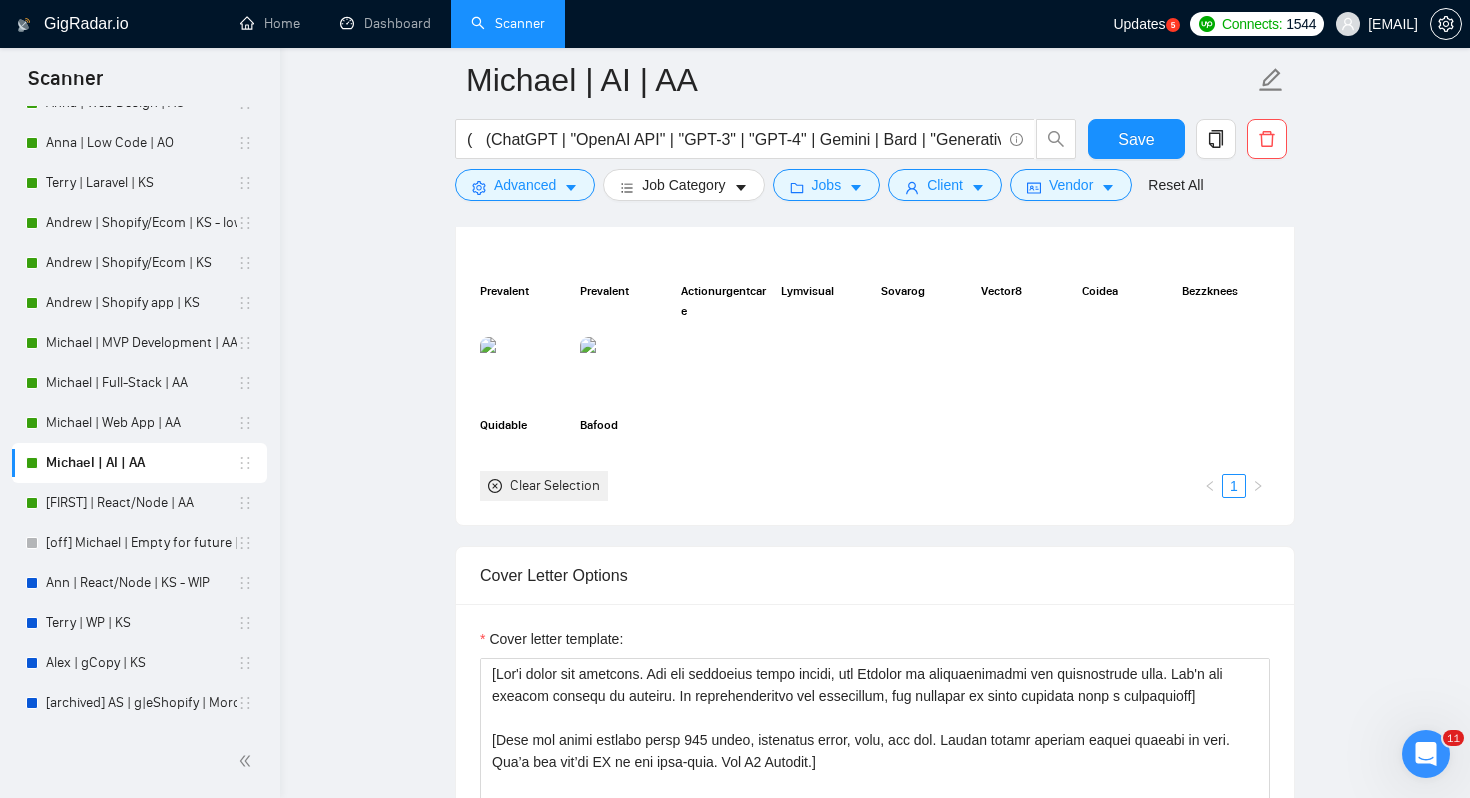 scroll, scrollTop: 2248, scrollLeft: 0, axis: vertical 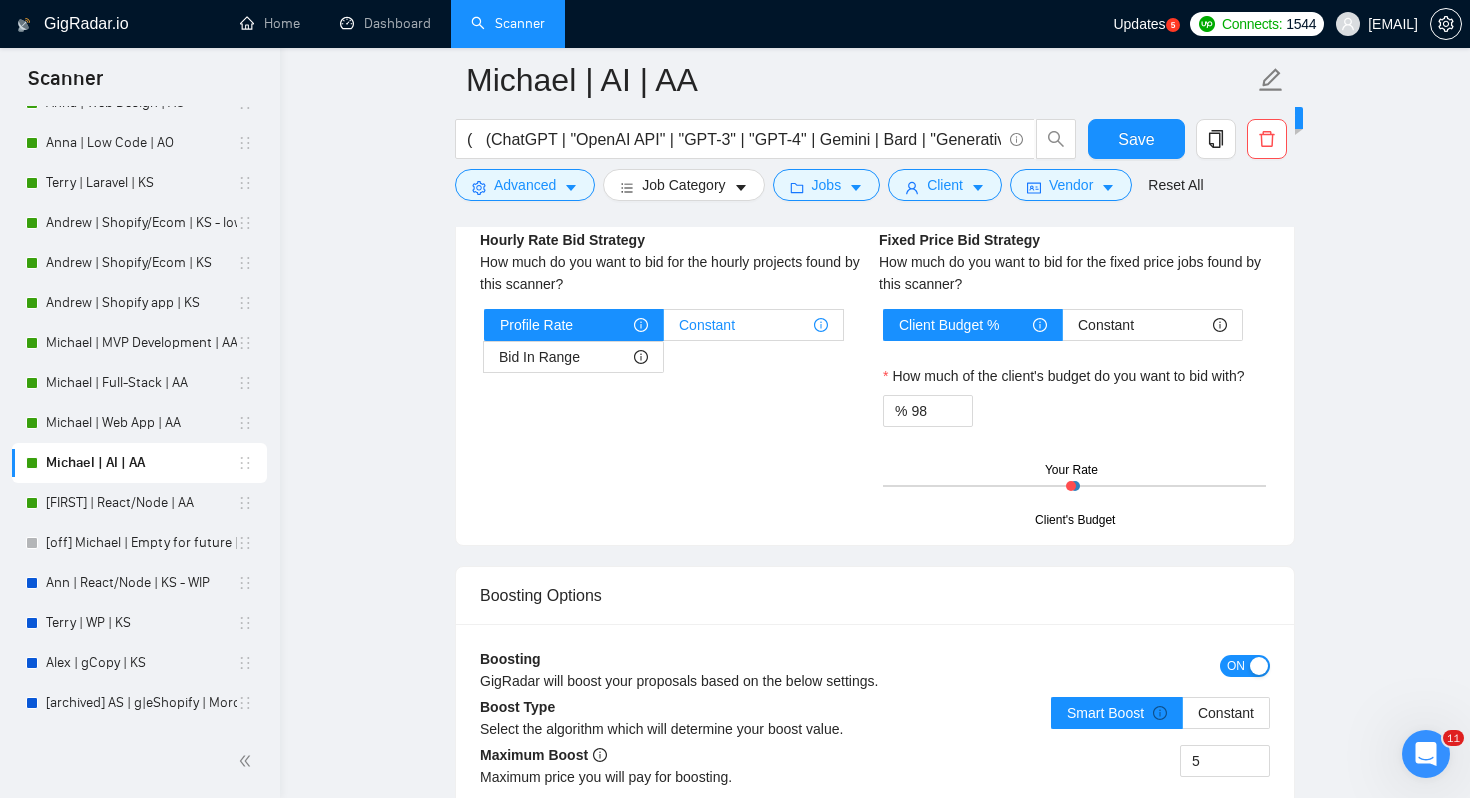 click on "Constant" at bounding box center (753, 325) 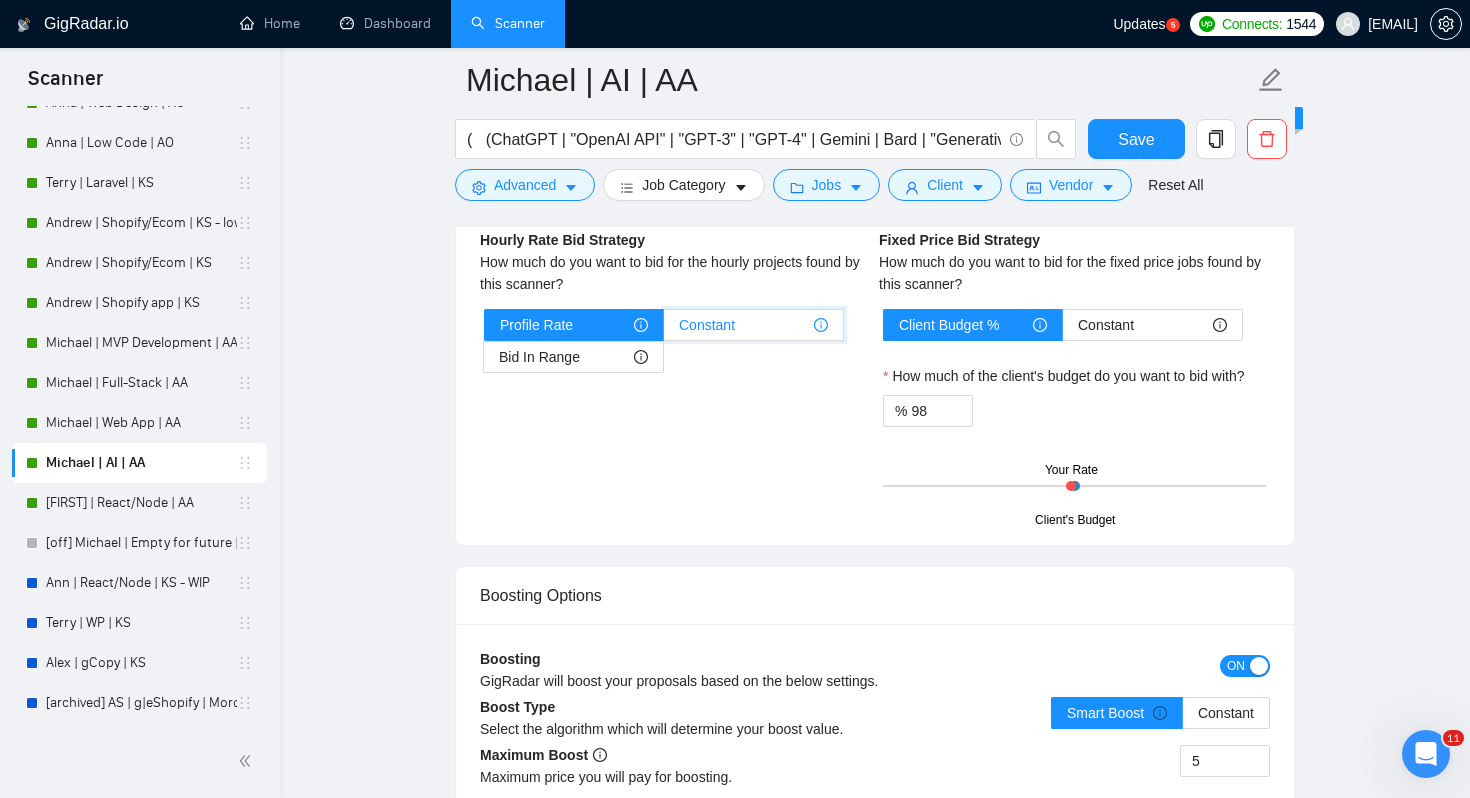 click on "Constant" at bounding box center [664, 330] 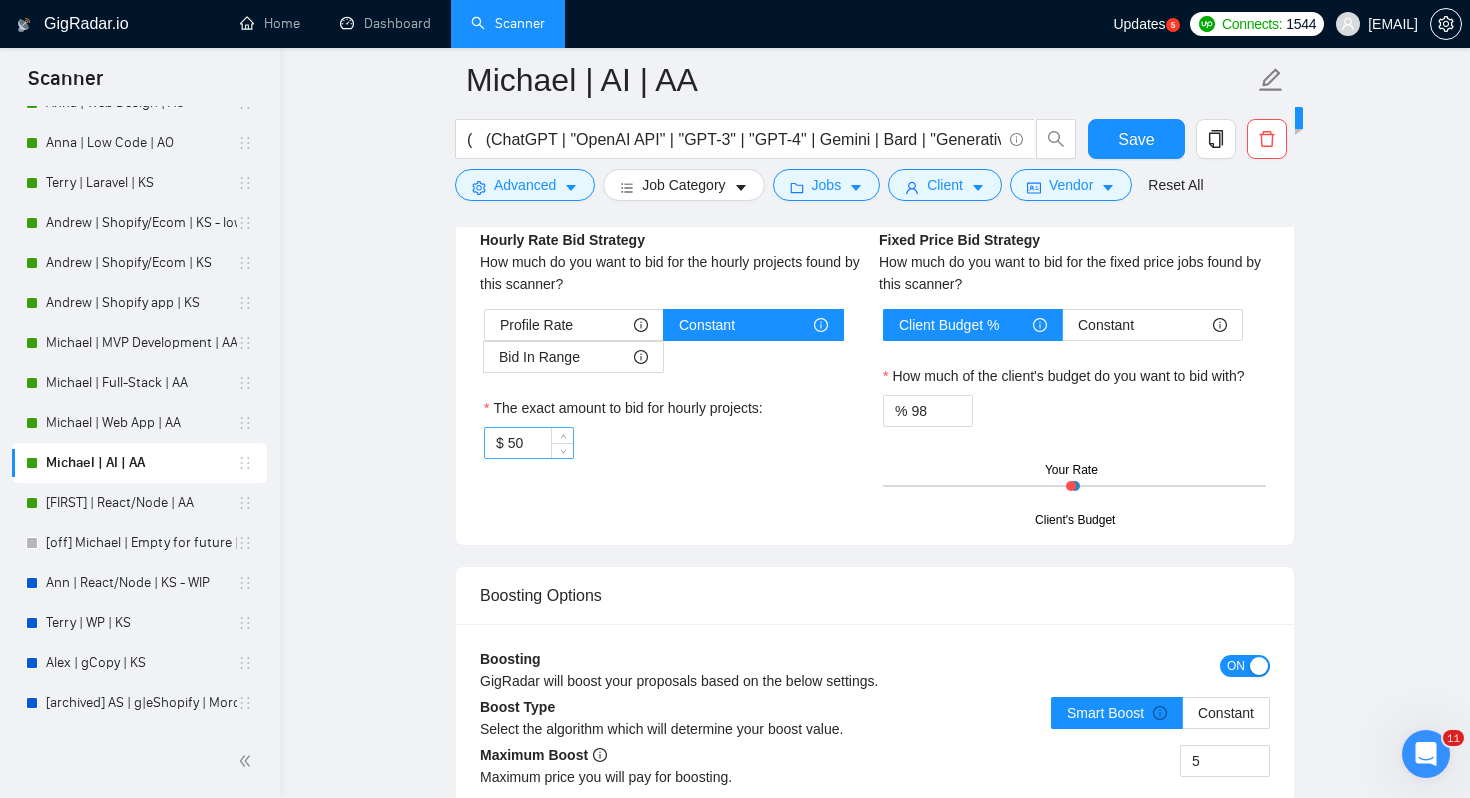 click on "50" at bounding box center [540, 443] 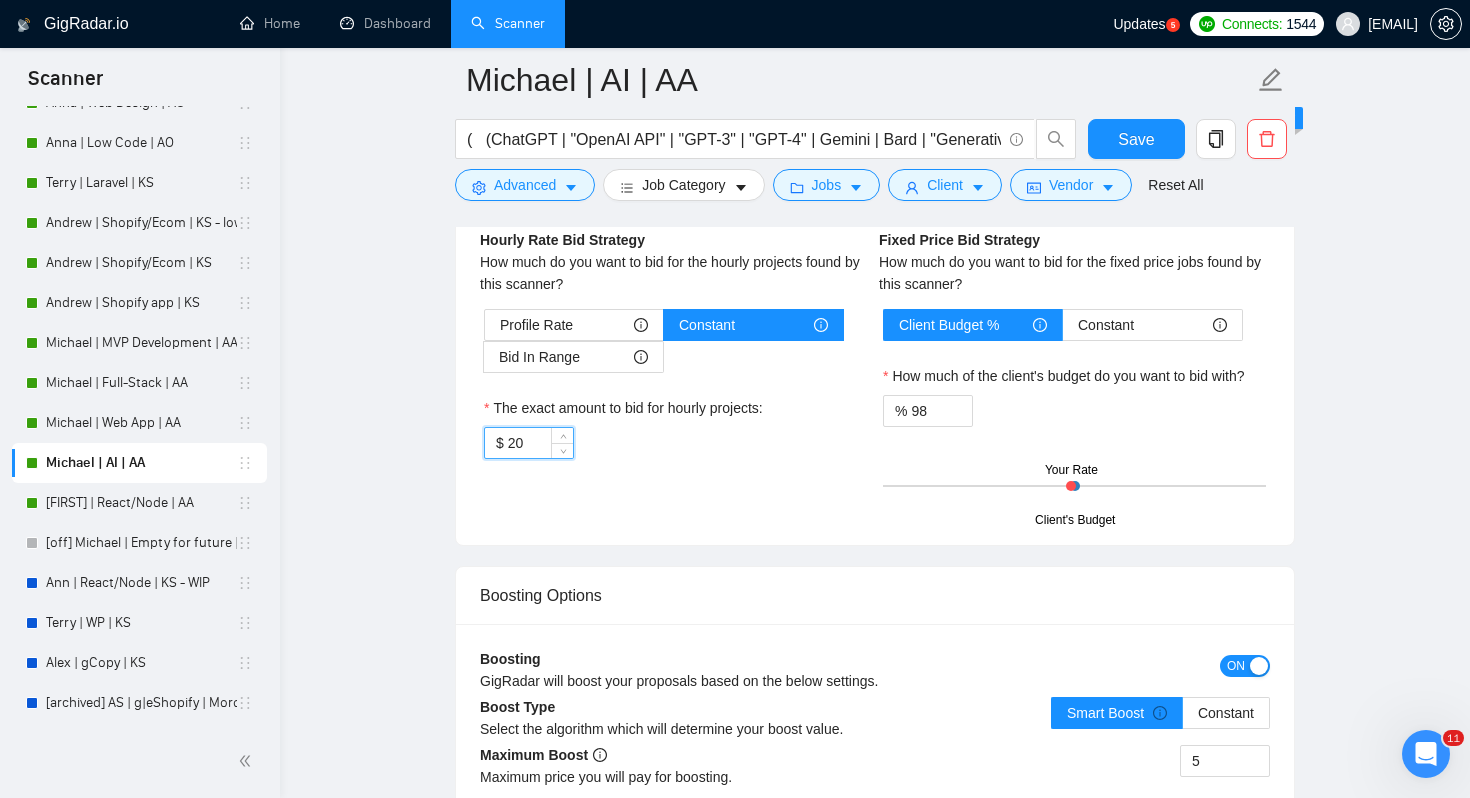type on "20" 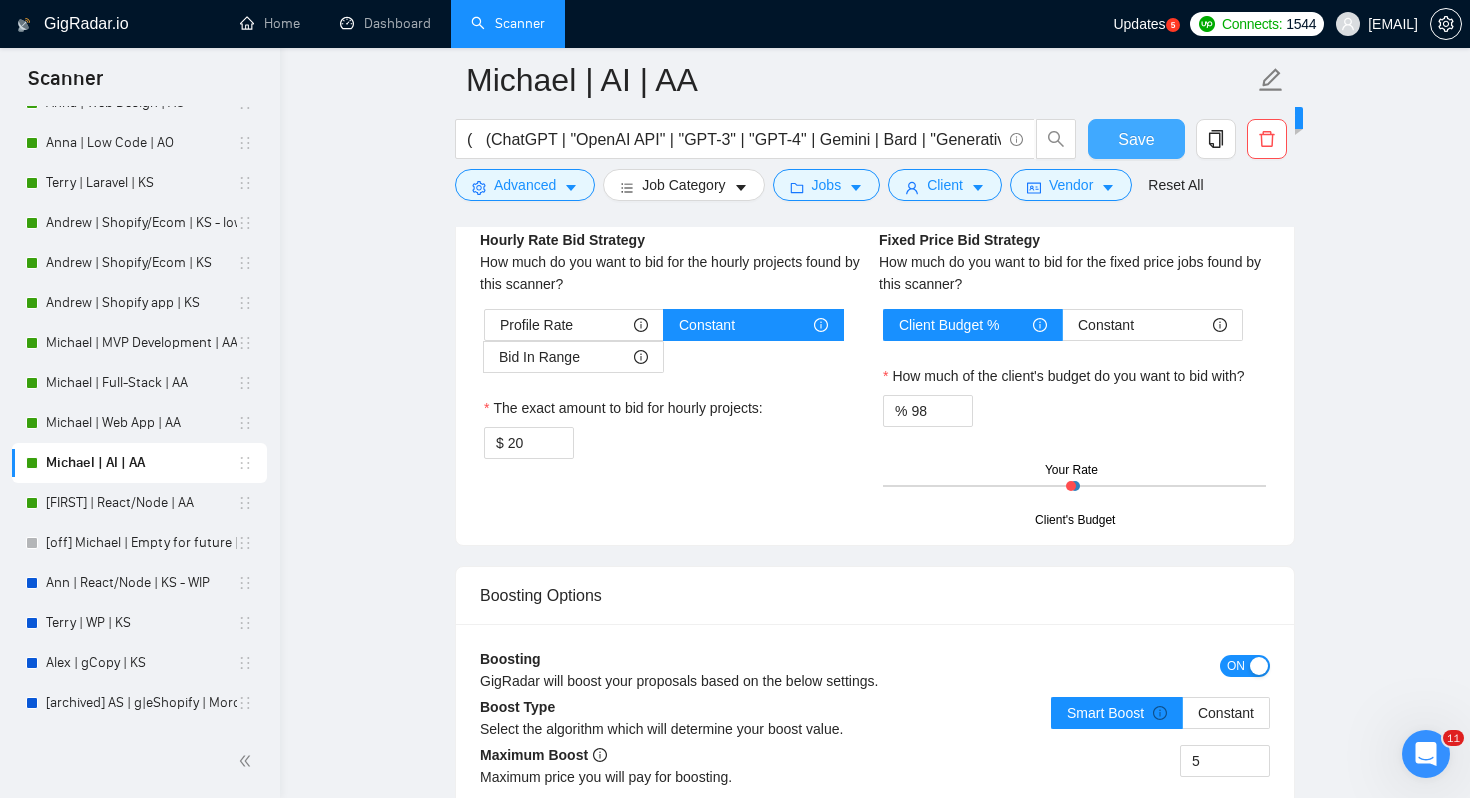 click on "Save" at bounding box center (1136, 139) 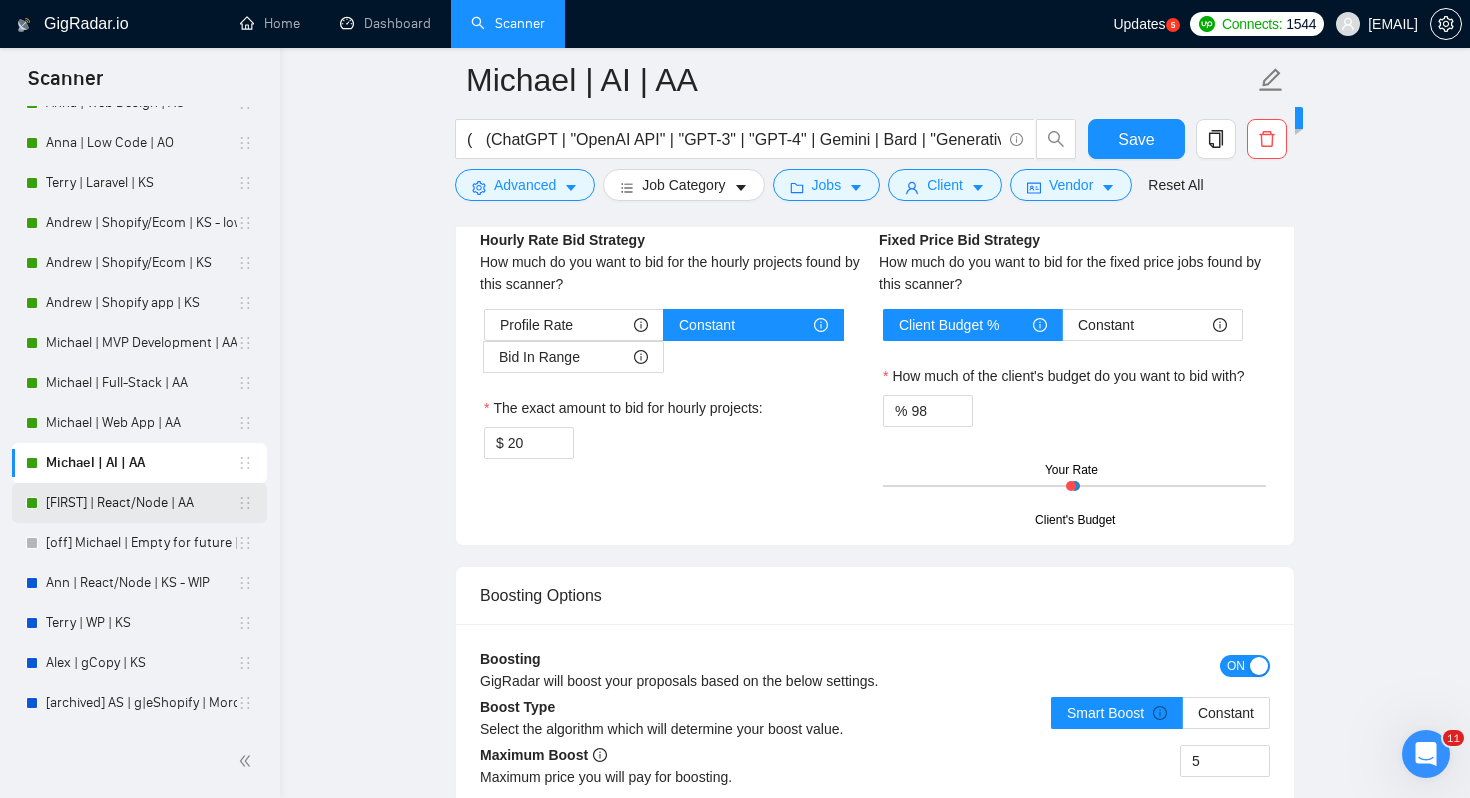 click on "[FIRST] | React/Node | AA" at bounding box center [141, 503] 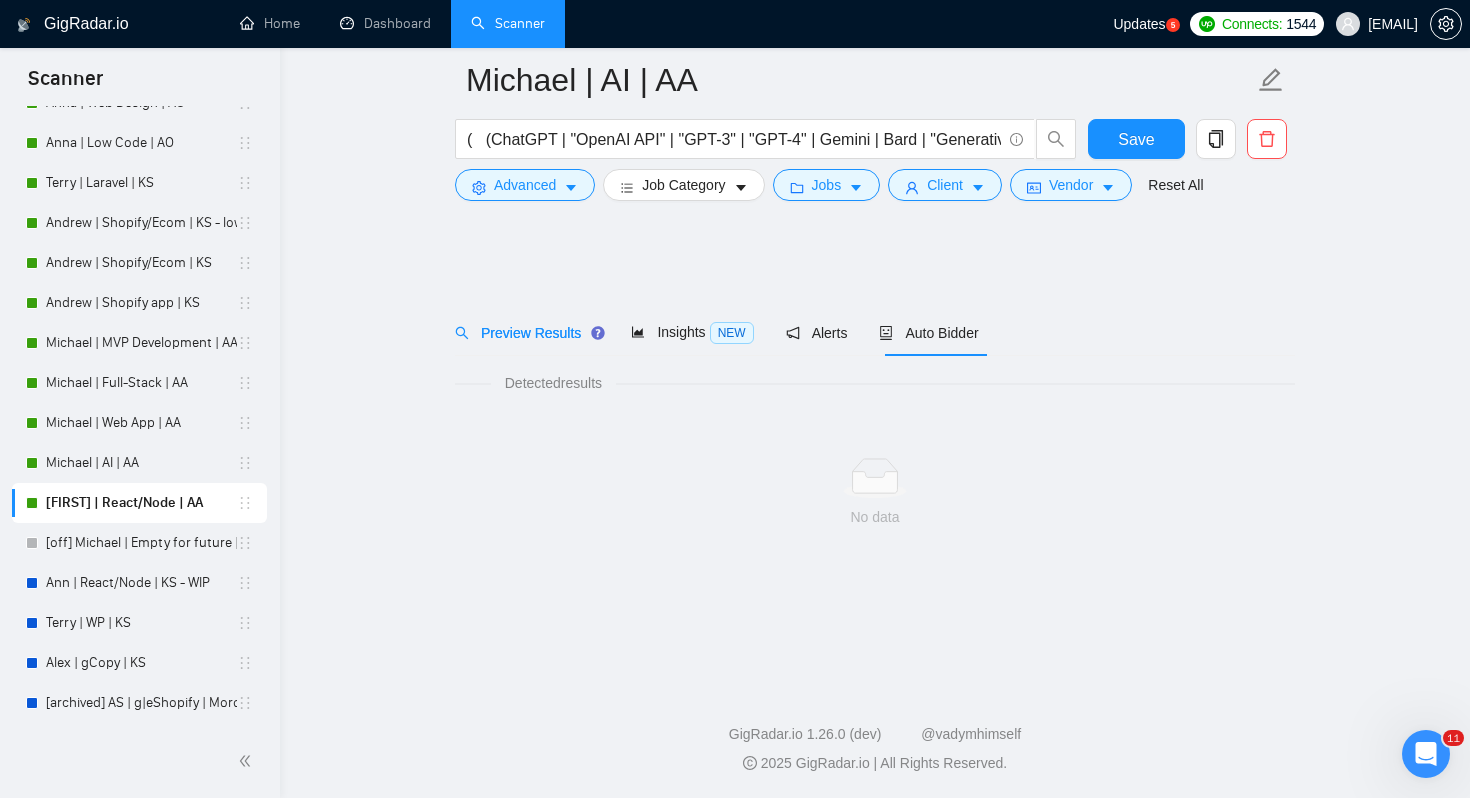 scroll, scrollTop: 0, scrollLeft: 0, axis: both 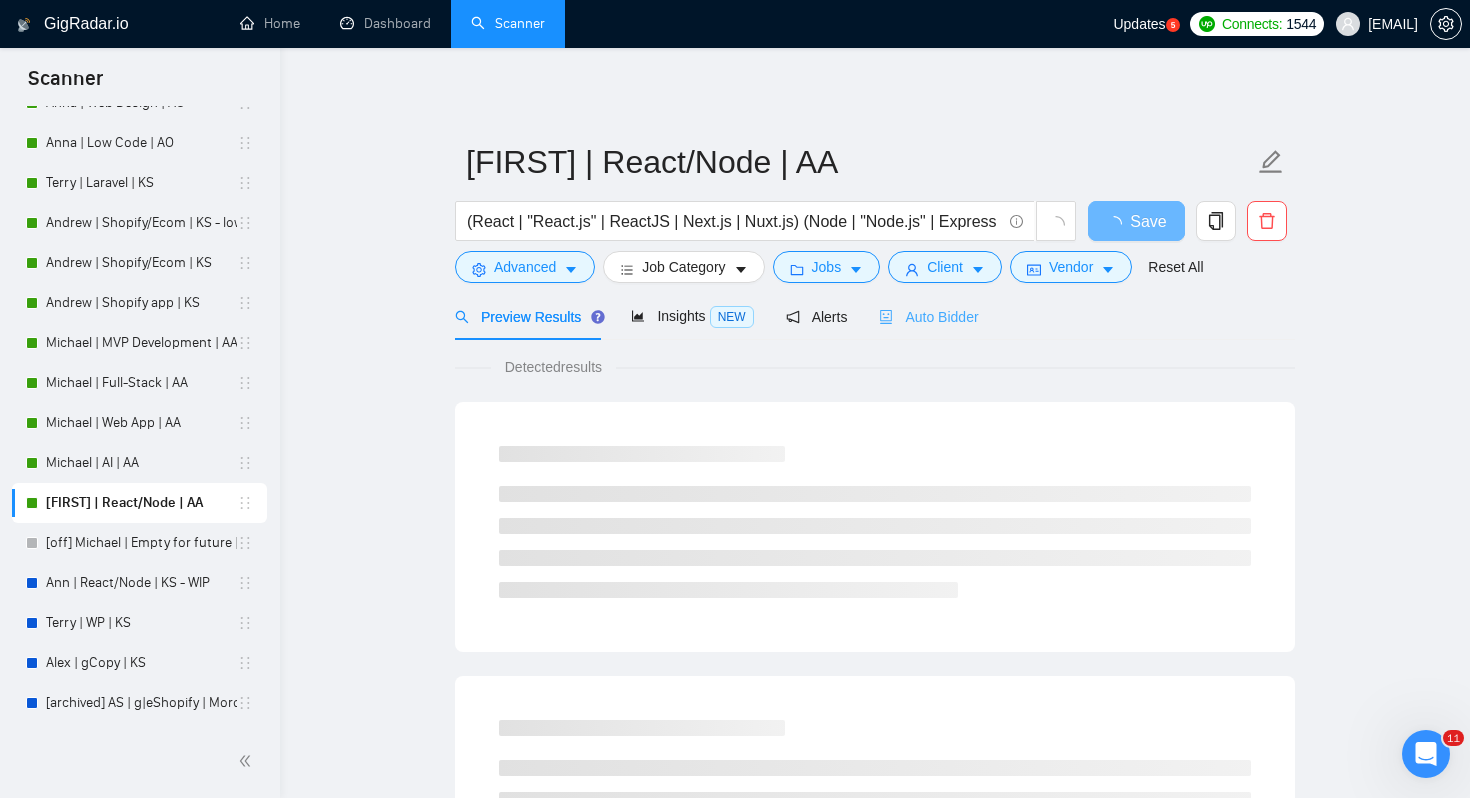 click on "Auto Bidder" at bounding box center [928, 316] 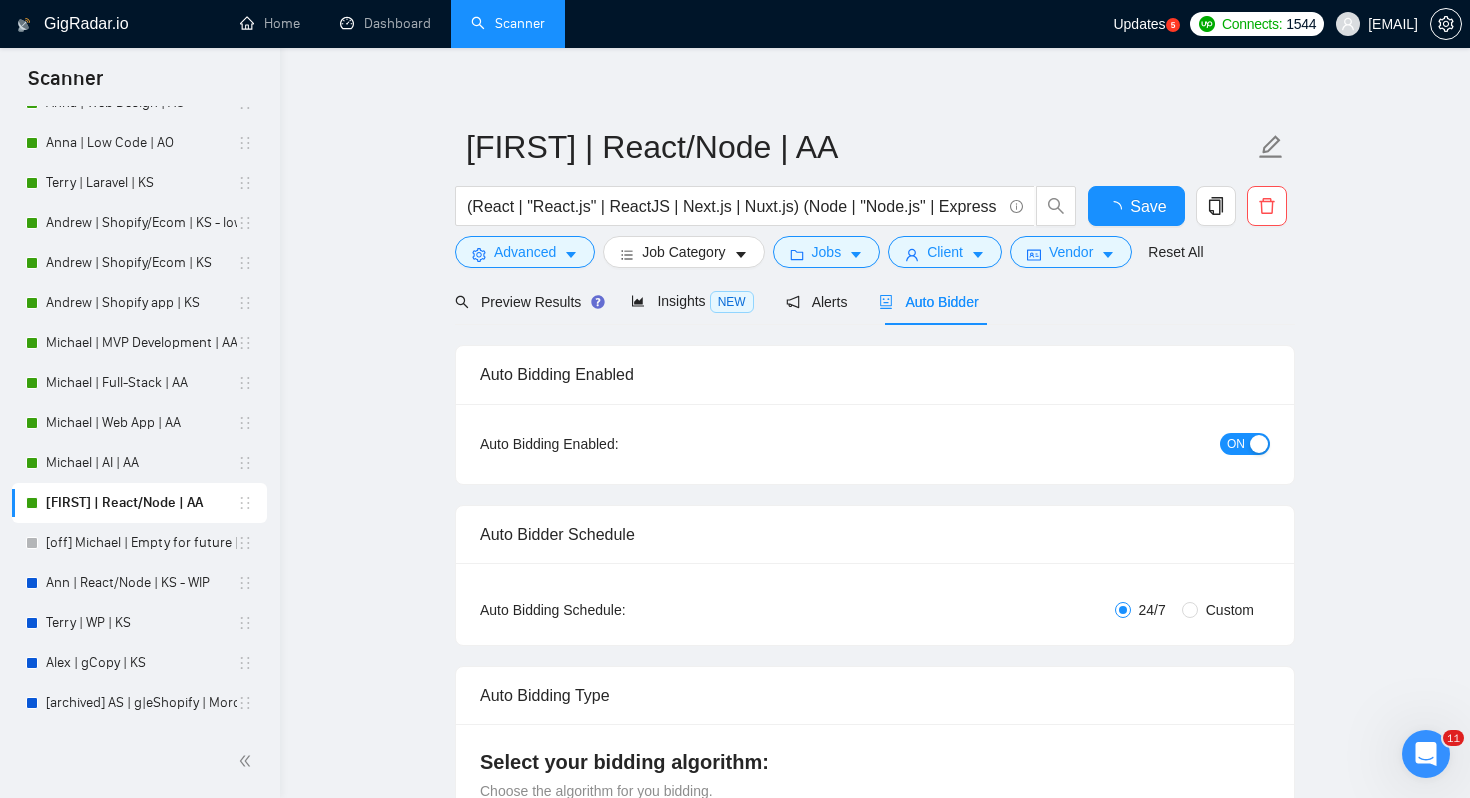 type 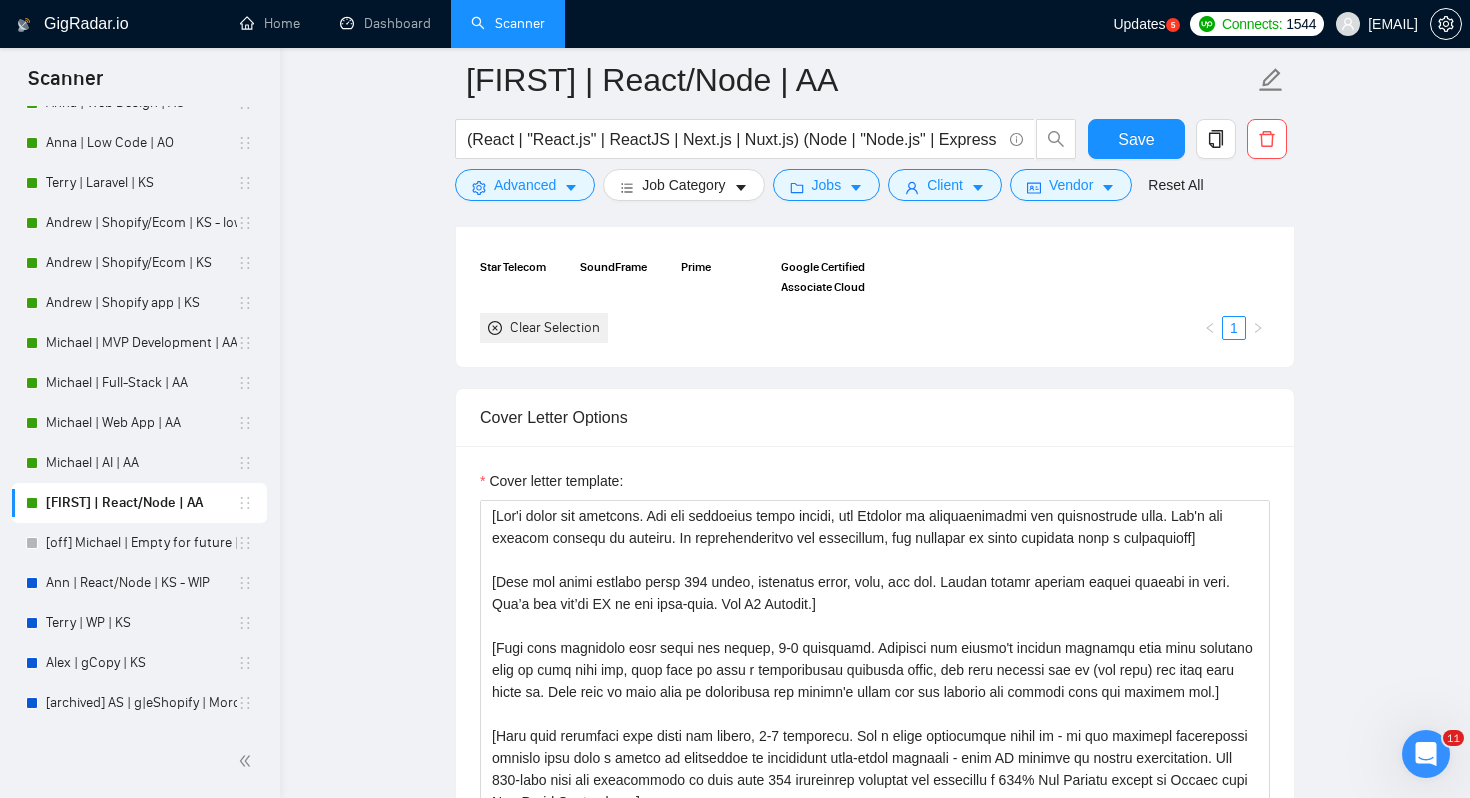 scroll, scrollTop: 2264, scrollLeft: 0, axis: vertical 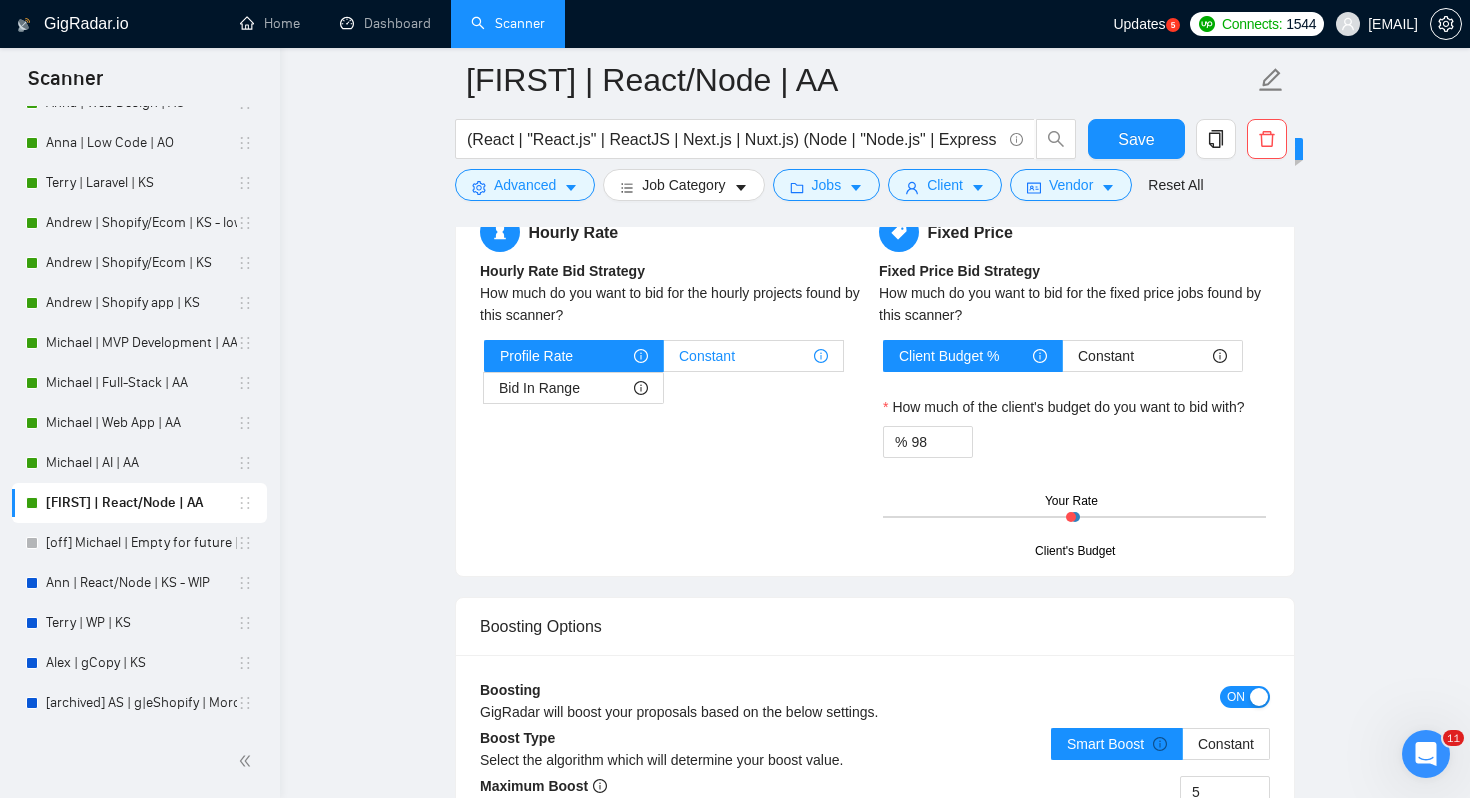click on "Constant" at bounding box center (707, 356) 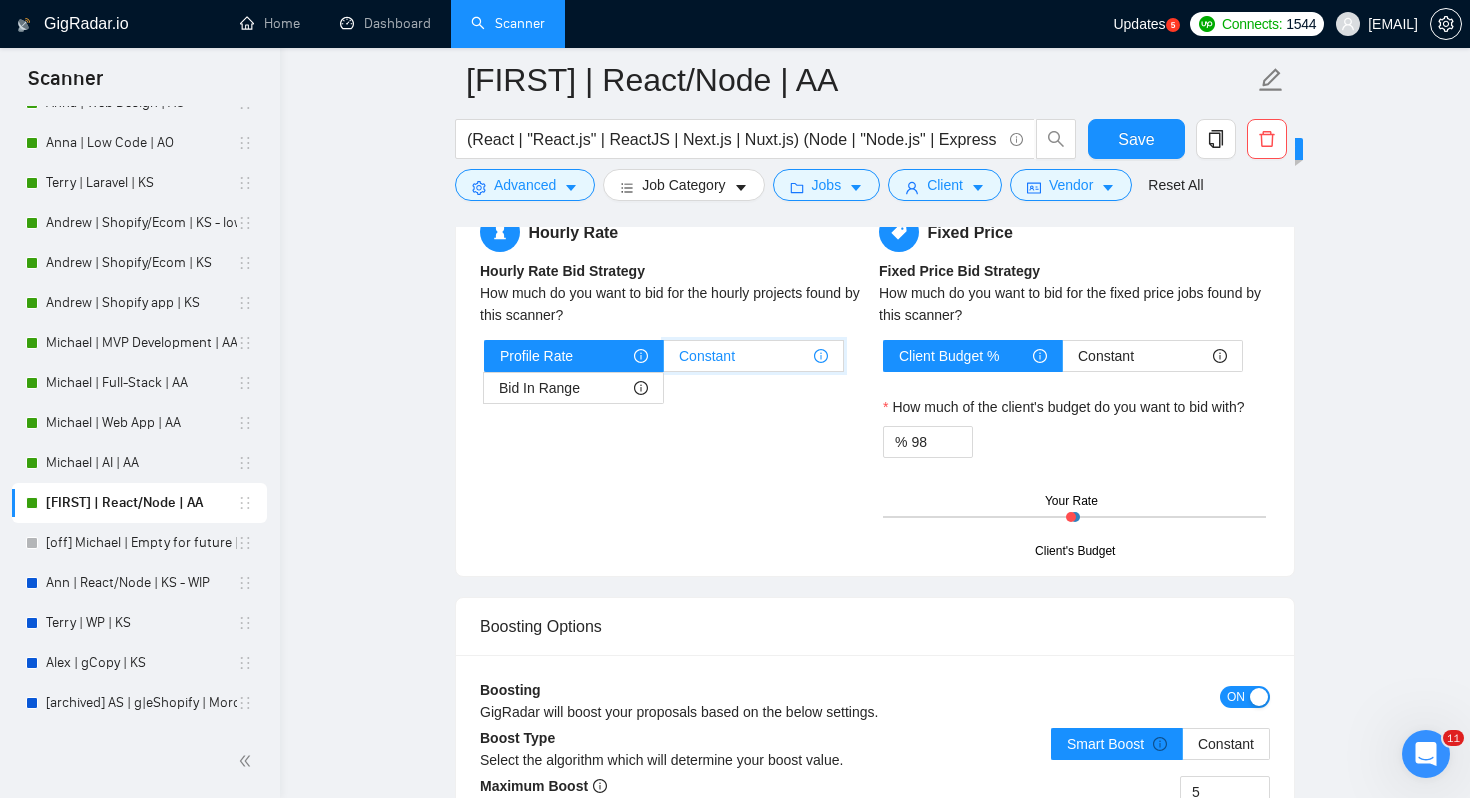 click on "Constant" at bounding box center (664, 361) 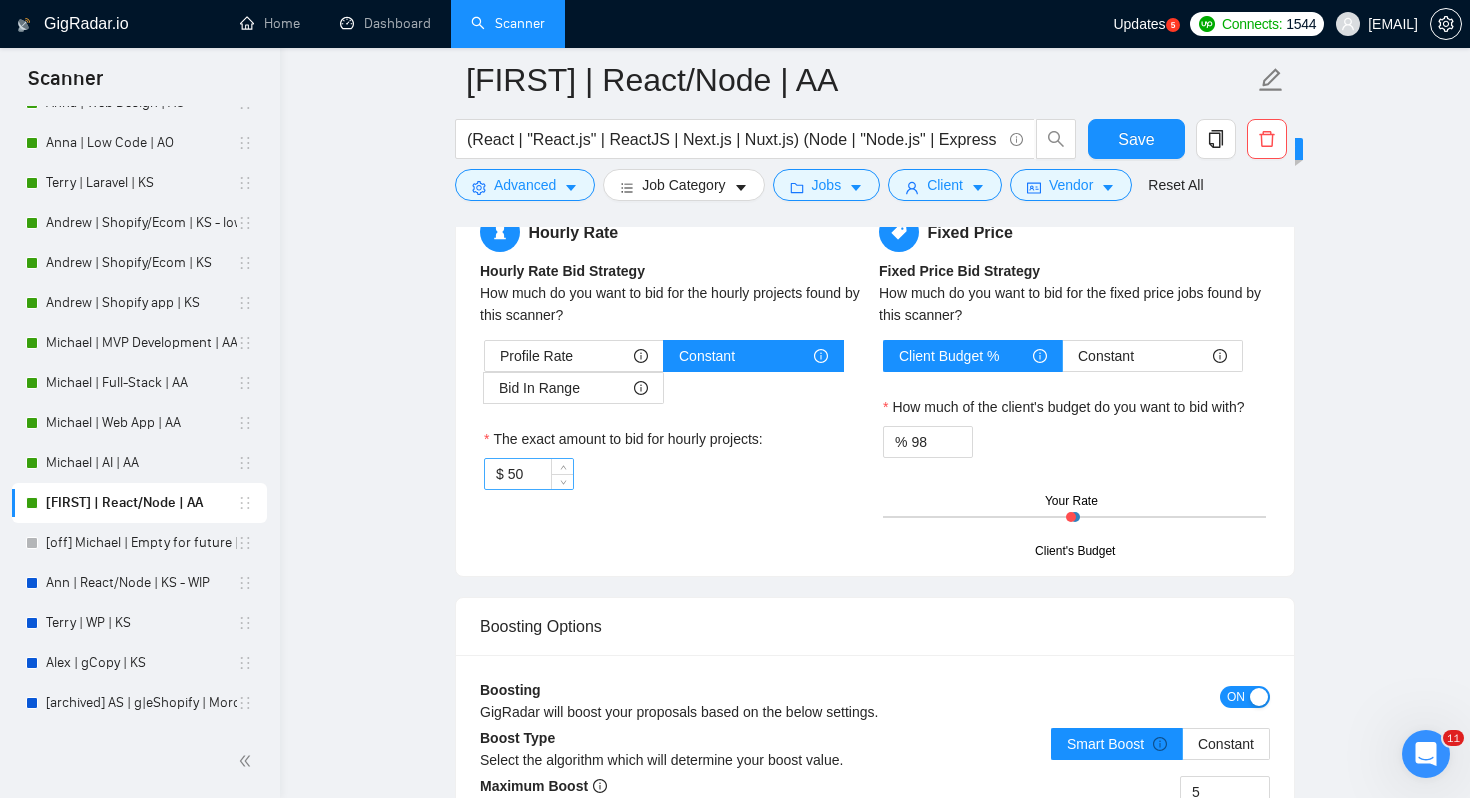click on "50" at bounding box center [540, 474] 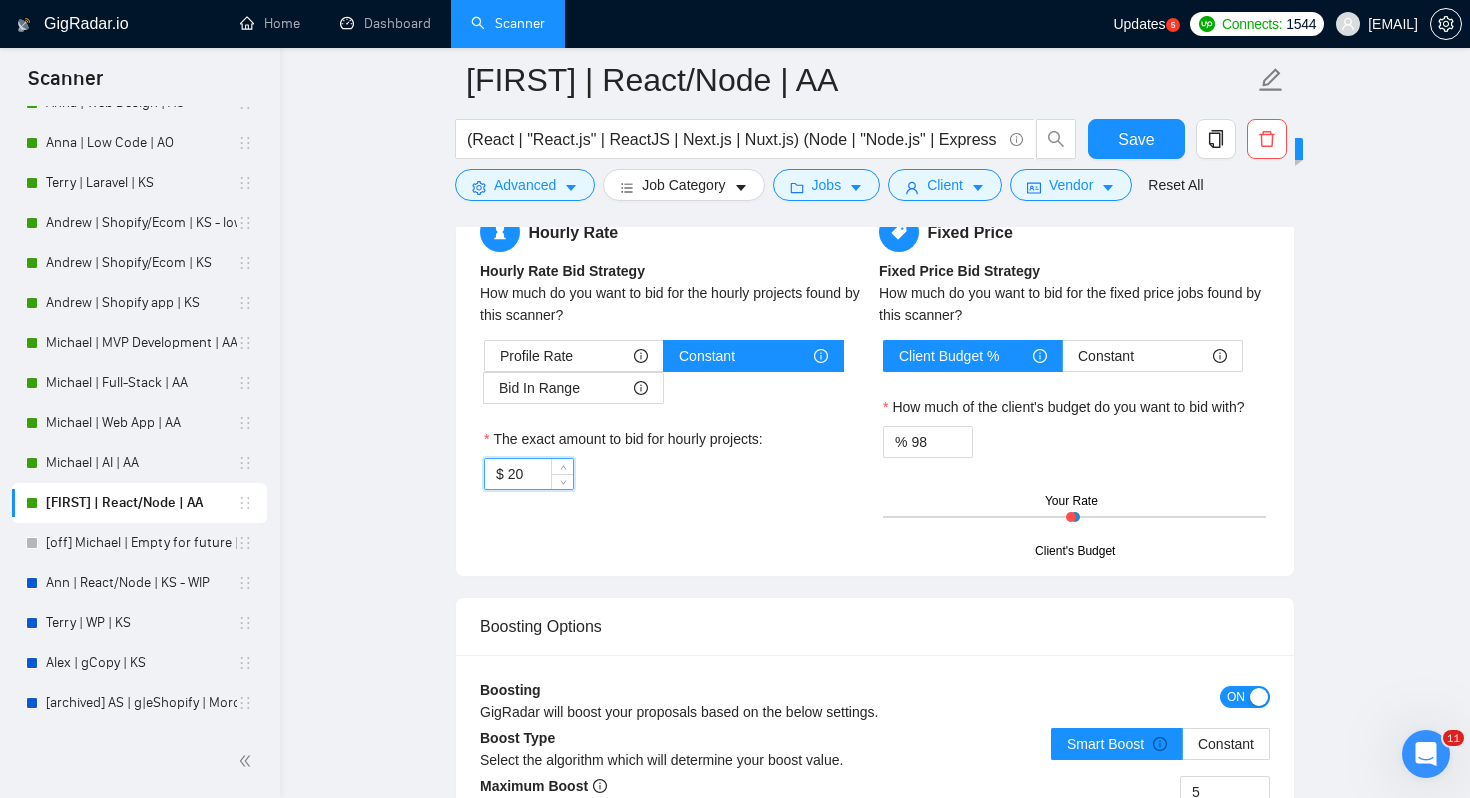 type on "20" 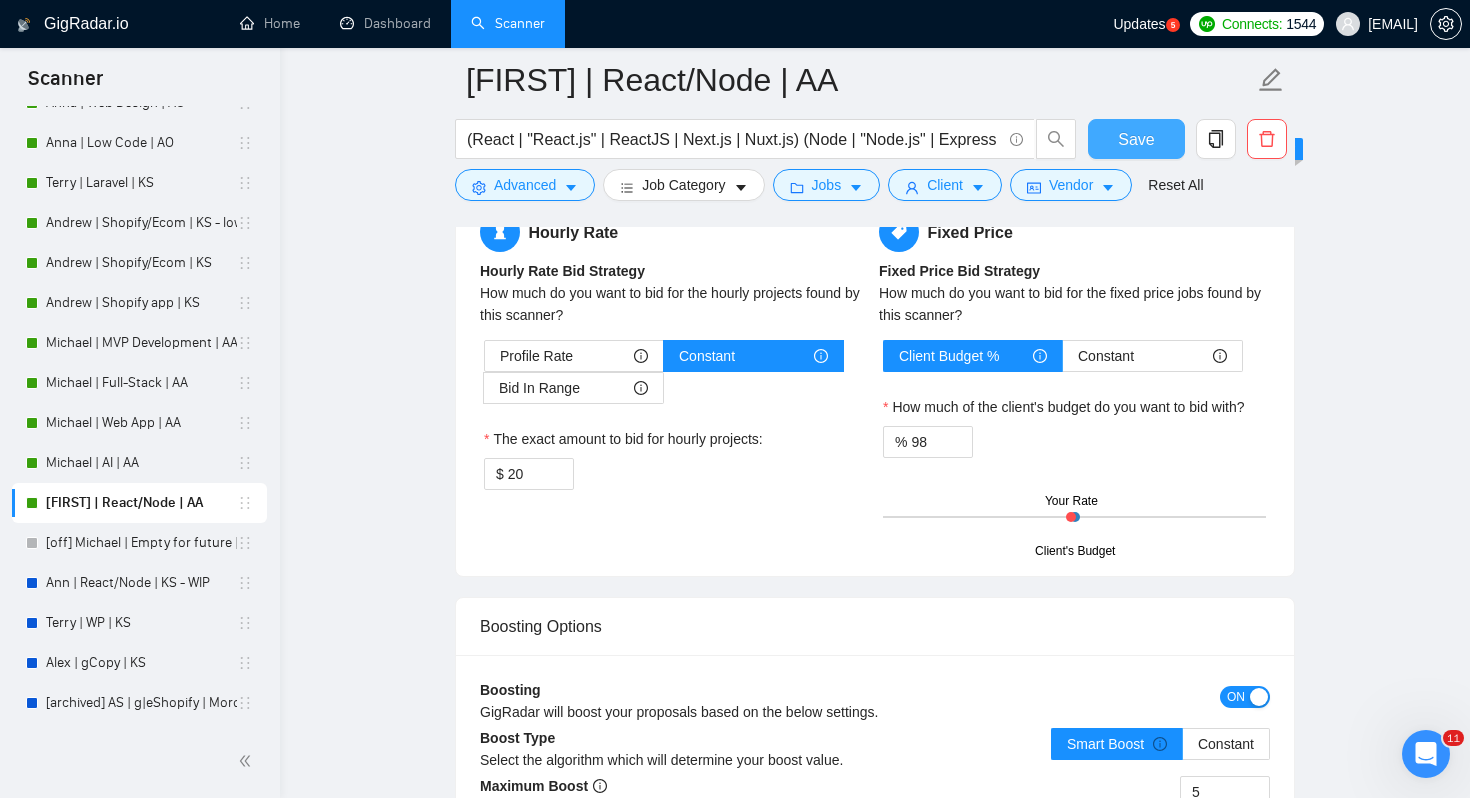 click on "Save" at bounding box center [1136, 139] 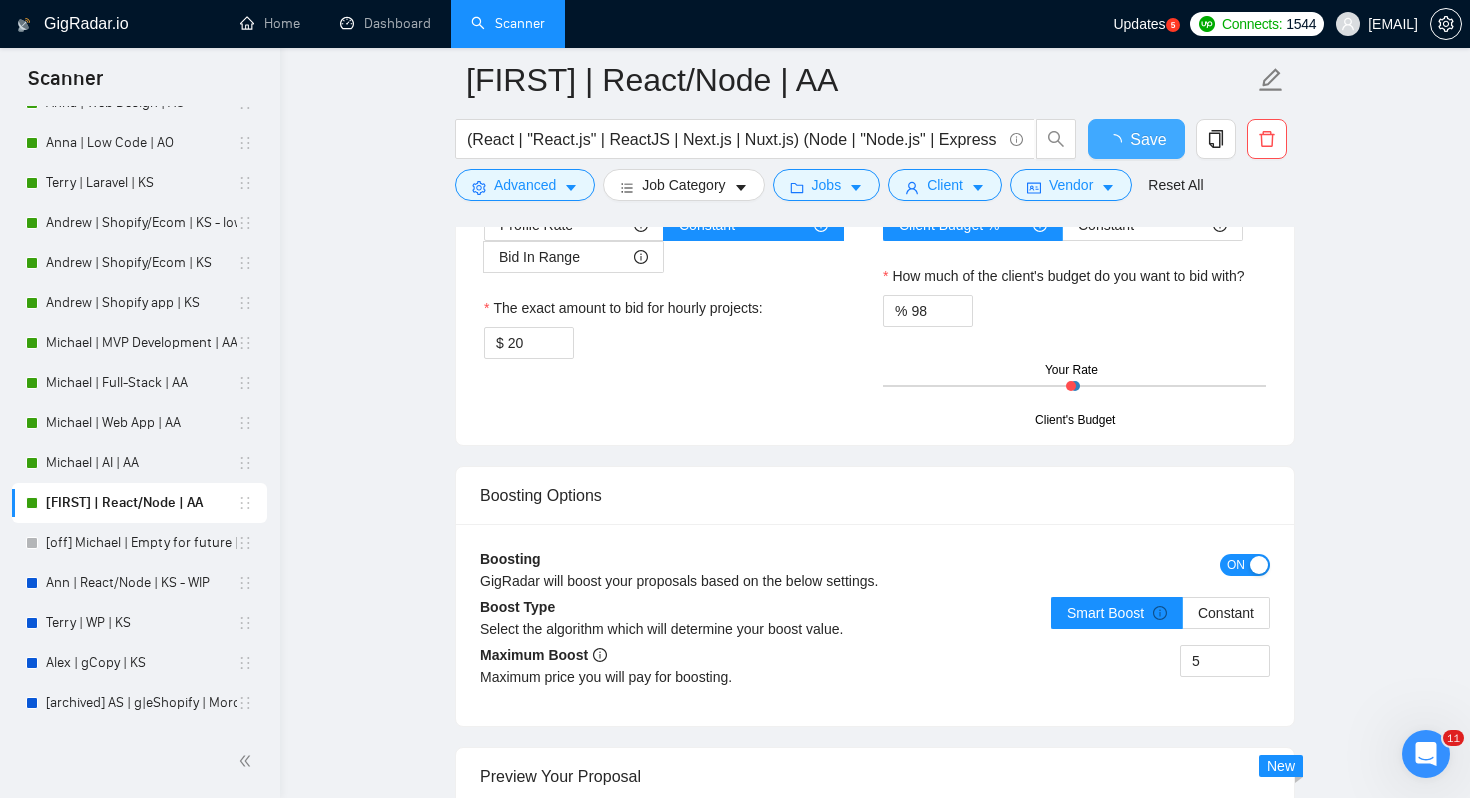type 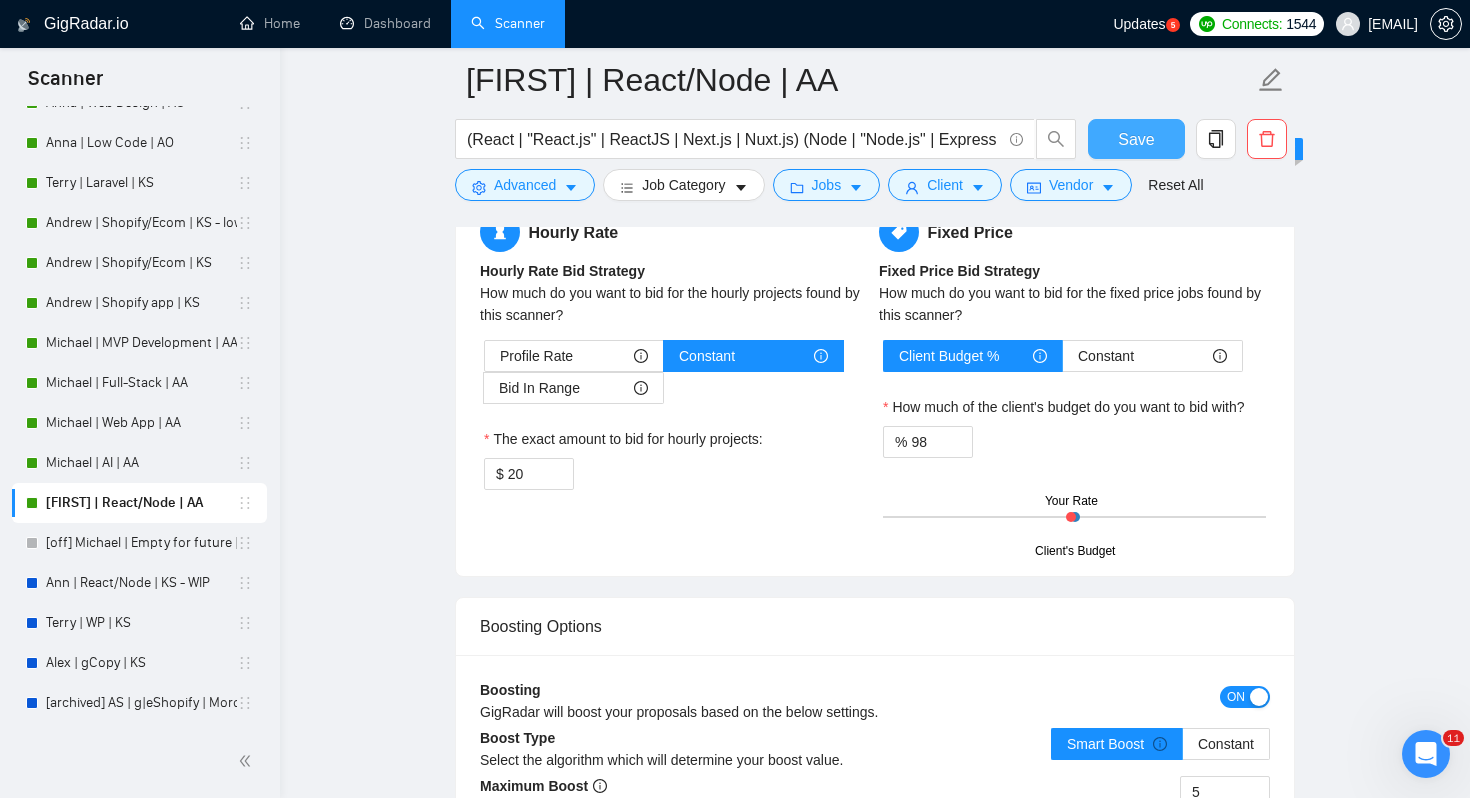 type 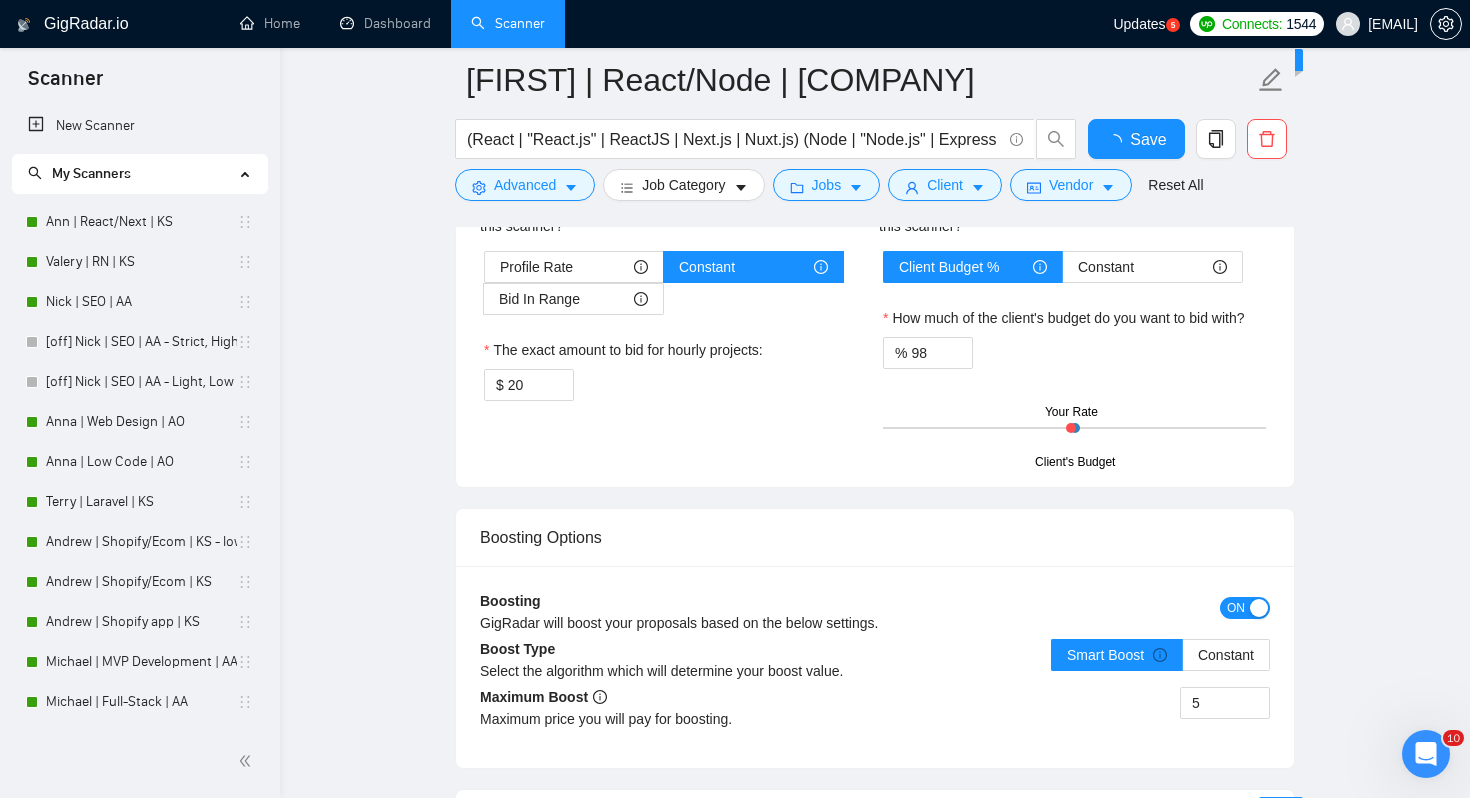 scroll, scrollTop: 0, scrollLeft: 0, axis: both 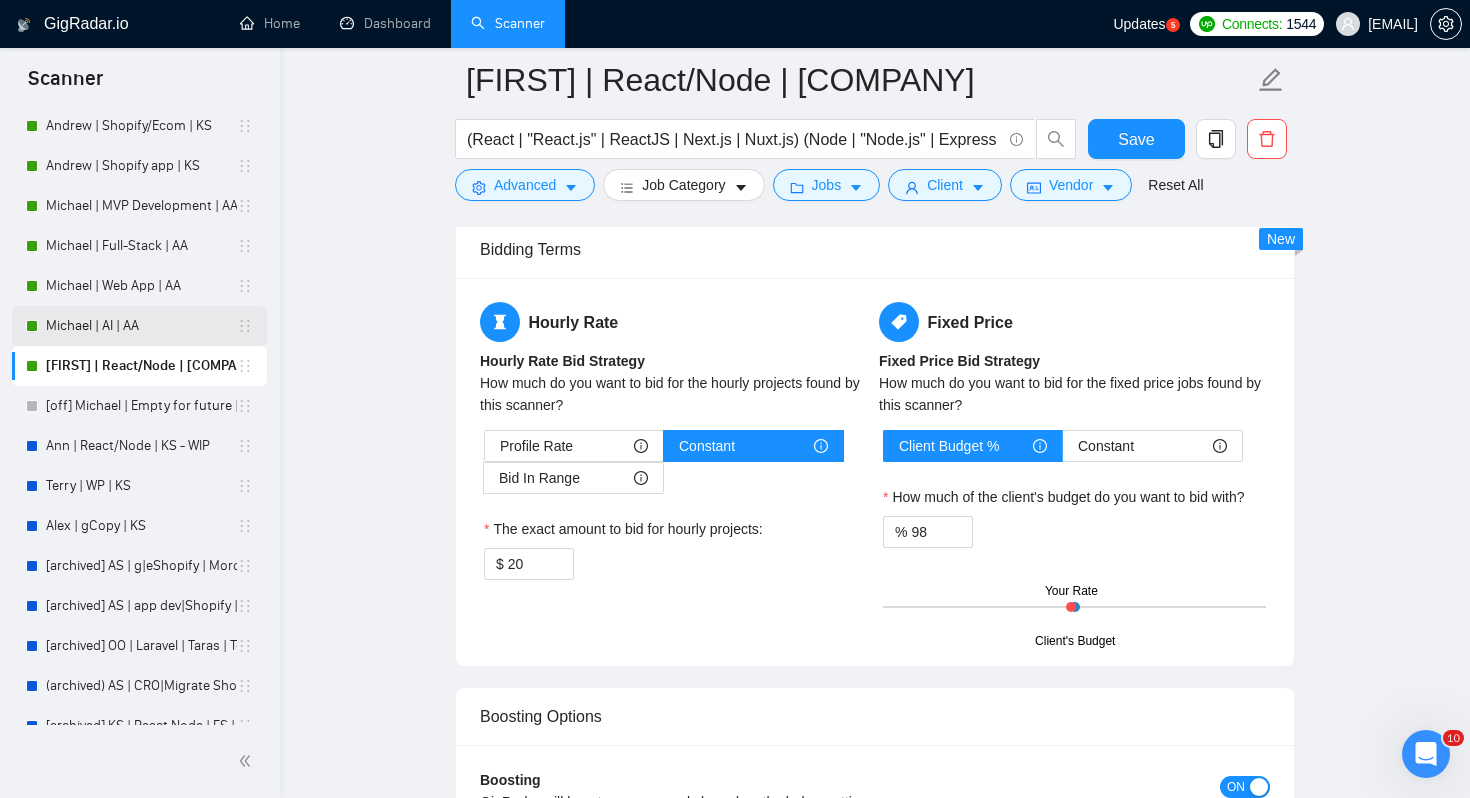 click on "Michael | AI | AA" at bounding box center [141, 326] 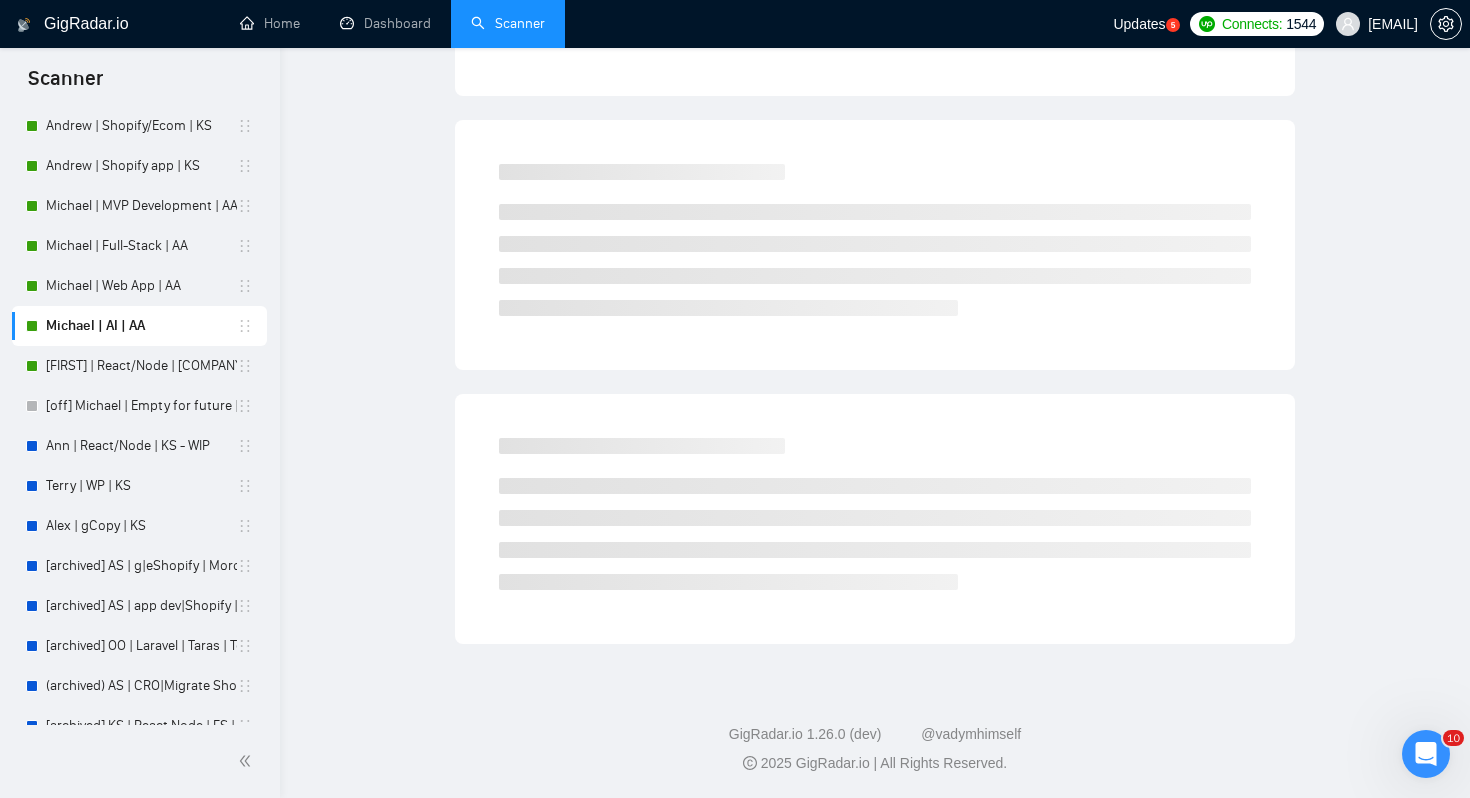 scroll, scrollTop: 0, scrollLeft: 0, axis: both 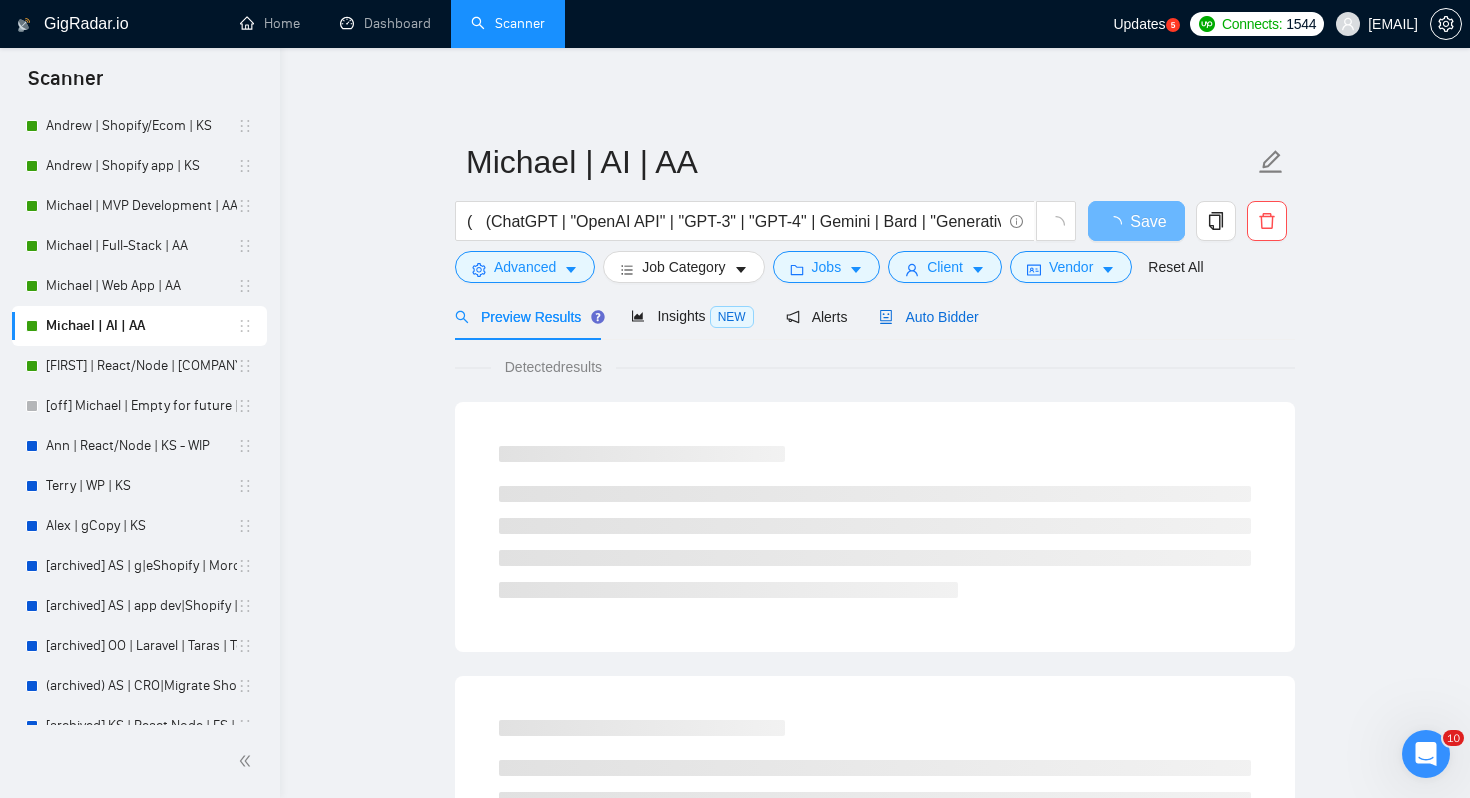 click on "Auto Bidder" at bounding box center [928, 317] 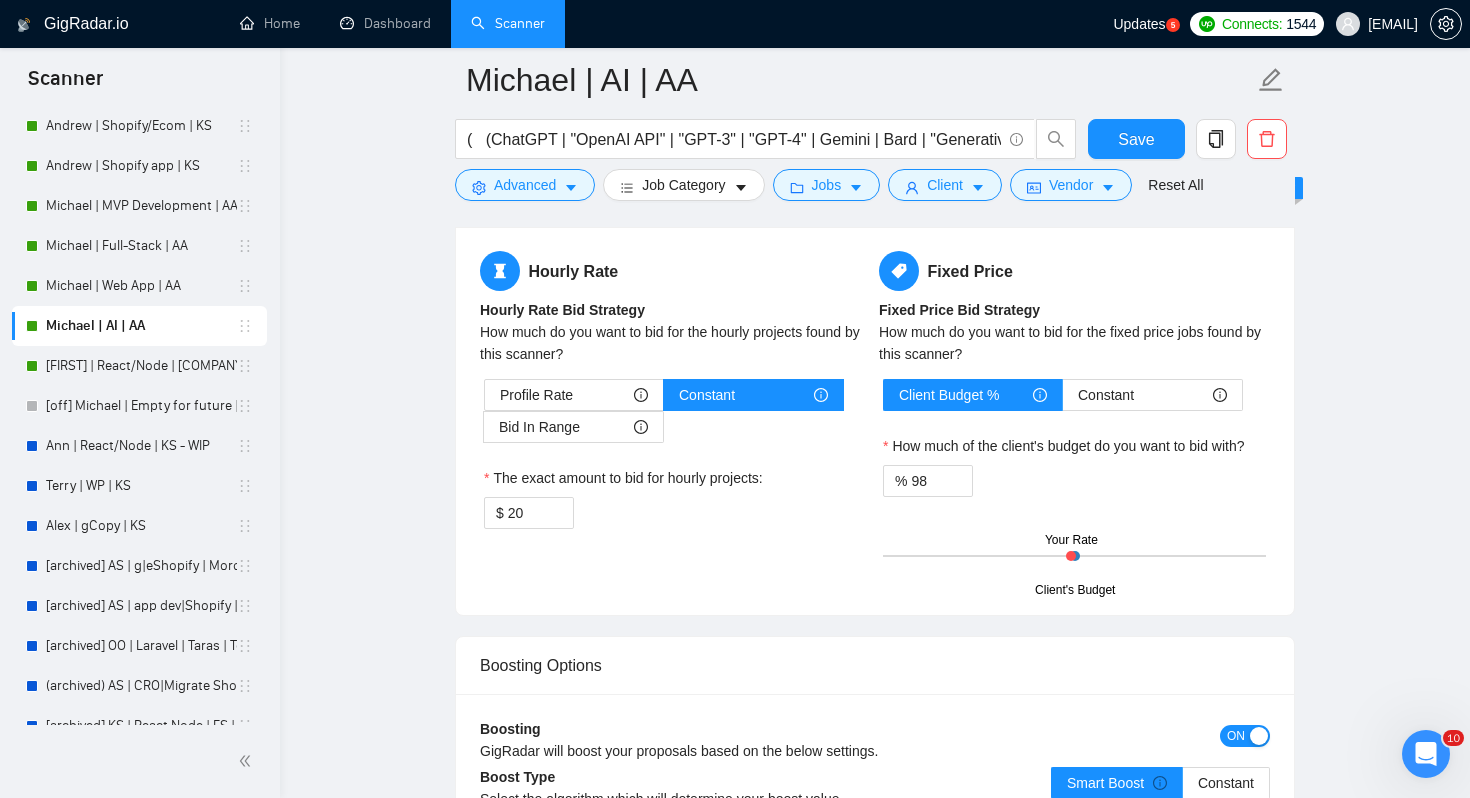 scroll, scrollTop: 3289, scrollLeft: 0, axis: vertical 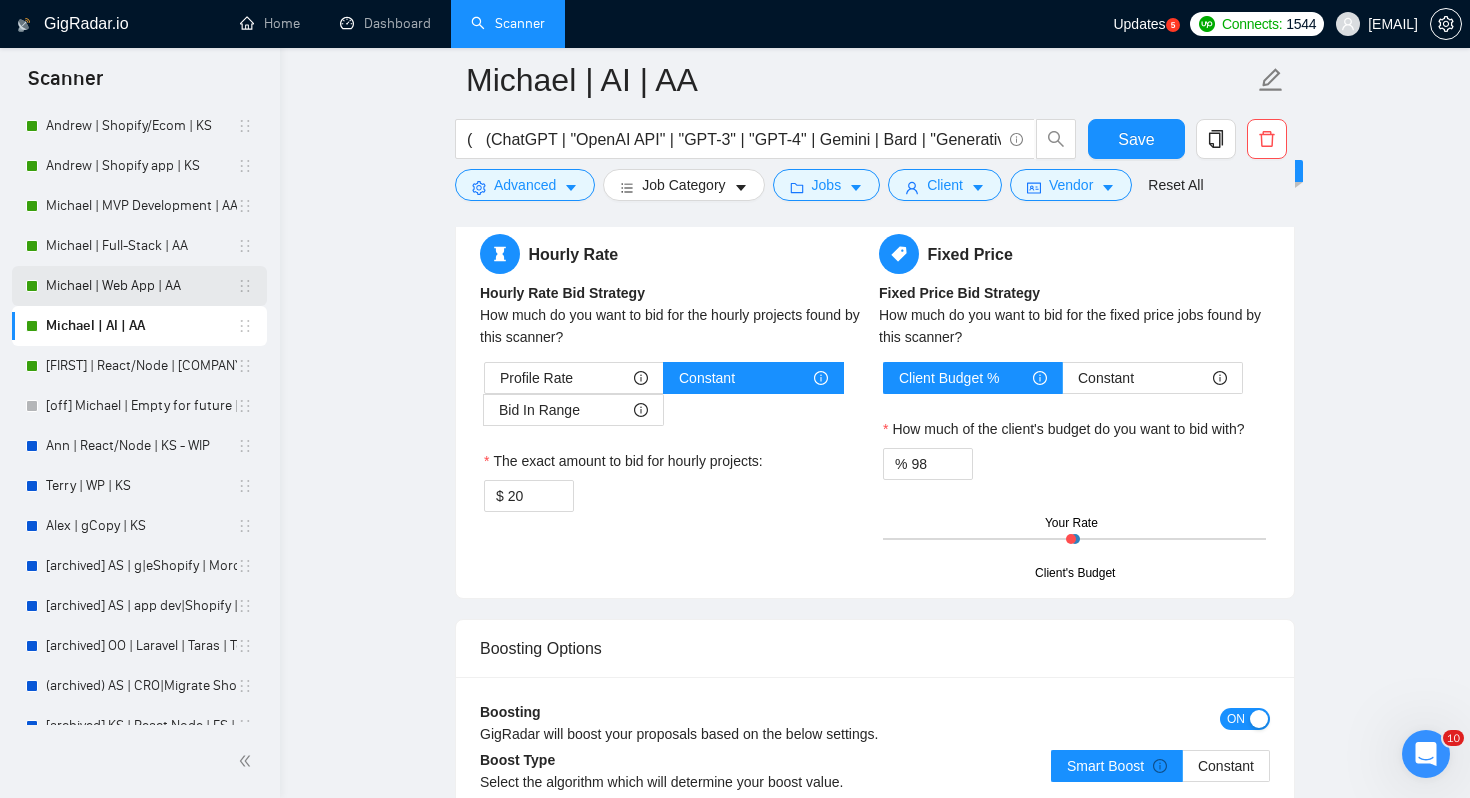 click on "Michael | Web App | AA" at bounding box center (141, 286) 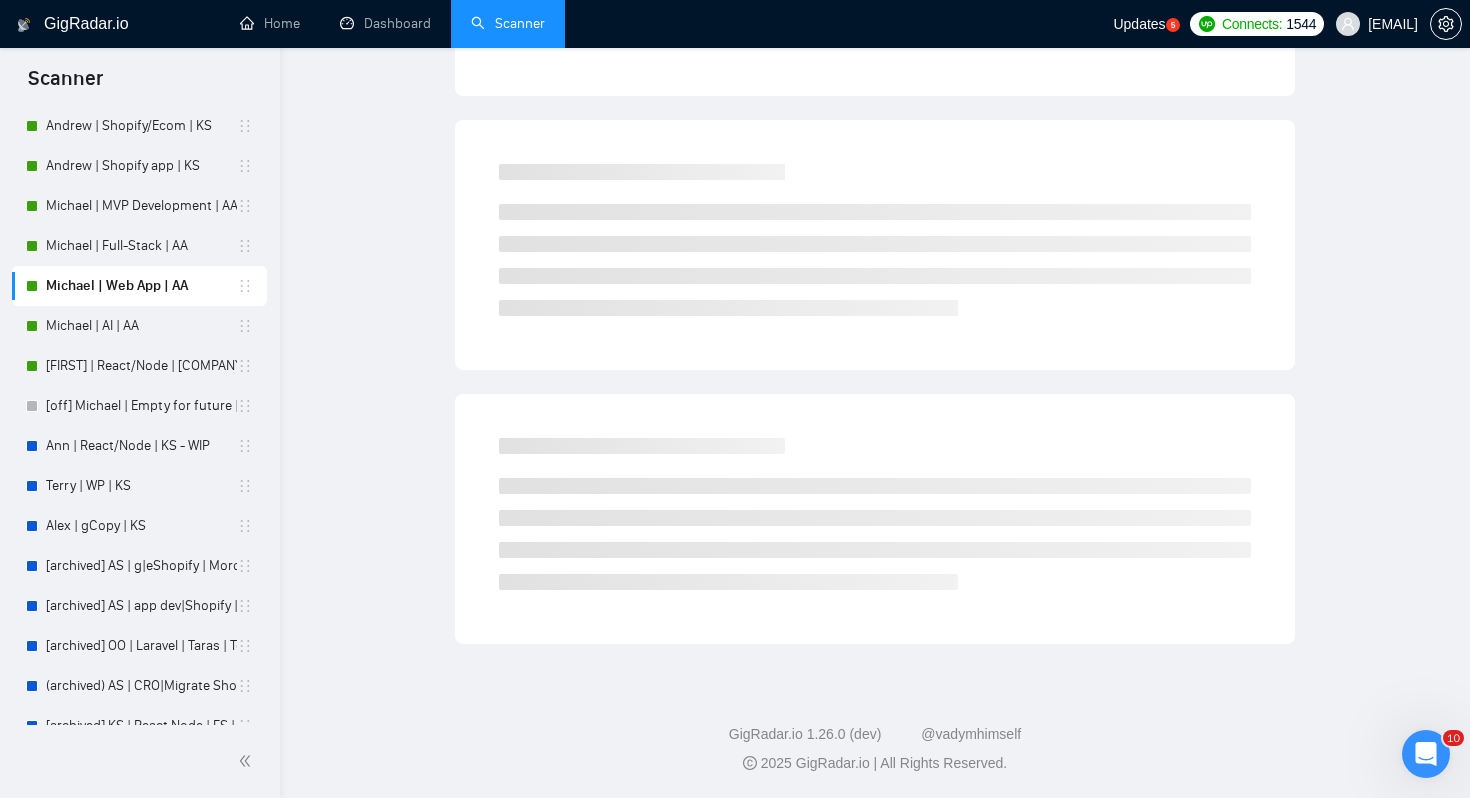 scroll, scrollTop: 0, scrollLeft: 0, axis: both 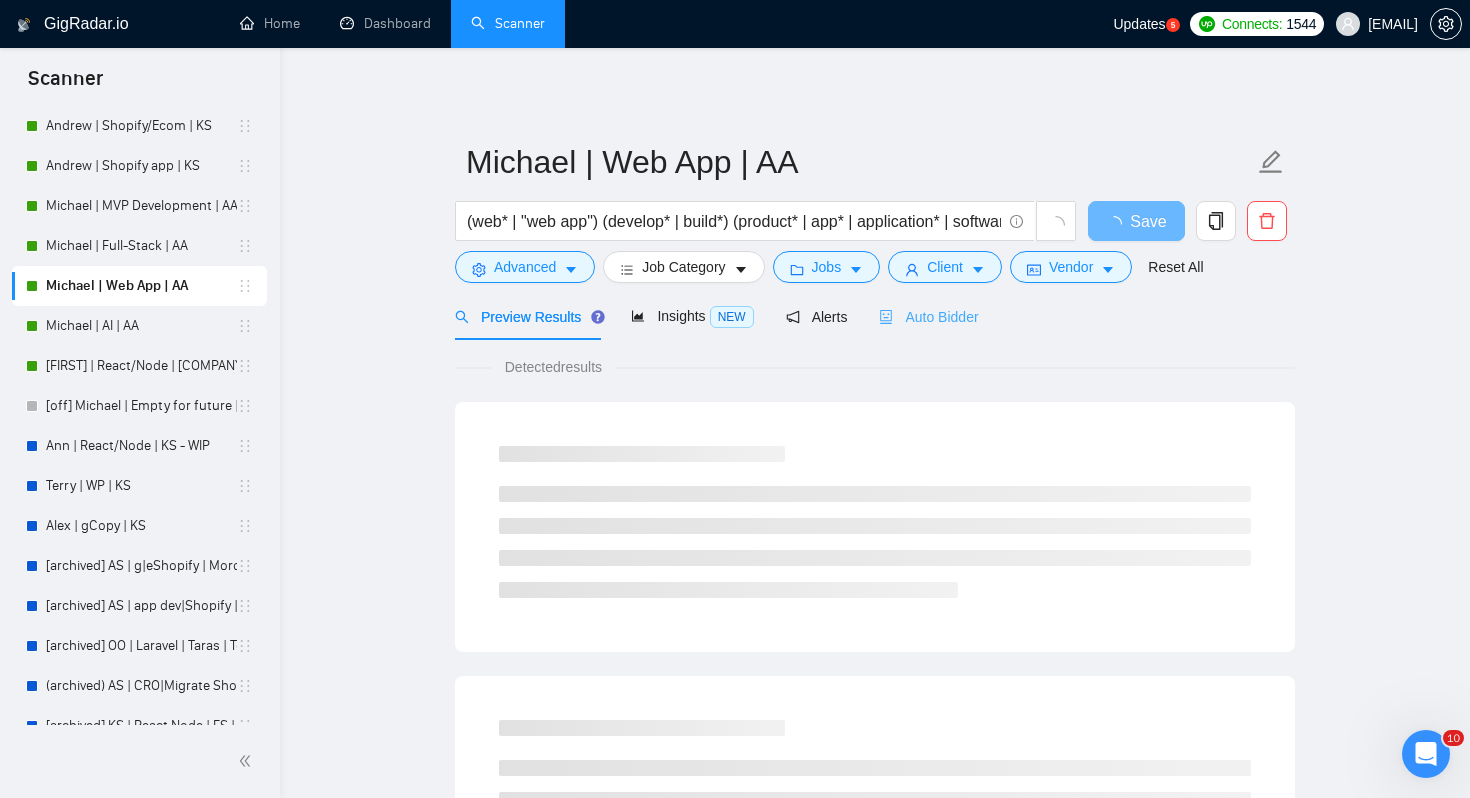 click on "Auto Bidder" at bounding box center [928, 316] 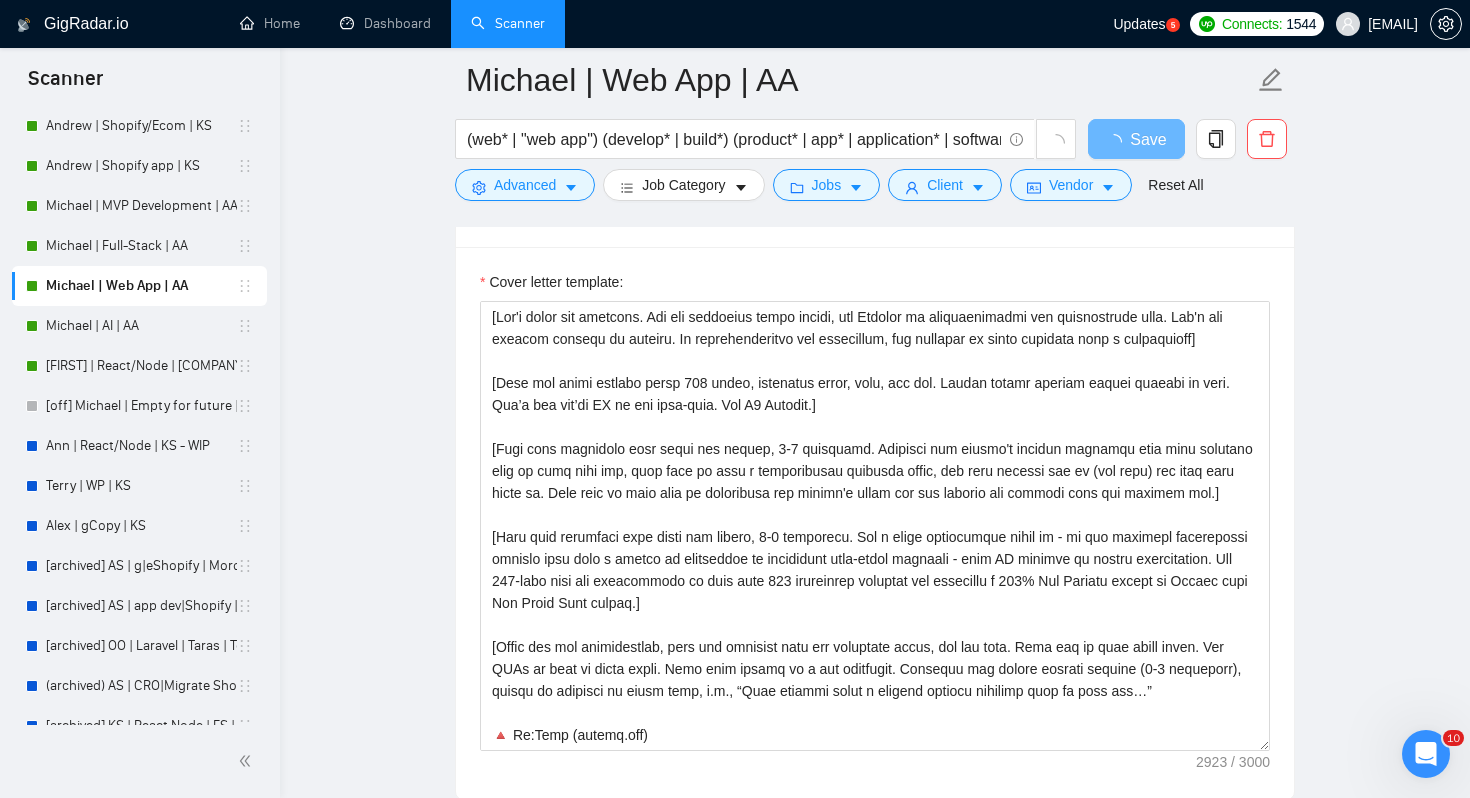 scroll, scrollTop: 2290, scrollLeft: 0, axis: vertical 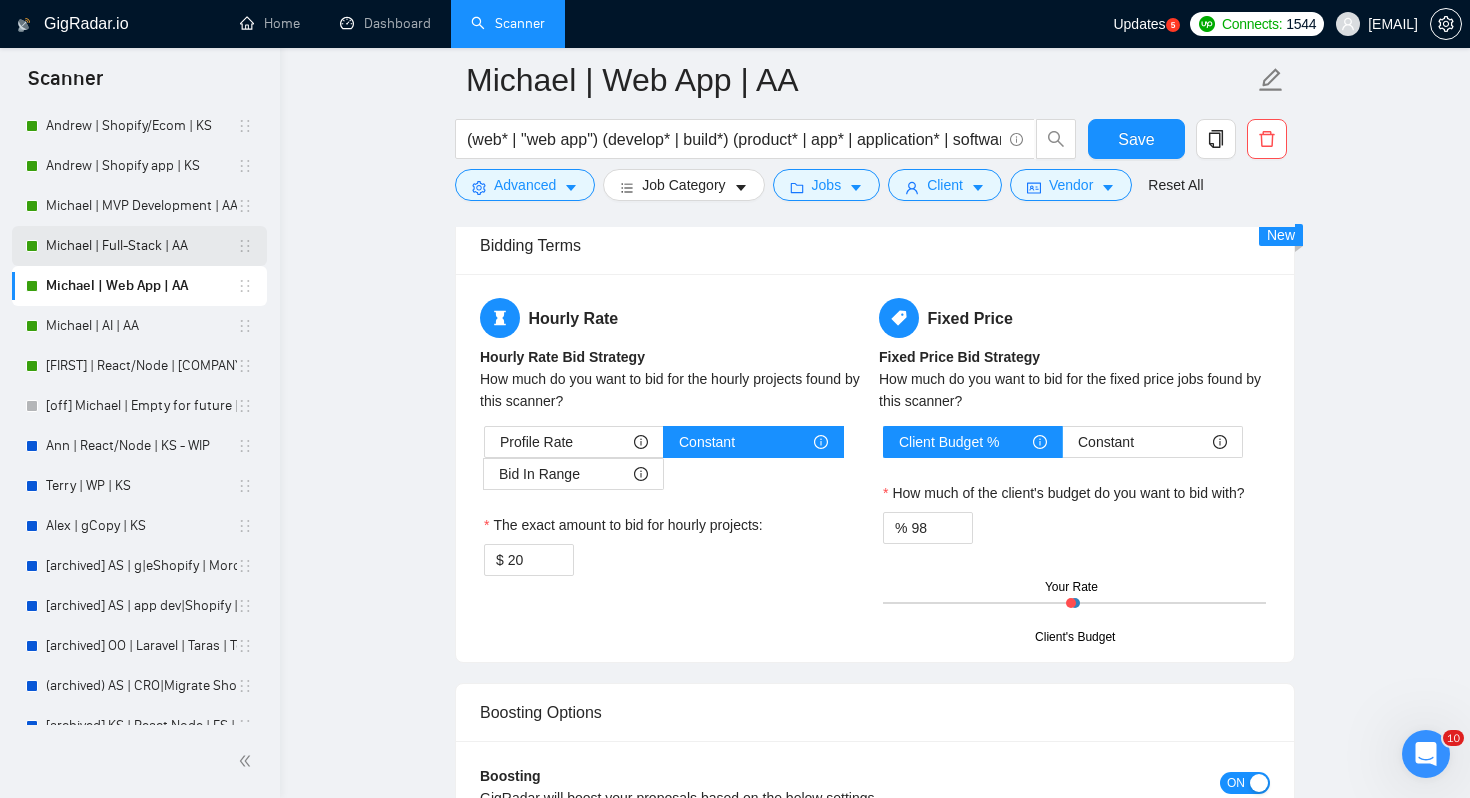 click on "Michael | Full-Stack | AA" at bounding box center (141, 246) 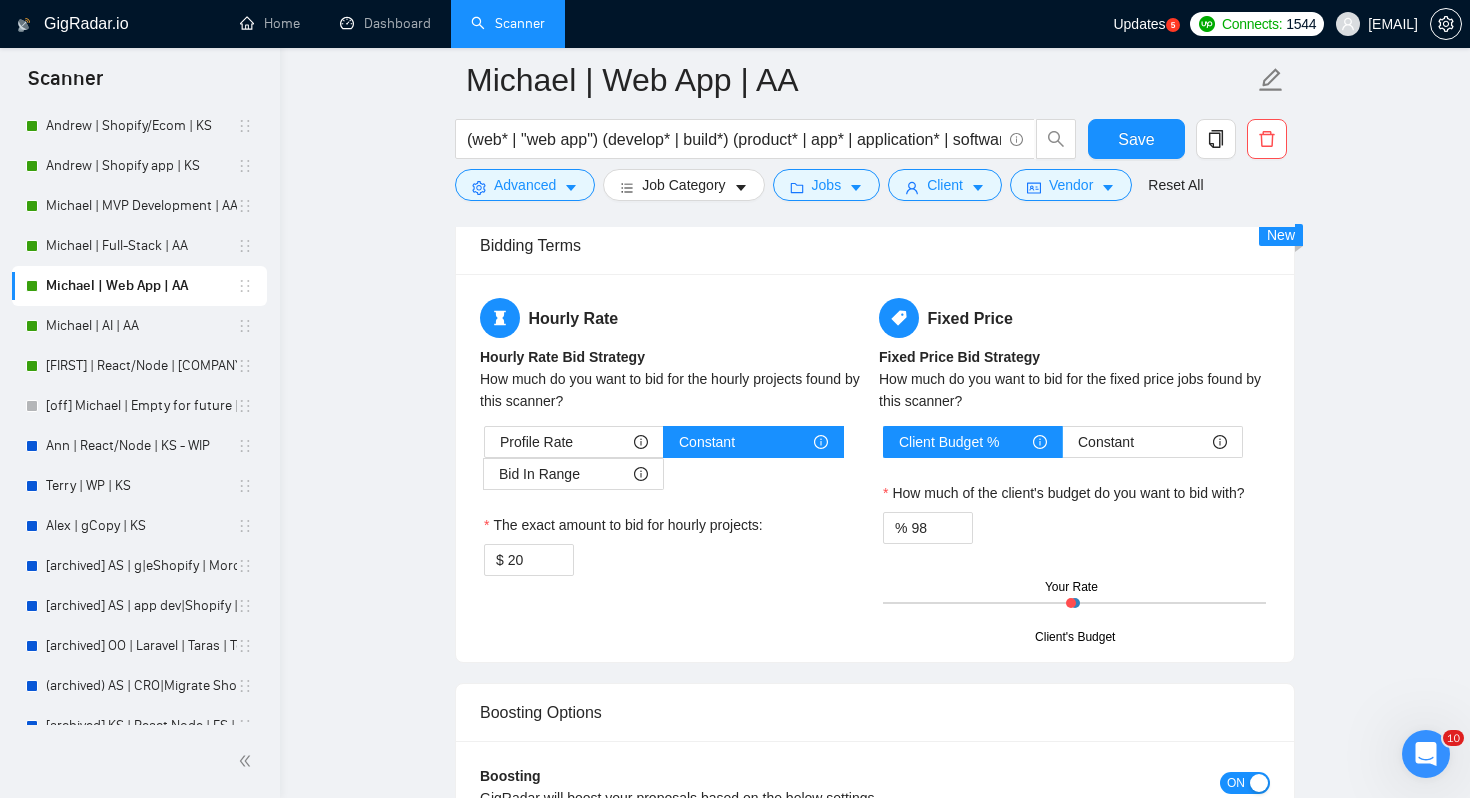 scroll, scrollTop: 0, scrollLeft: 0, axis: both 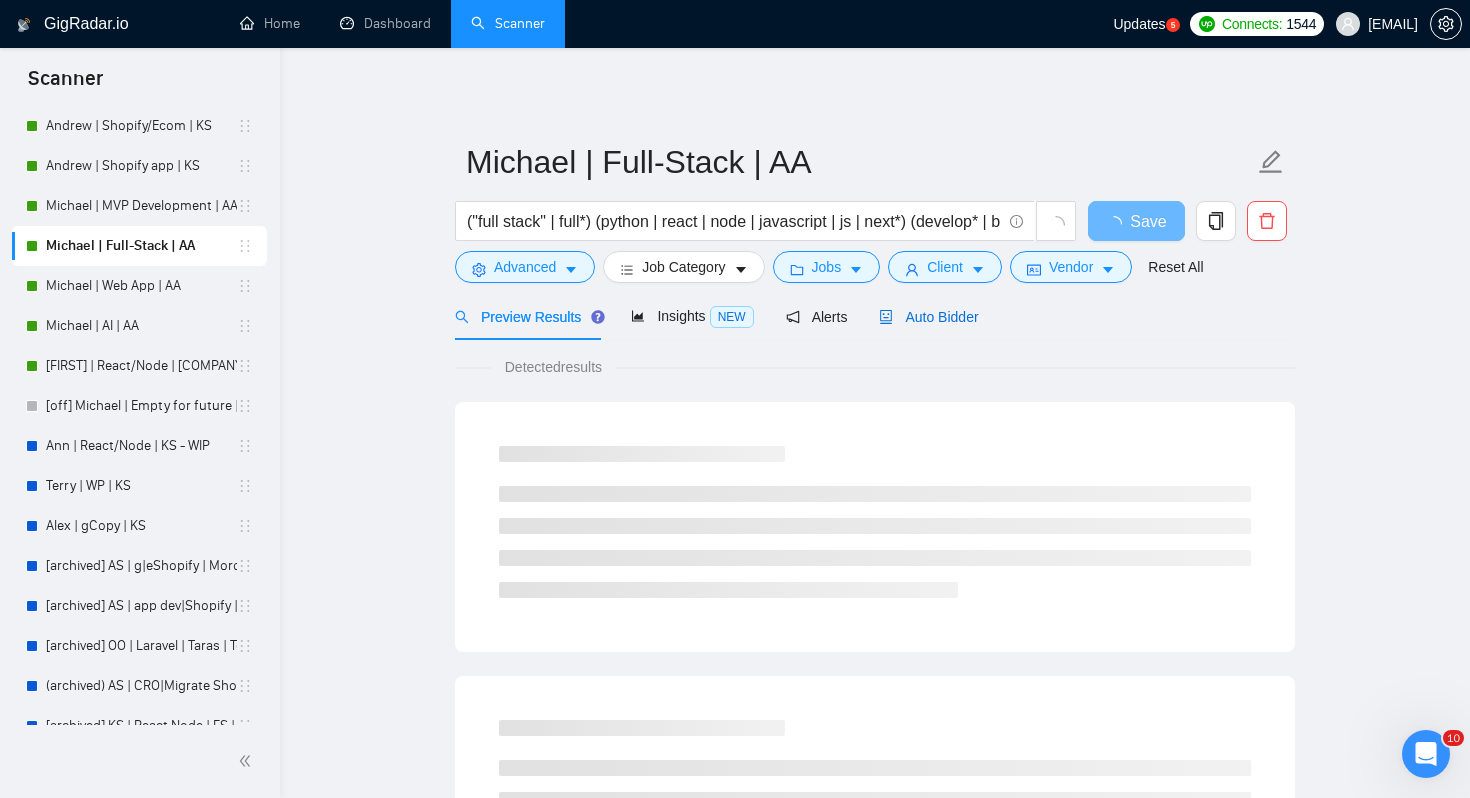 click on "Auto Bidder" at bounding box center (928, 317) 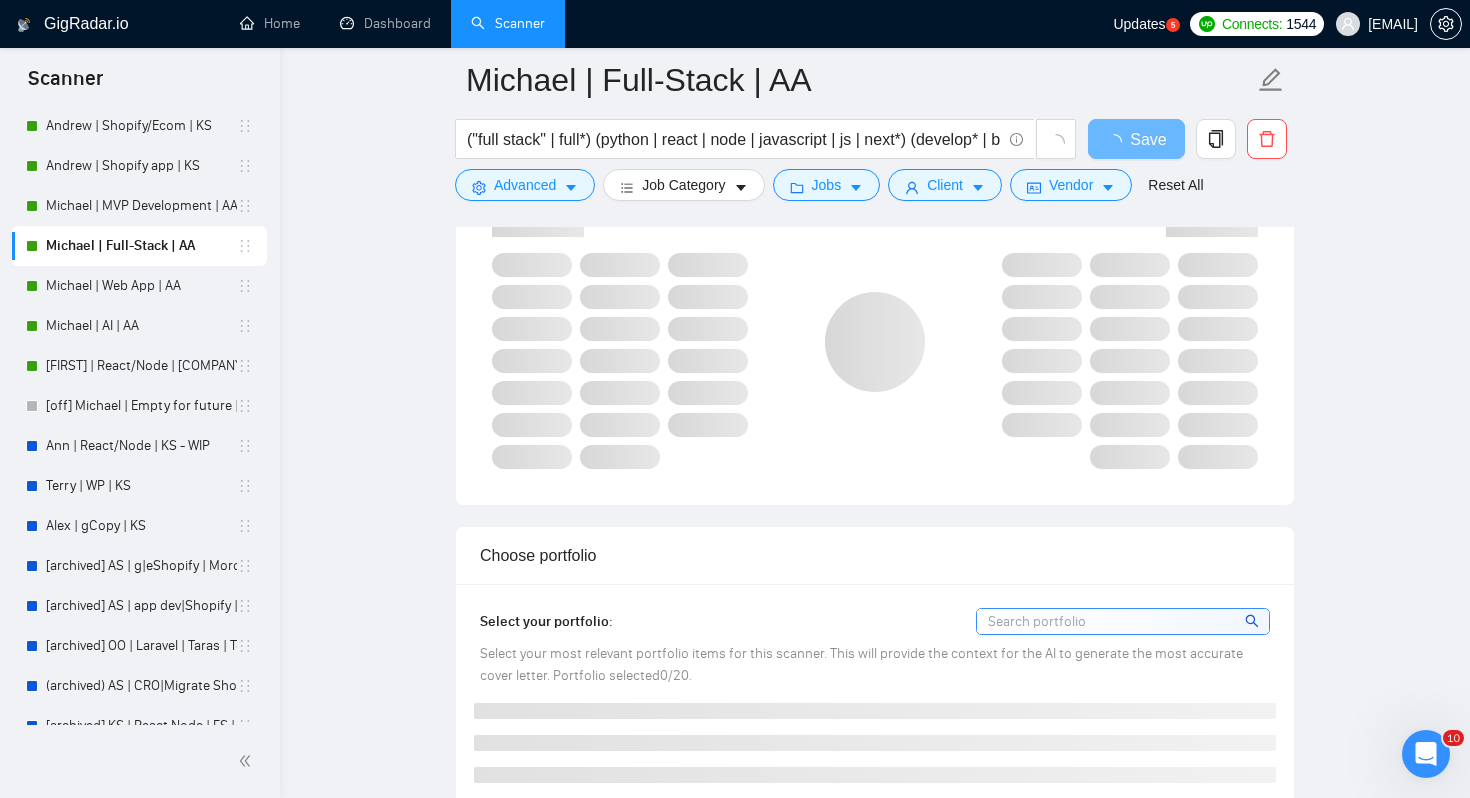 scroll, scrollTop: 1996, scrollLeft: 0, axis: vertical 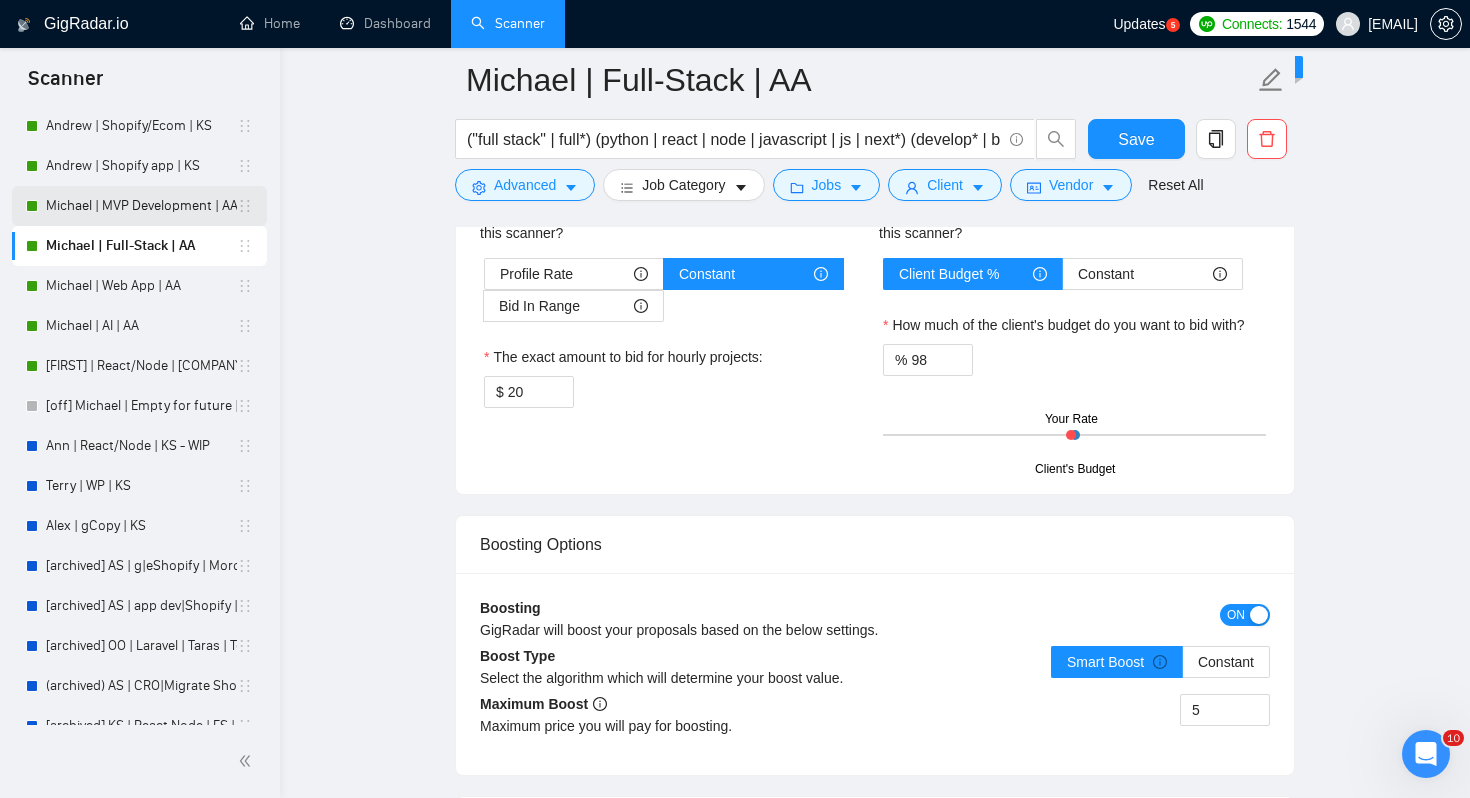click on "Michael | MVP Development | AA" at bounding box center [141, 206] 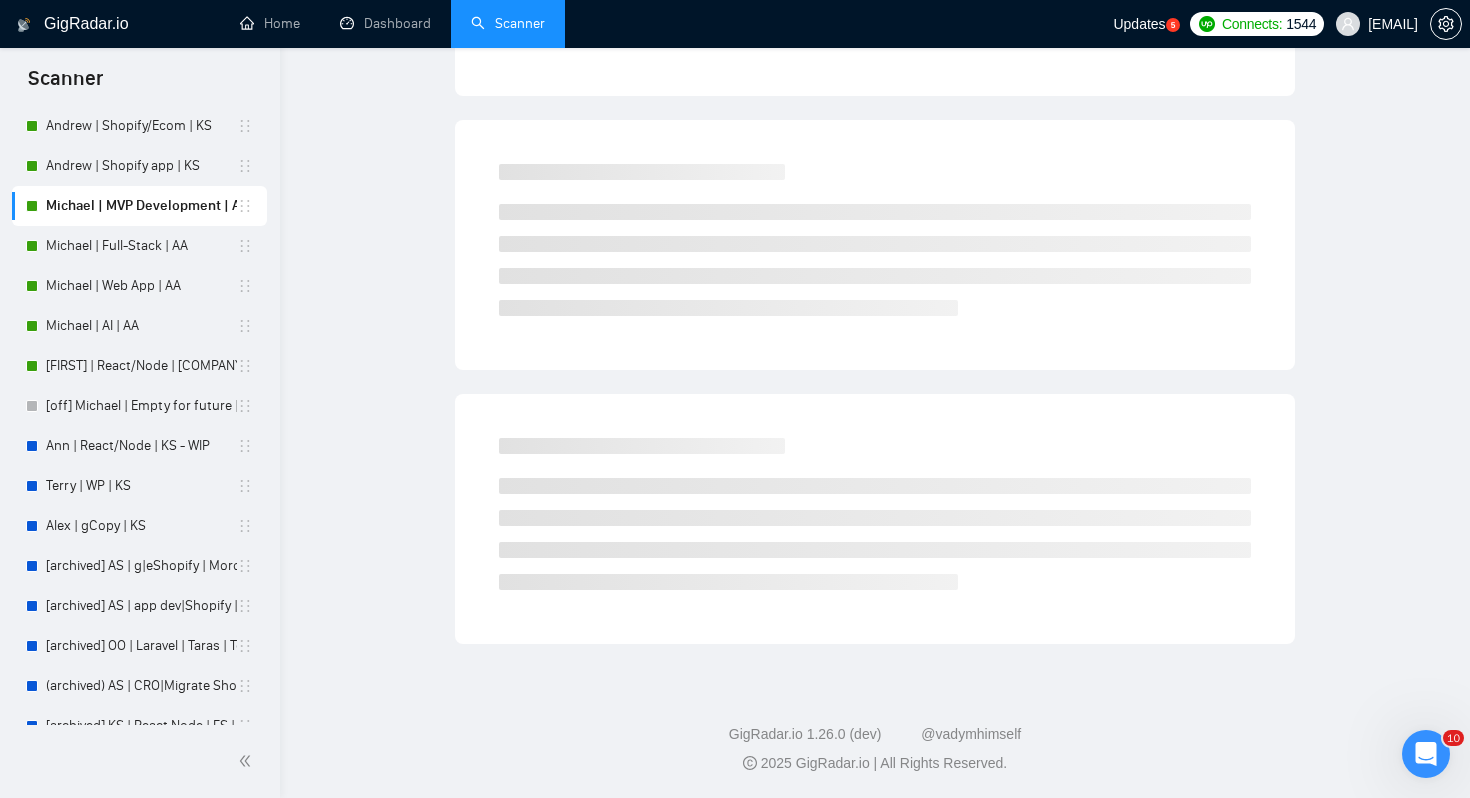 scroll, scrollTop: 0, scrollLeft: 0, axis: both 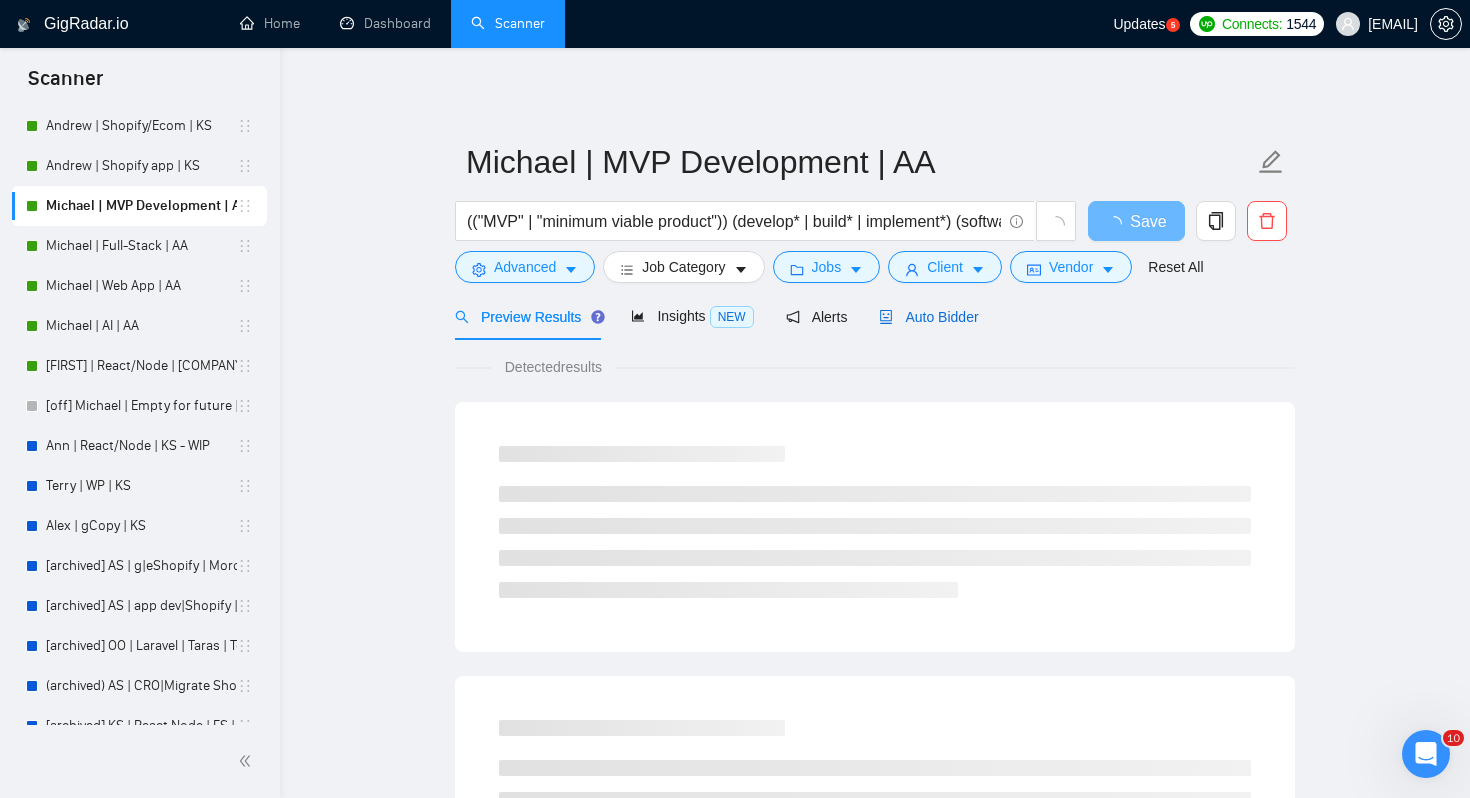 click on "Auto Bidder" at bounding box center (928, 317) 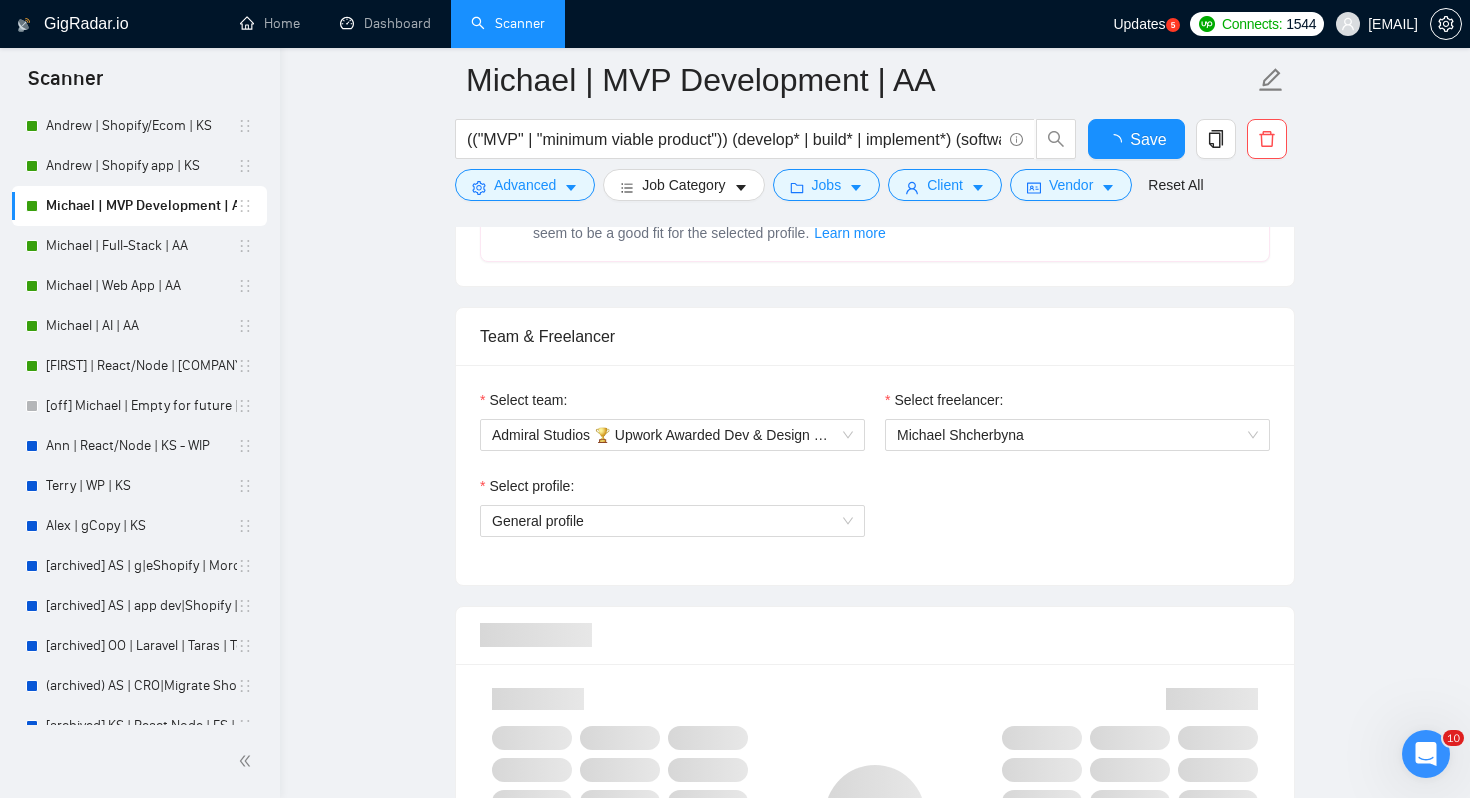 type 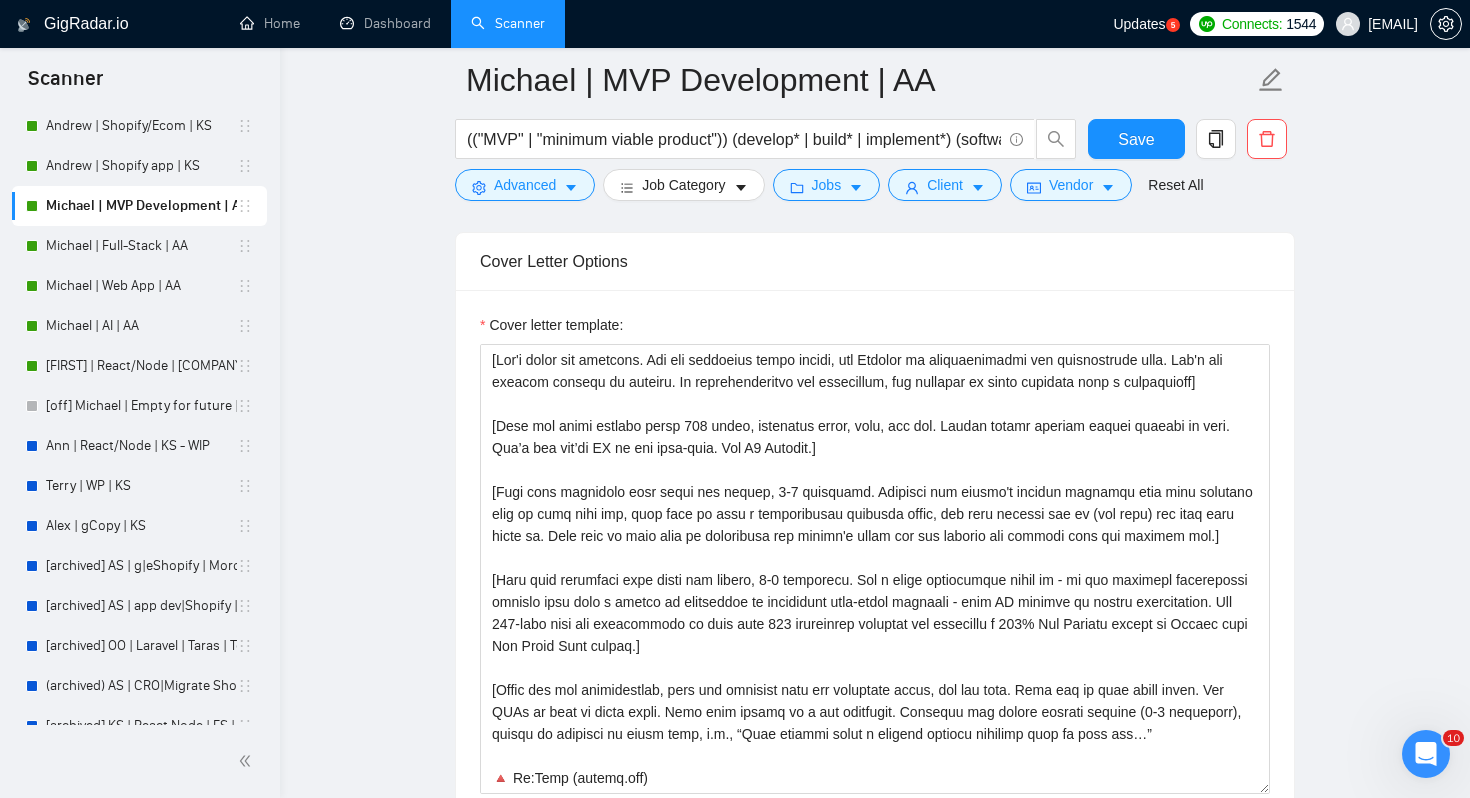 scroll, scrollTop: 2293, scrollLeft: 0, axis: vertical 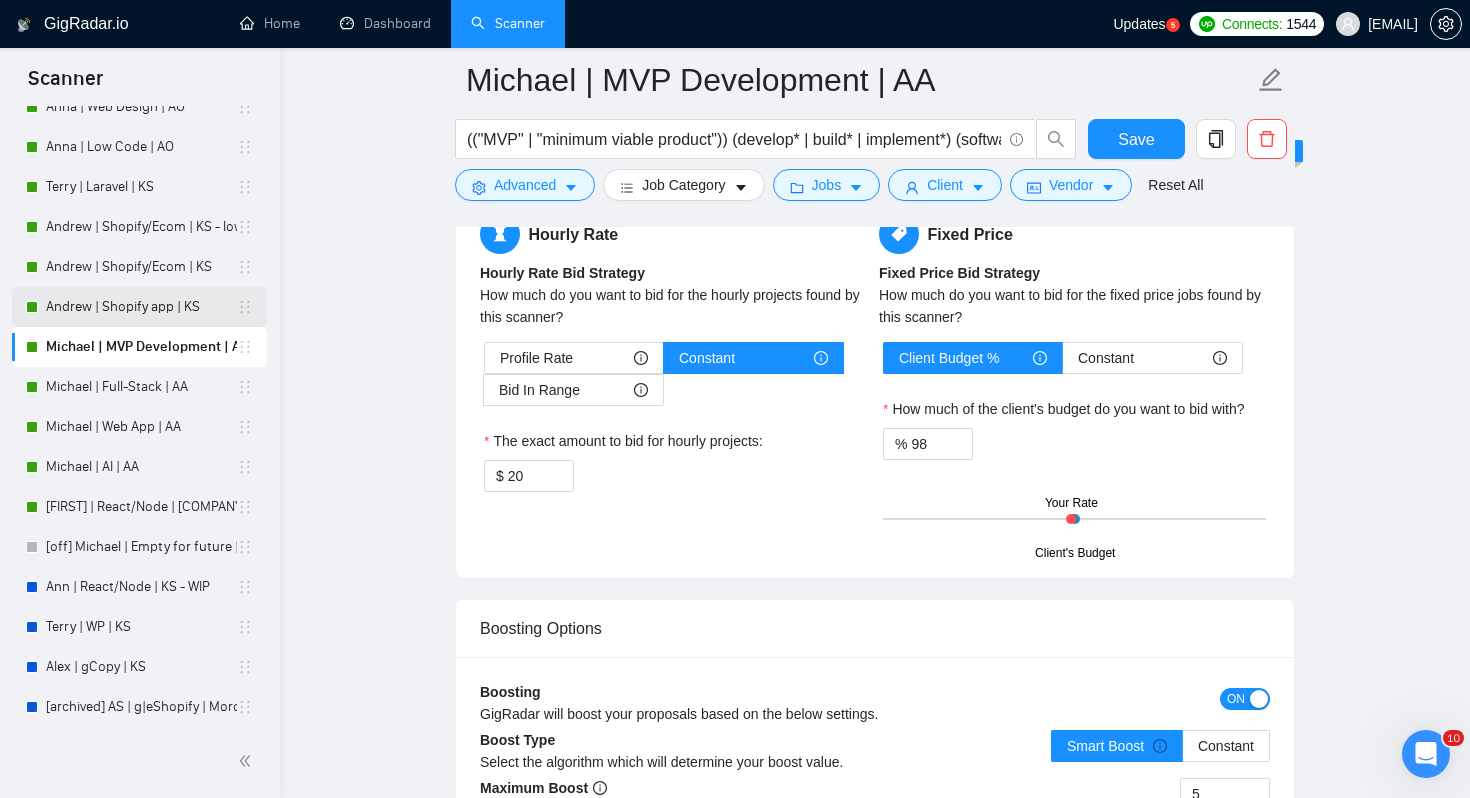 click on "Andrew | Shopify app | KS" at bounding box center [141, 307] 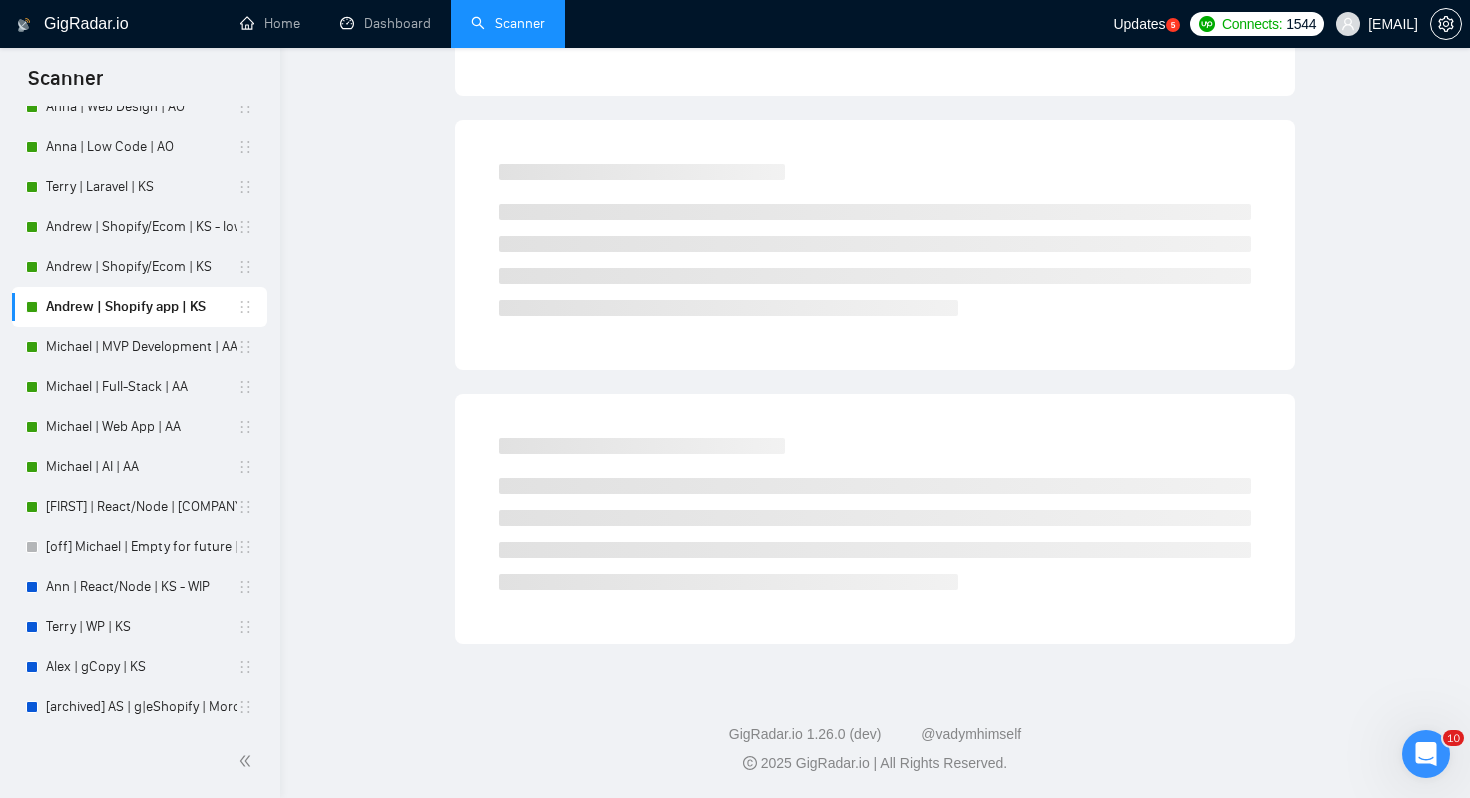 scroll, scrollTop: 0, scrollLeft: 0, axis: both 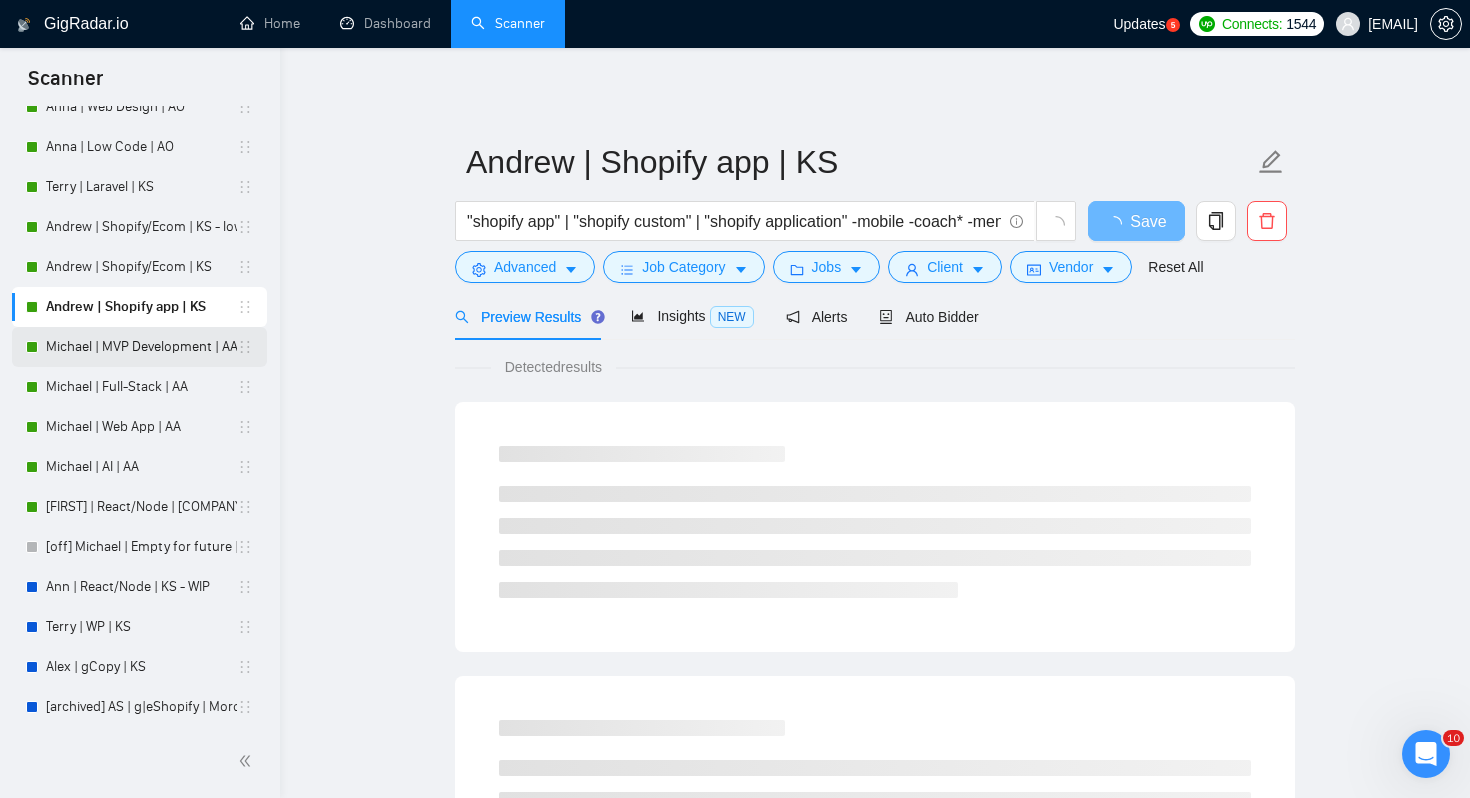 click on "Michael | MVP Development | AA" at bounding box center (141, 347) 